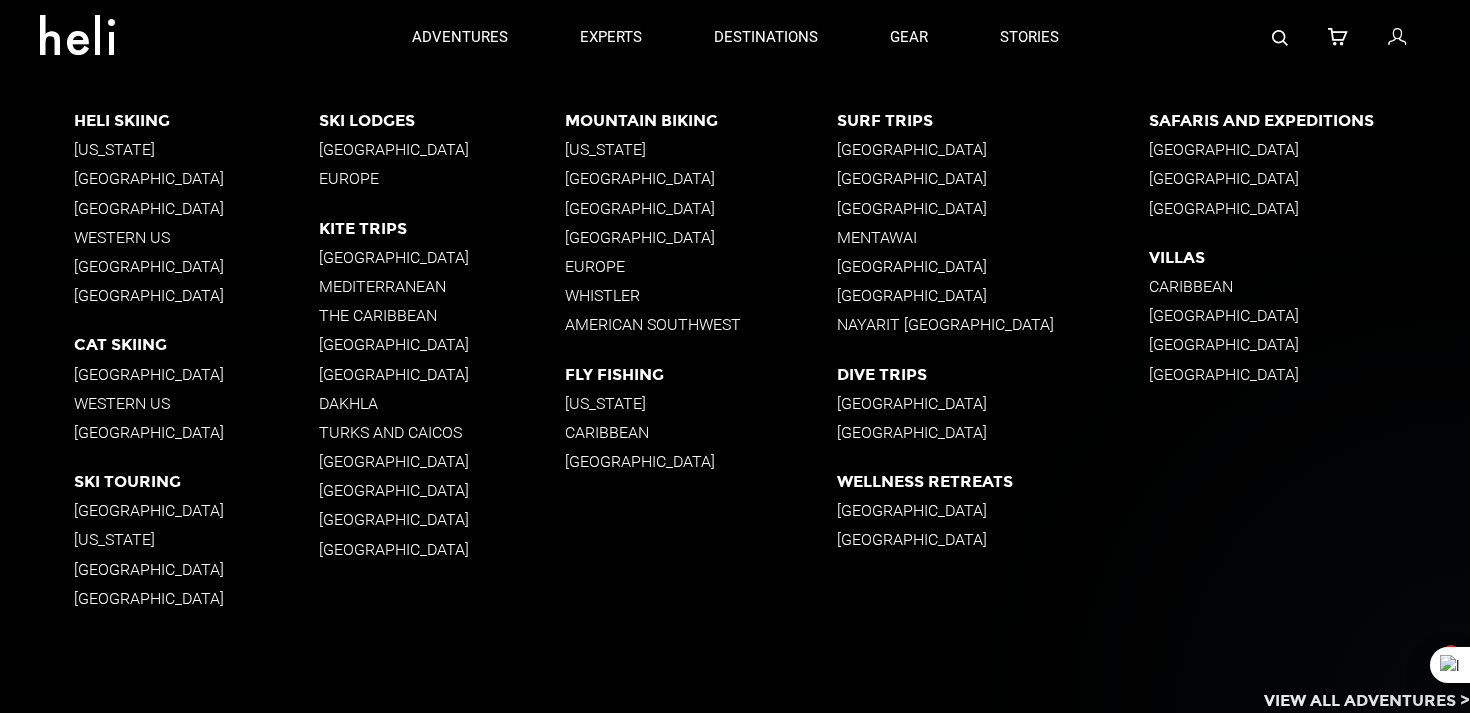 scroll, scrollTop: 0, scrollLeft: 0, axis: both 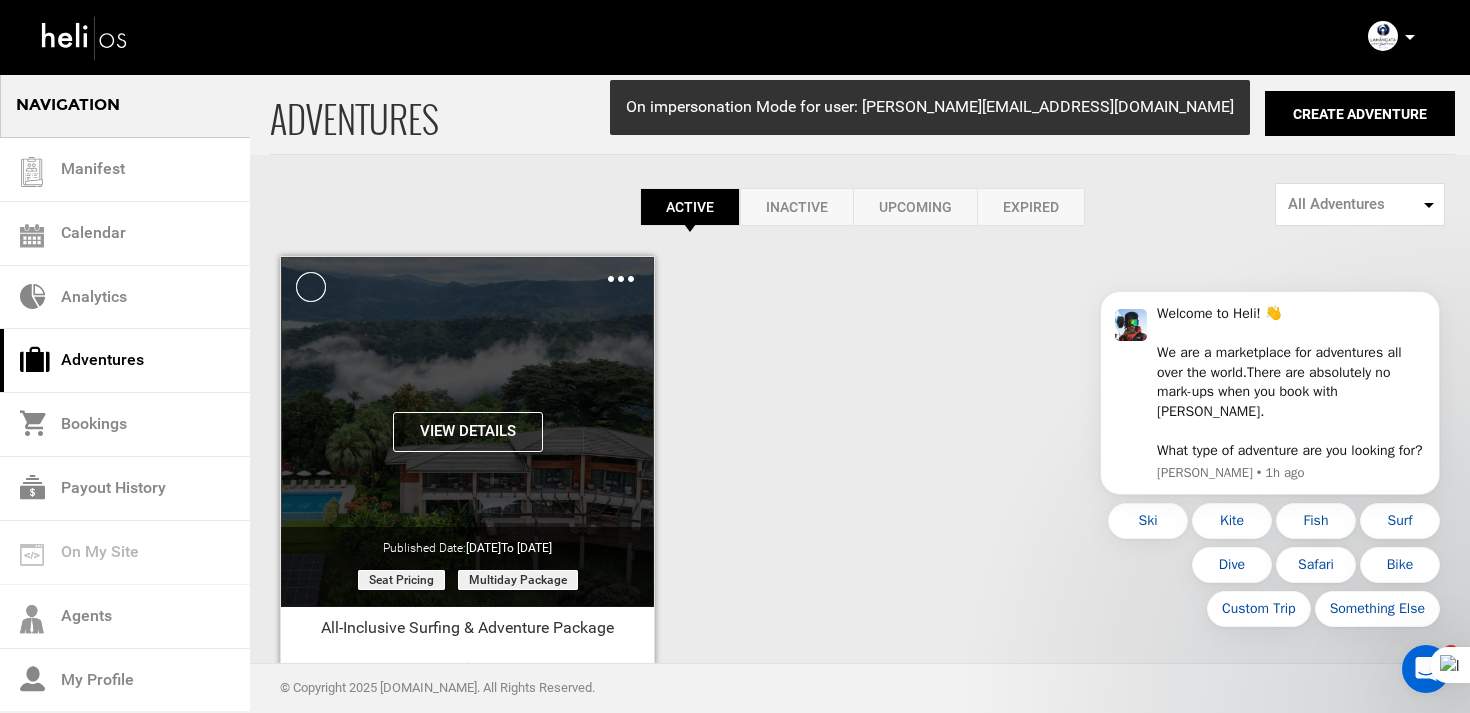 click at bounding box center (621, 279) 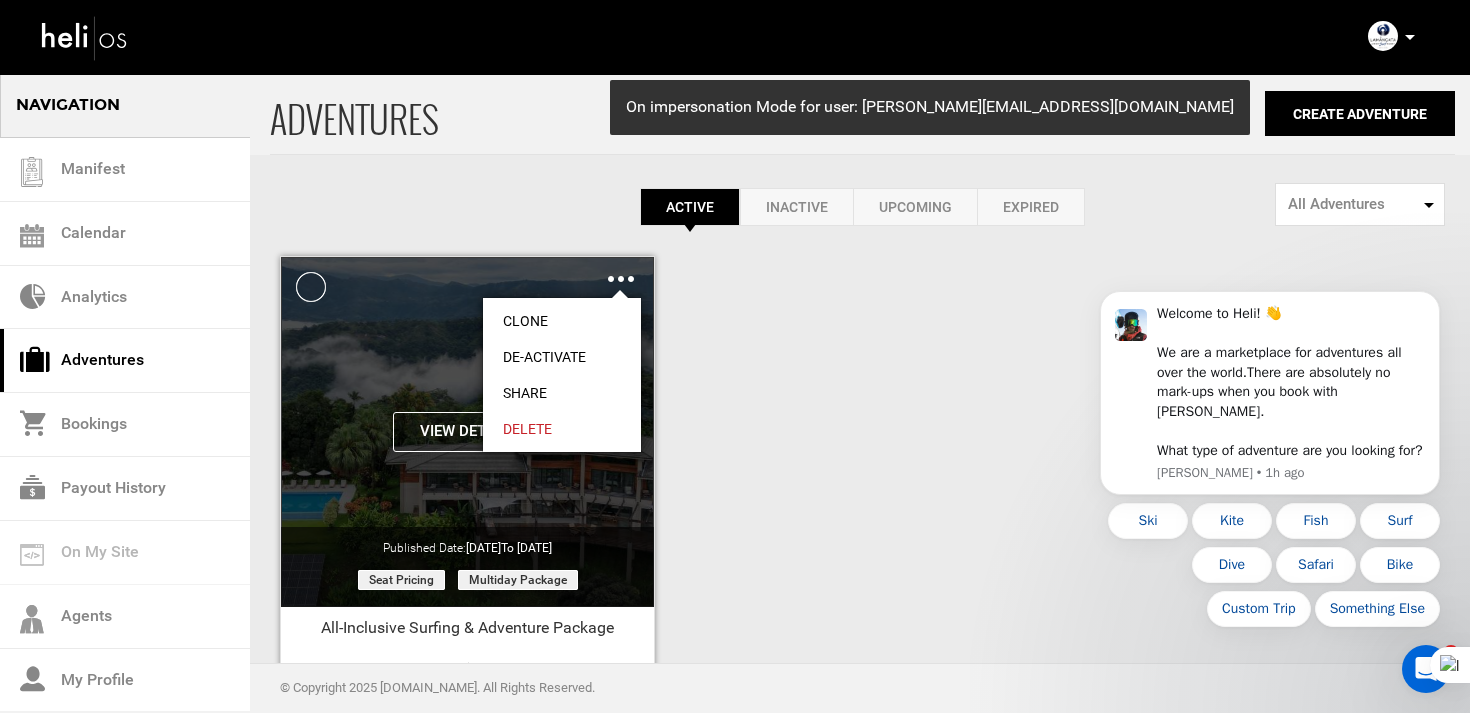 click on "Share" at bounding box center (562, 393) 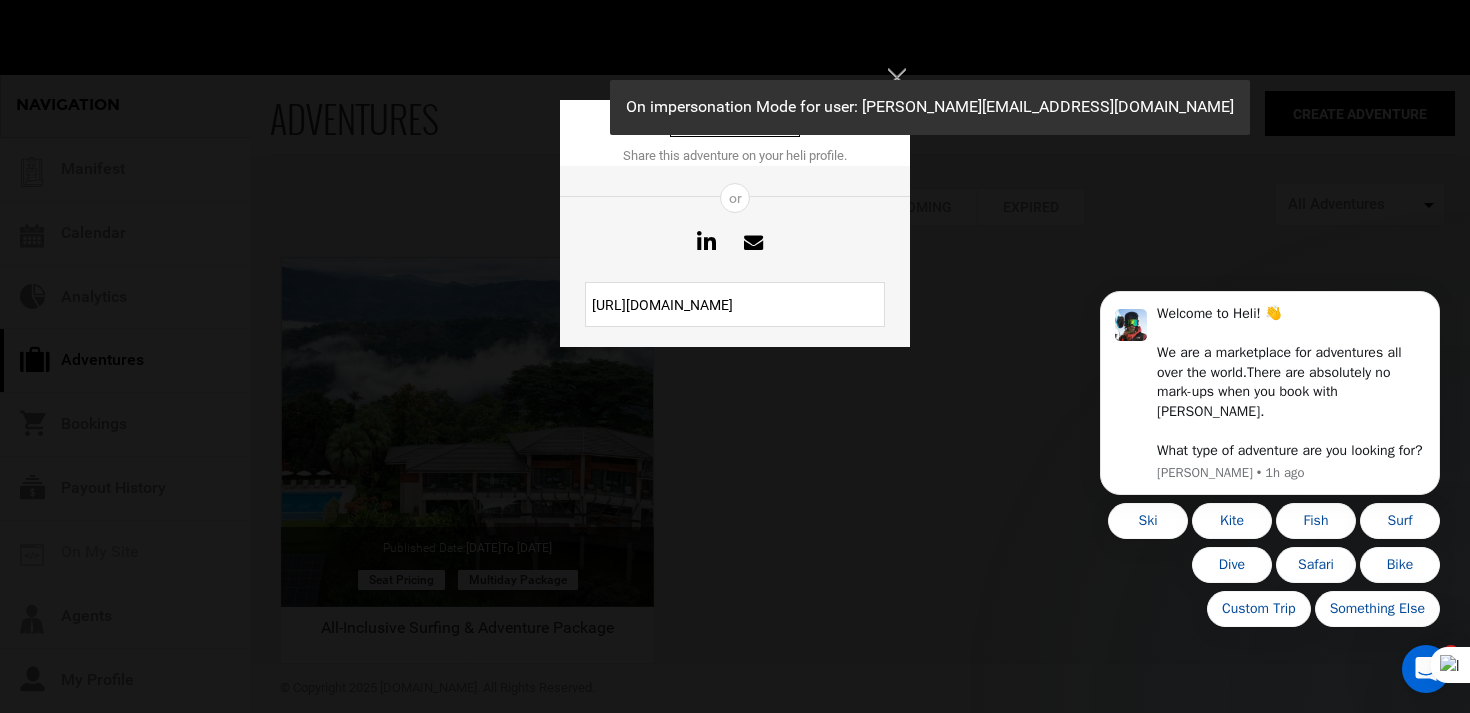 click on "https://heli.life/XPStXt" at bounding box center (735, 304) 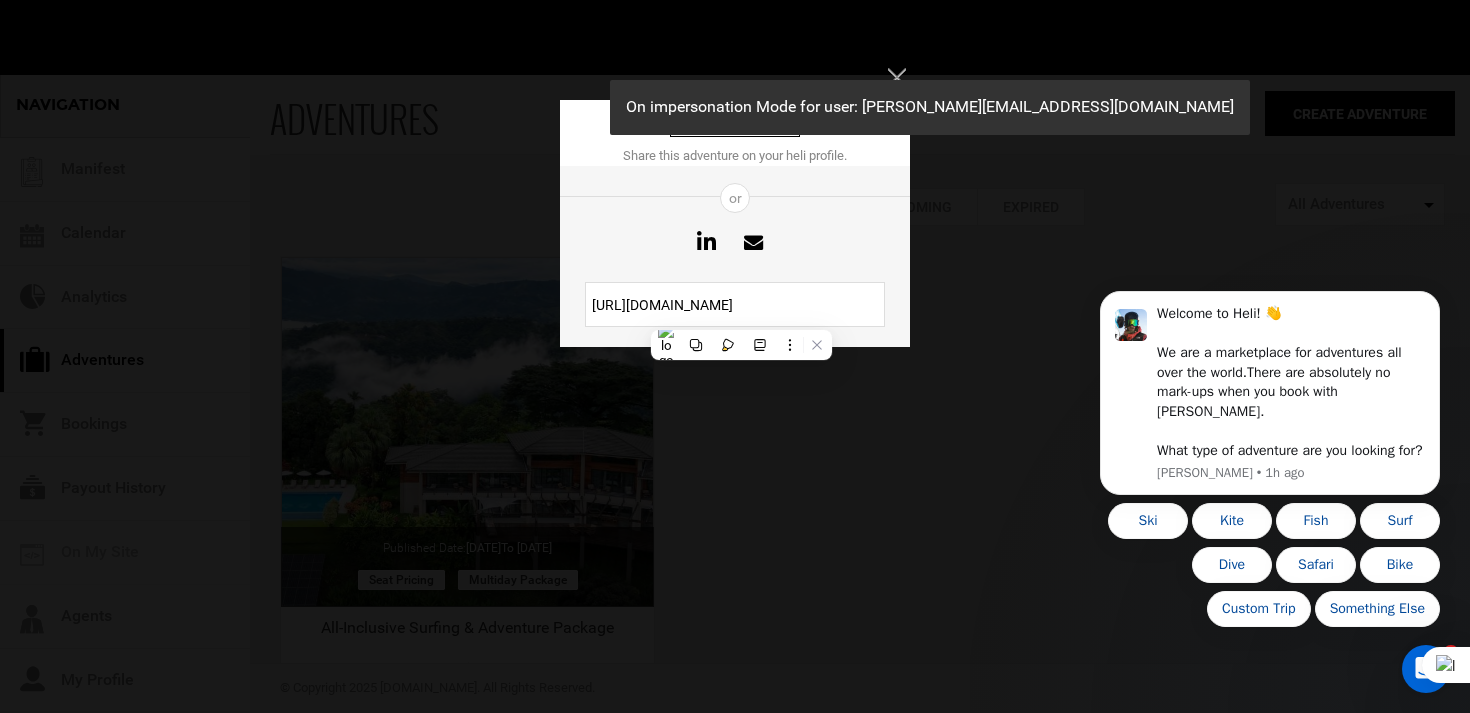 click on "https://heli.life/XPStXt" at bounding box center (735, 304) 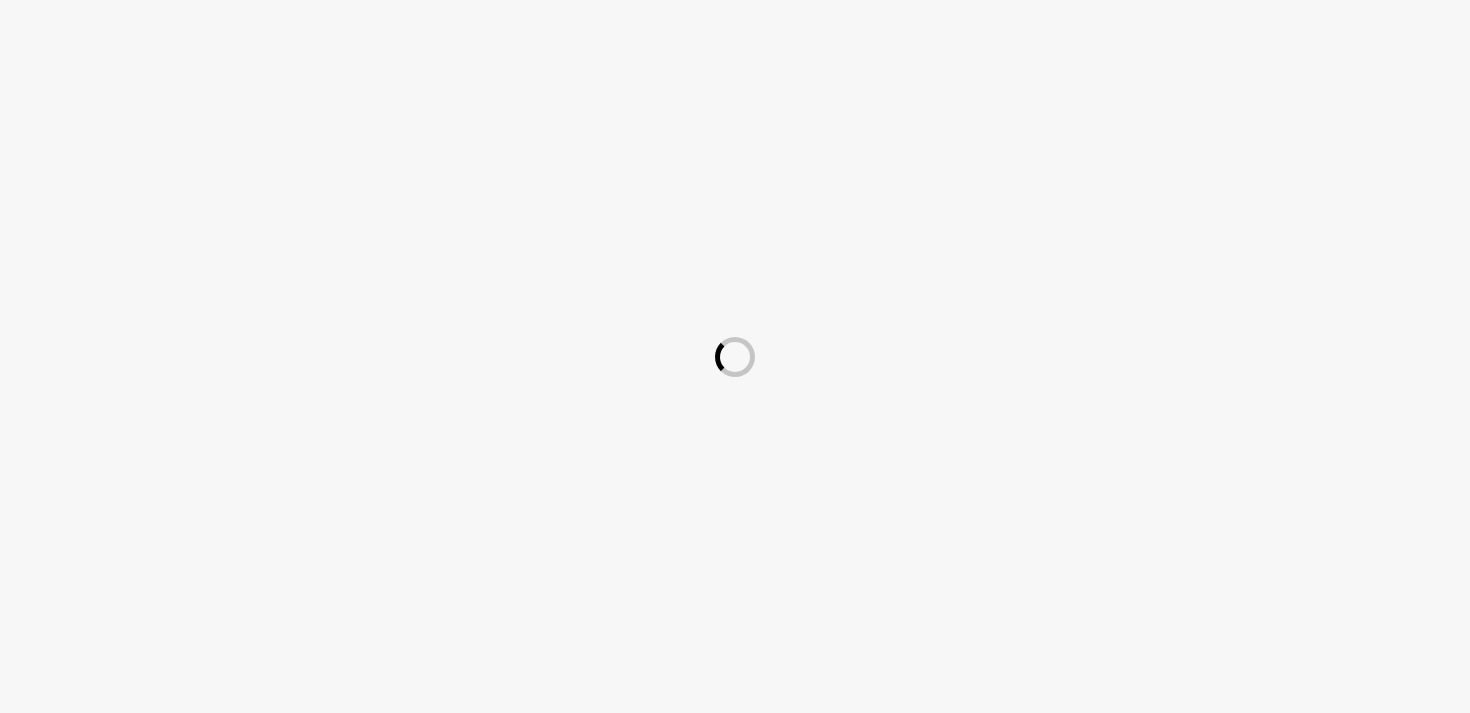 scroll, scrollTop: 0, scrollLeft: 0, axis: both 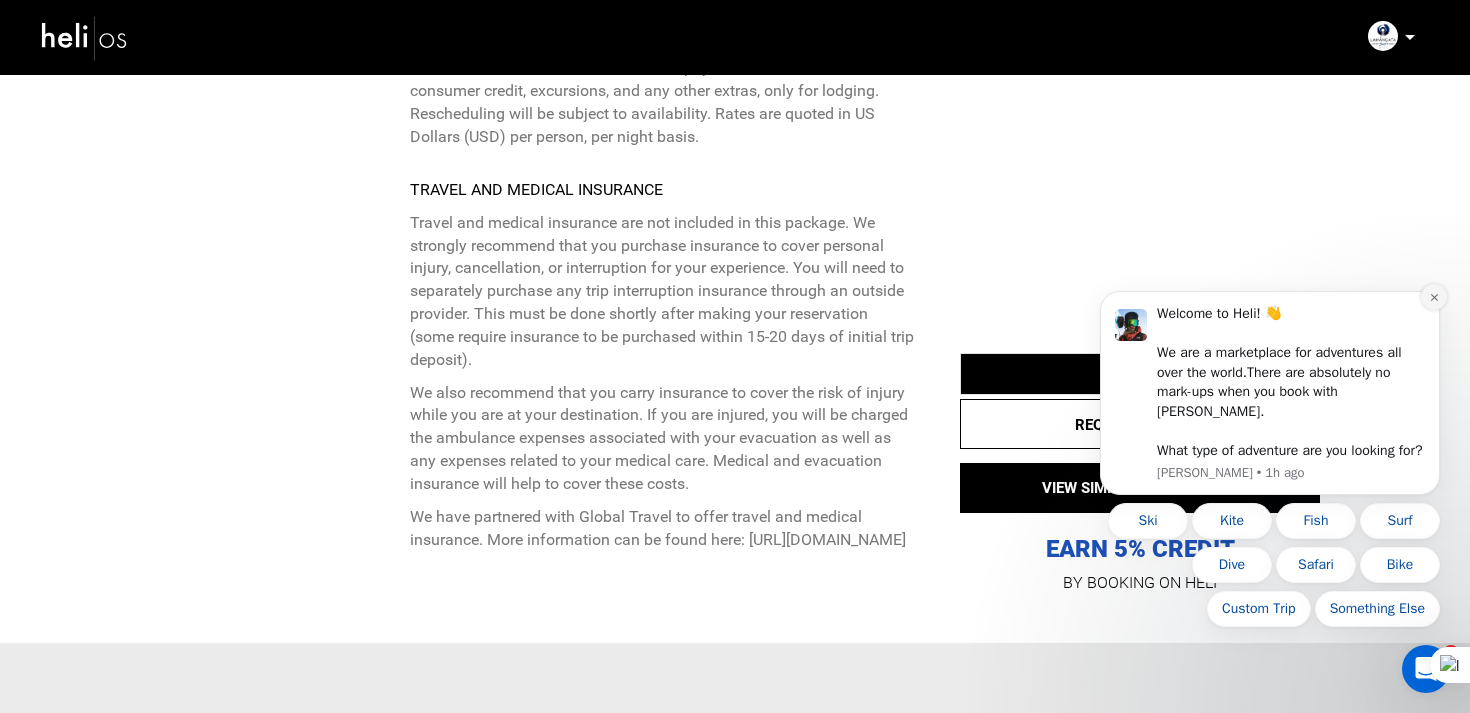 click 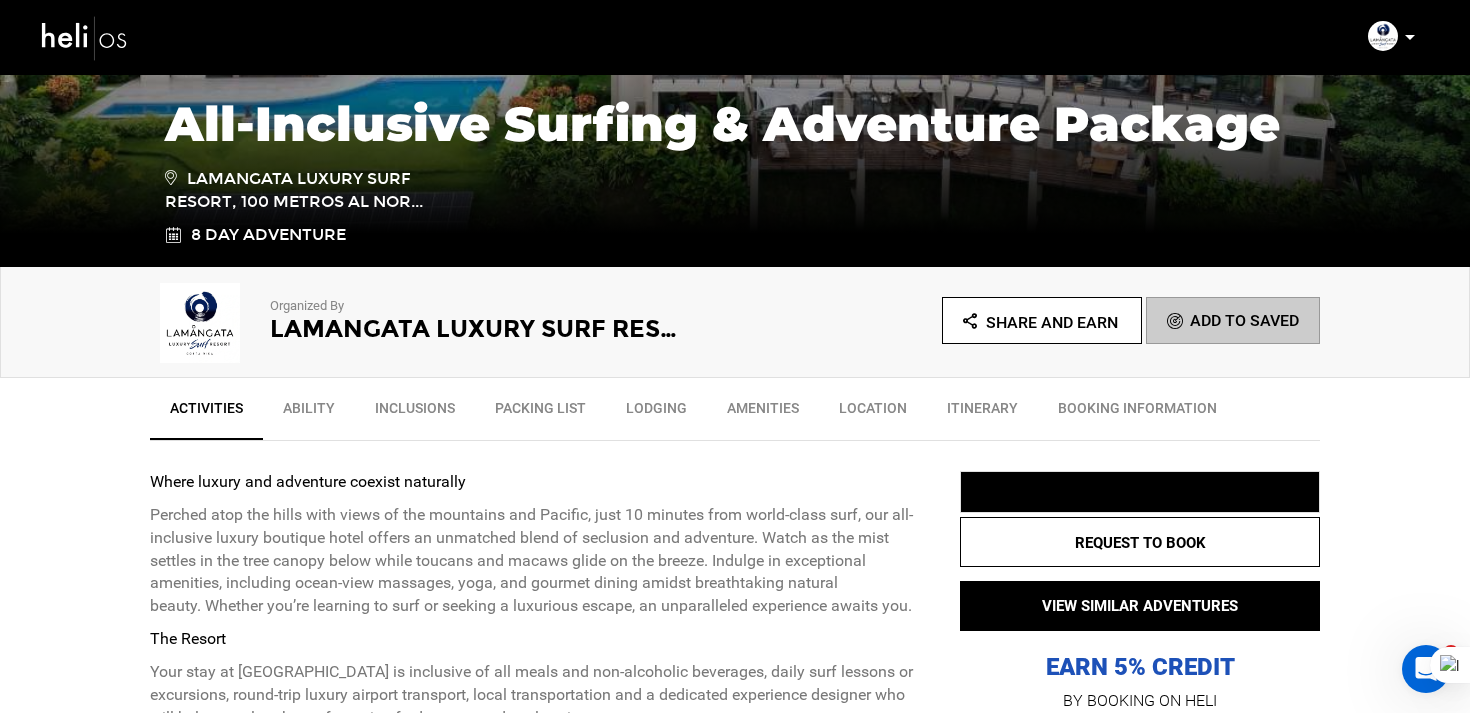 scroll, scrollTop: 0, scrollLeft: 0, axis: both 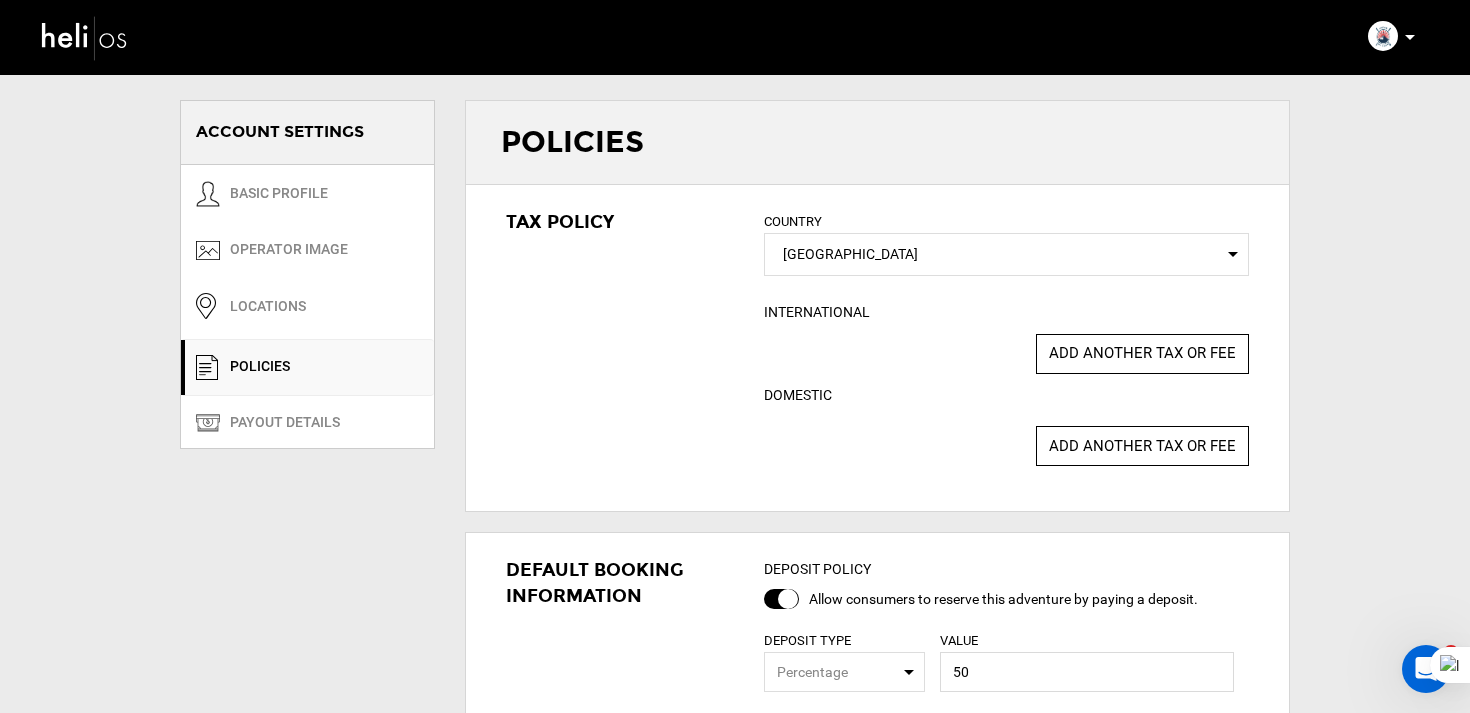 click at bounding box center [85, 37] 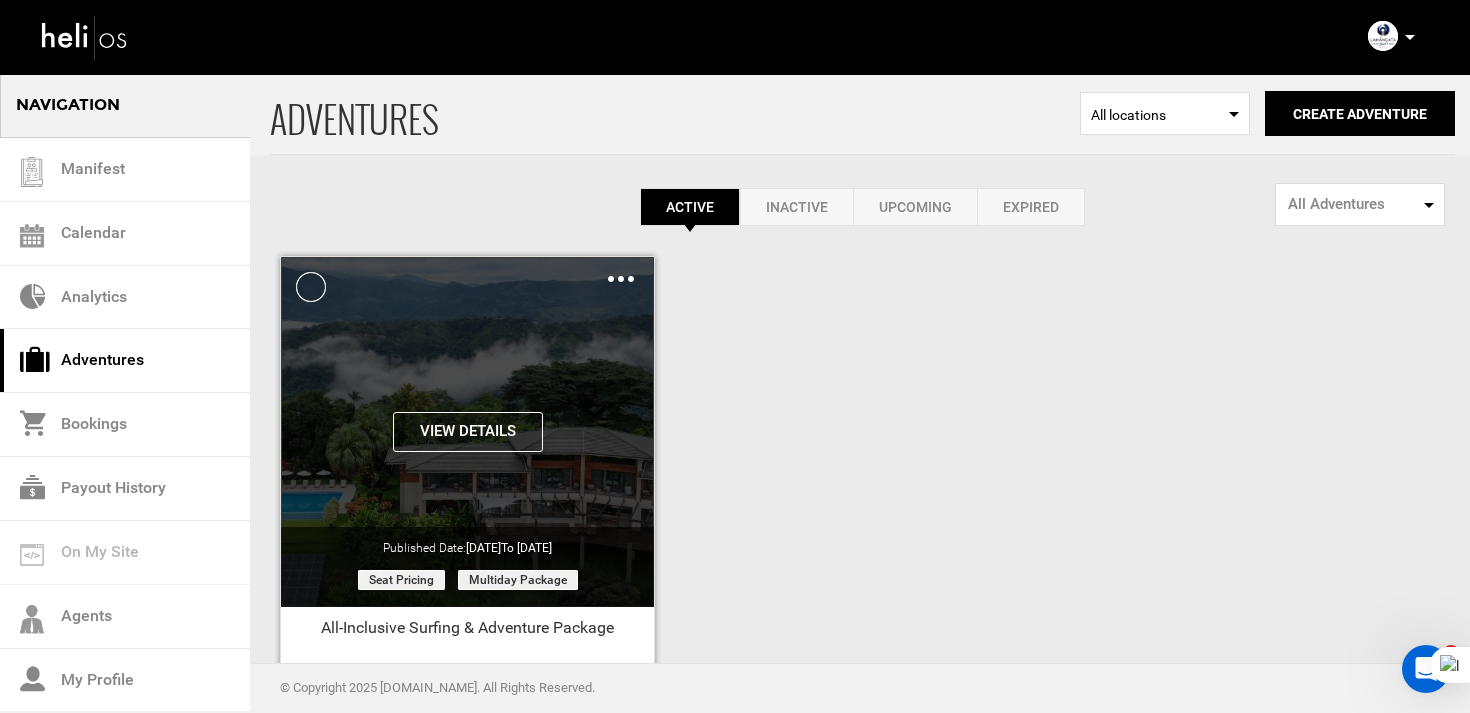 click at bounding box center [621, 279] 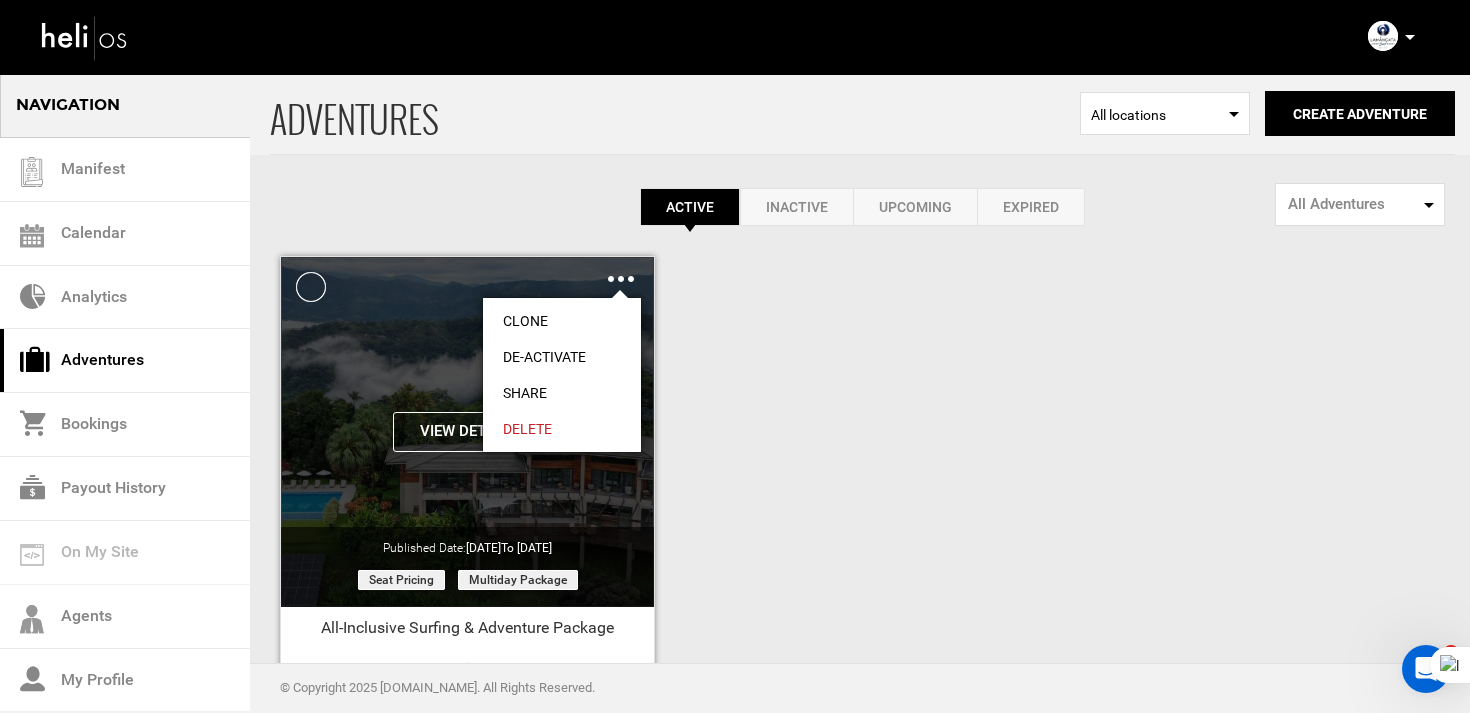 click on "Clone" at bounding box center [562, 321] 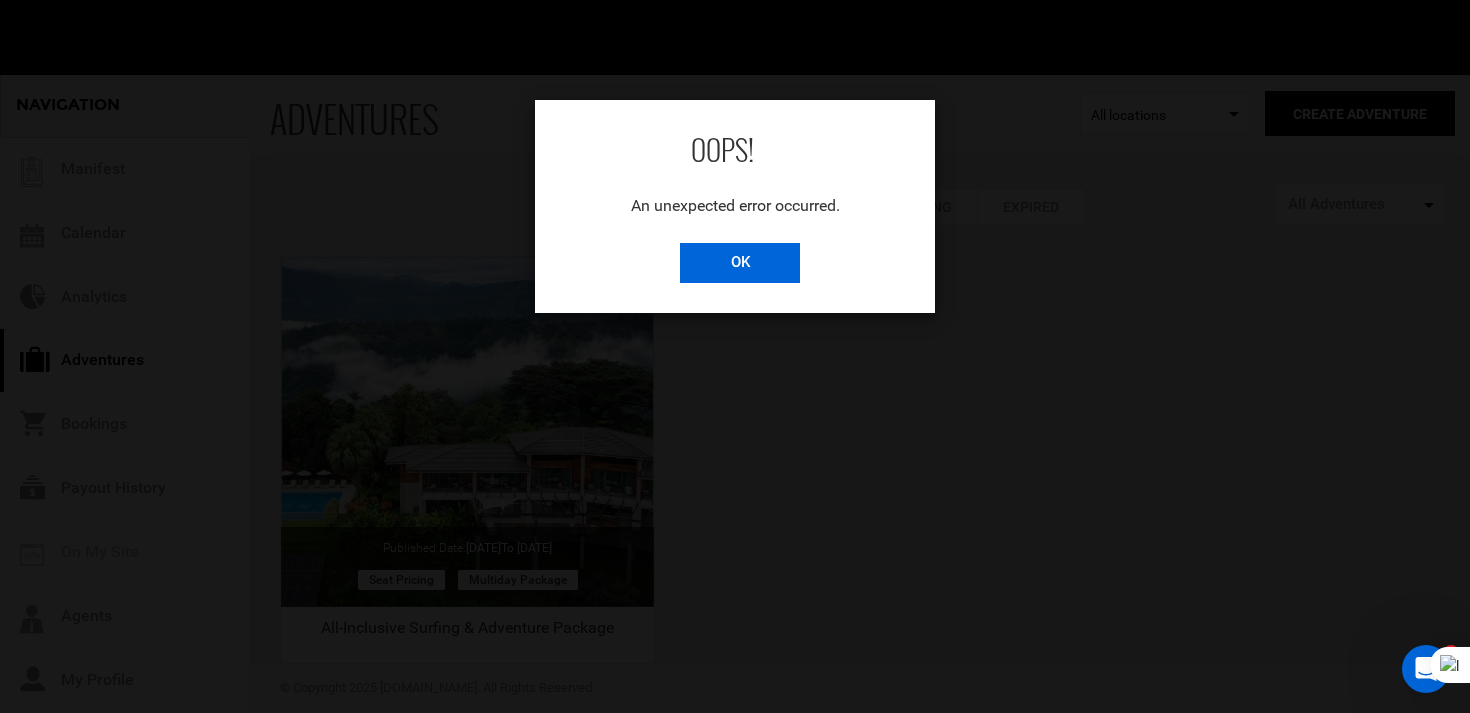 click on "OK" at bounding box center [740, 263] 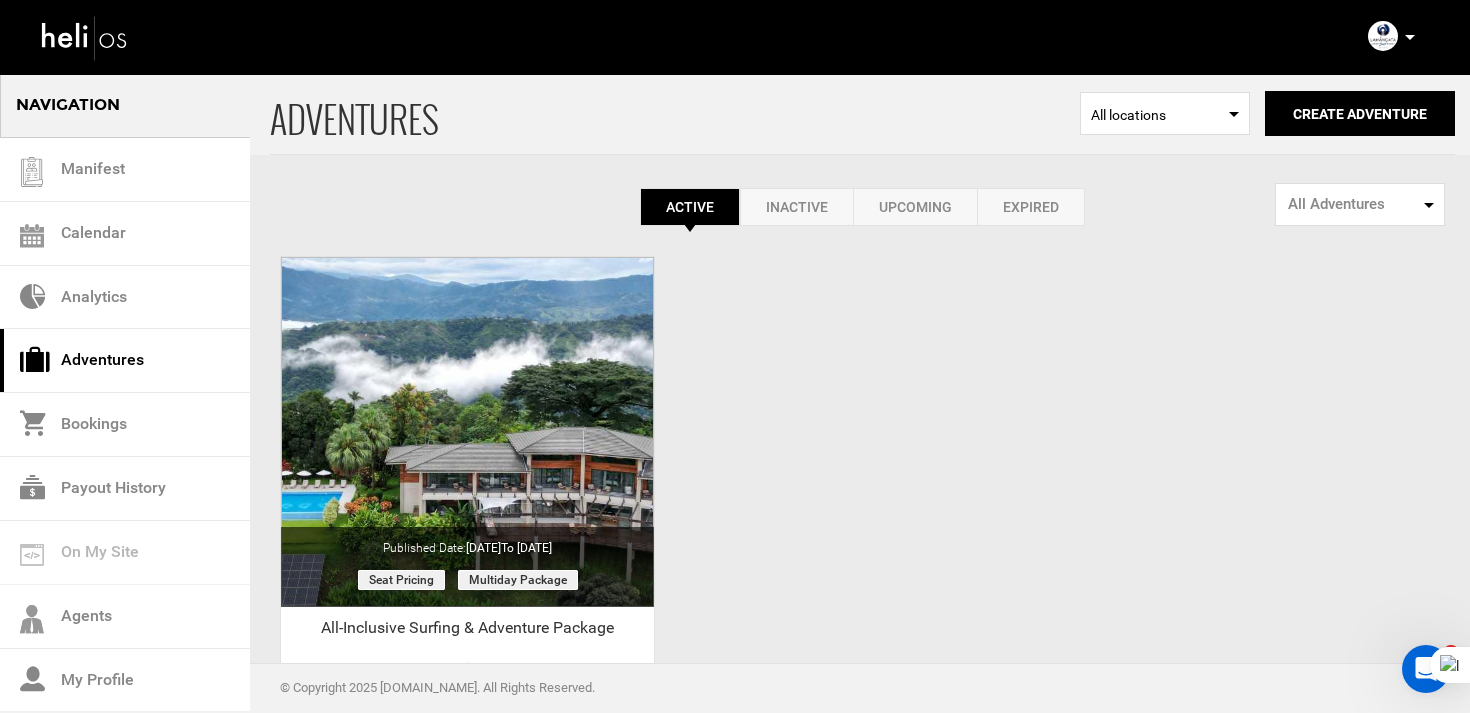click on "Inactive" at bounding box center (796, 207) 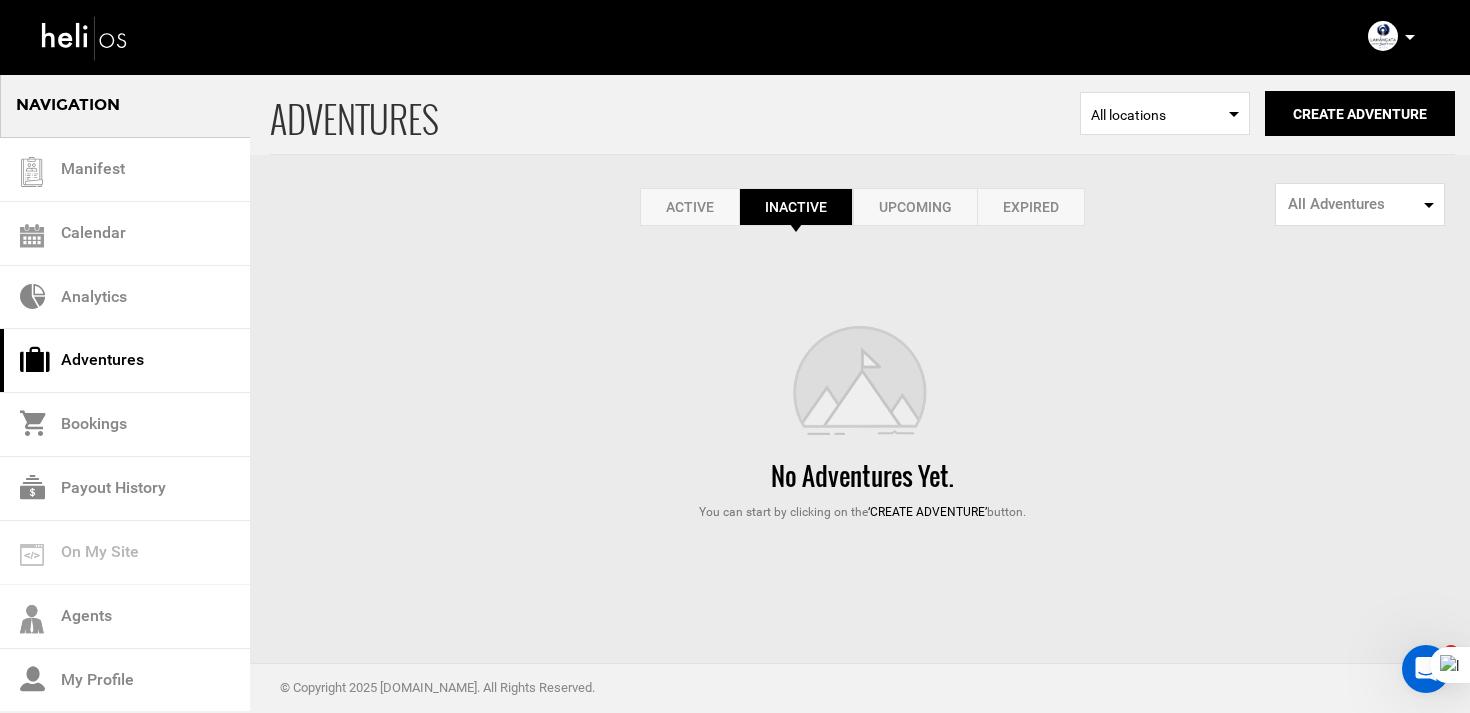 click on "Active" at bounding box center [689, 207] 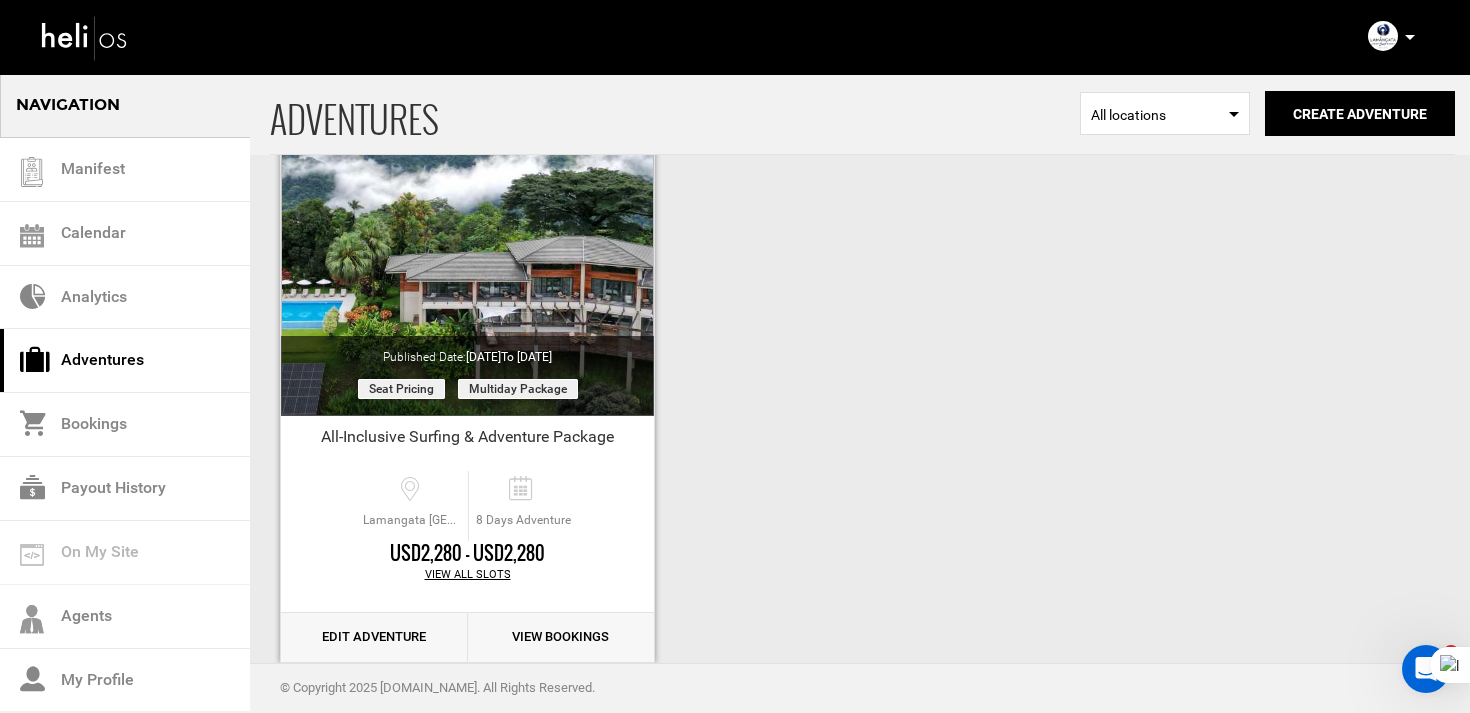 scroll, scrollTop: 231, scrollLeft: 0, axis: vertical 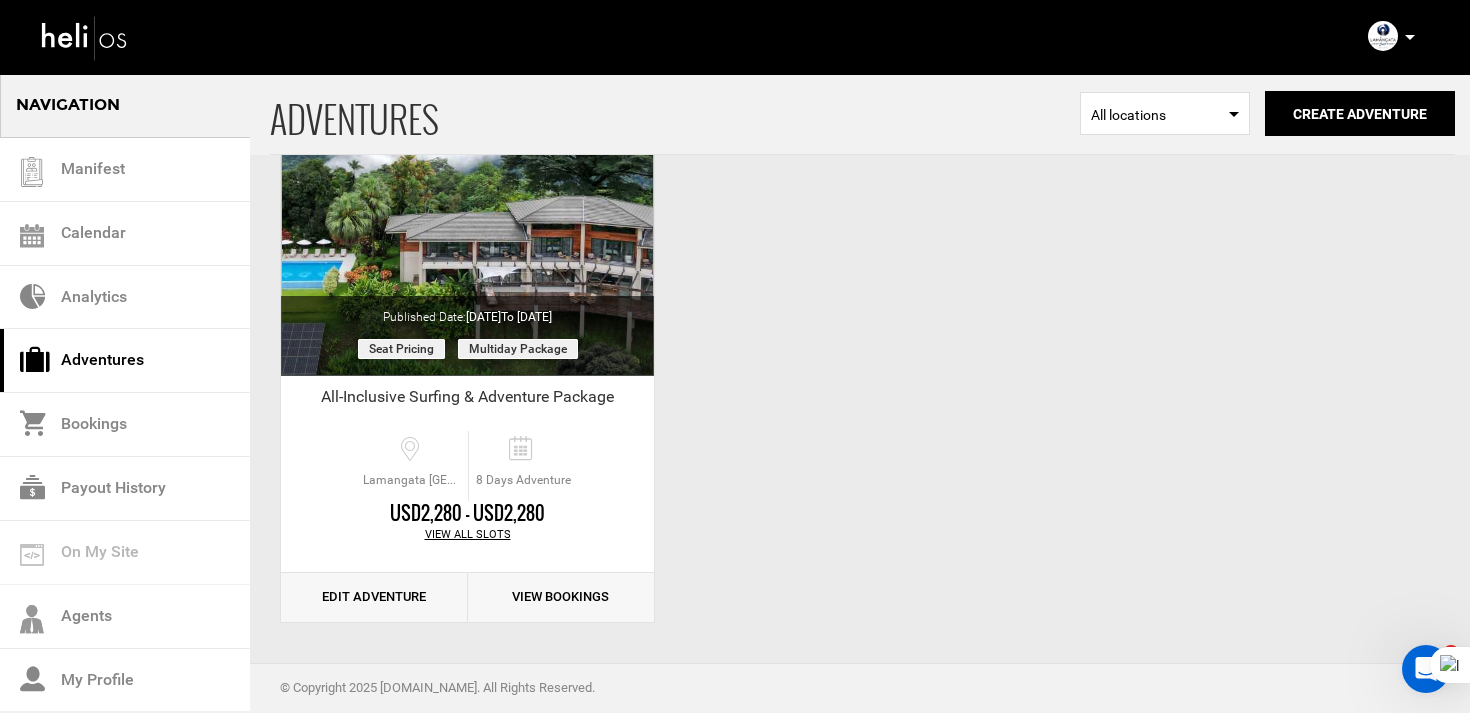 click on "ADVENTURES
Select Location   All locations
Create Adventure
Public Adventure
This adventure will appear on your profile, be visible in search, and easy to find in our marketplace for any user to book.
or
Private Adventure
This adventure will not show up in search, on your profile, or in our marketplace, and can only be accessed by private link.
Active
Inactive
Upcoming
Expired
Active   Active Inactive Upcoming Expired
Active
Inactive
Upcoming
Expired" at bounding box center [735, 242] 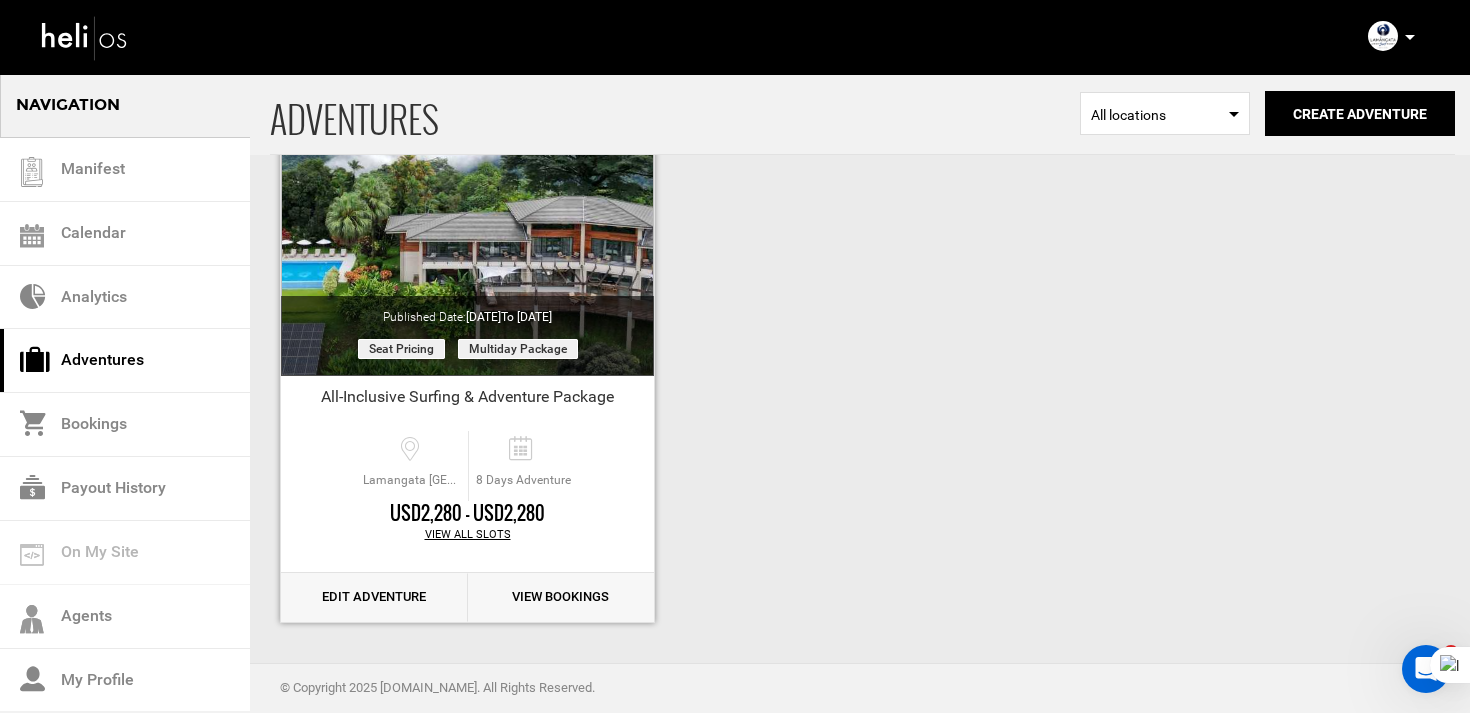 click on "Edit Adventure" at bounding box center [374, 597] 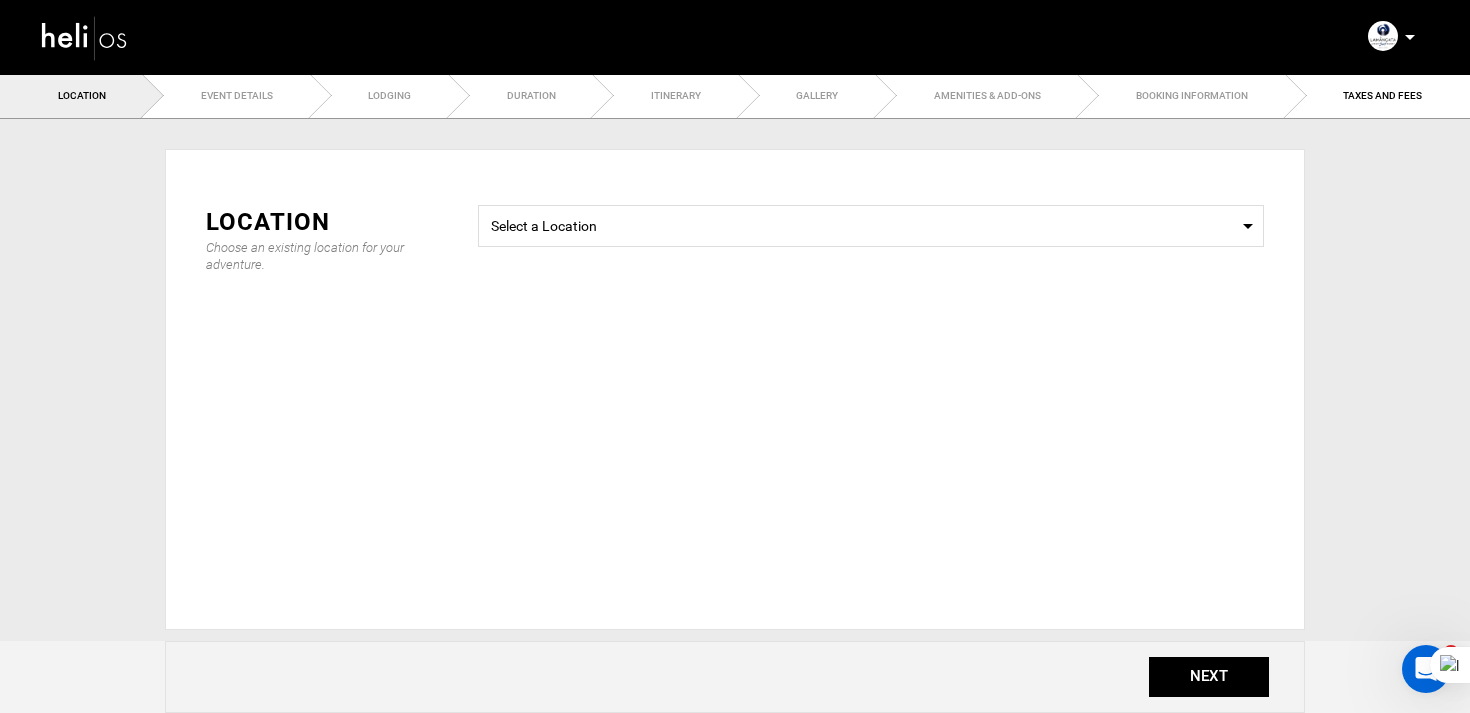 scroll, scrollTop: 0, scrollLeft: 0, axis: both 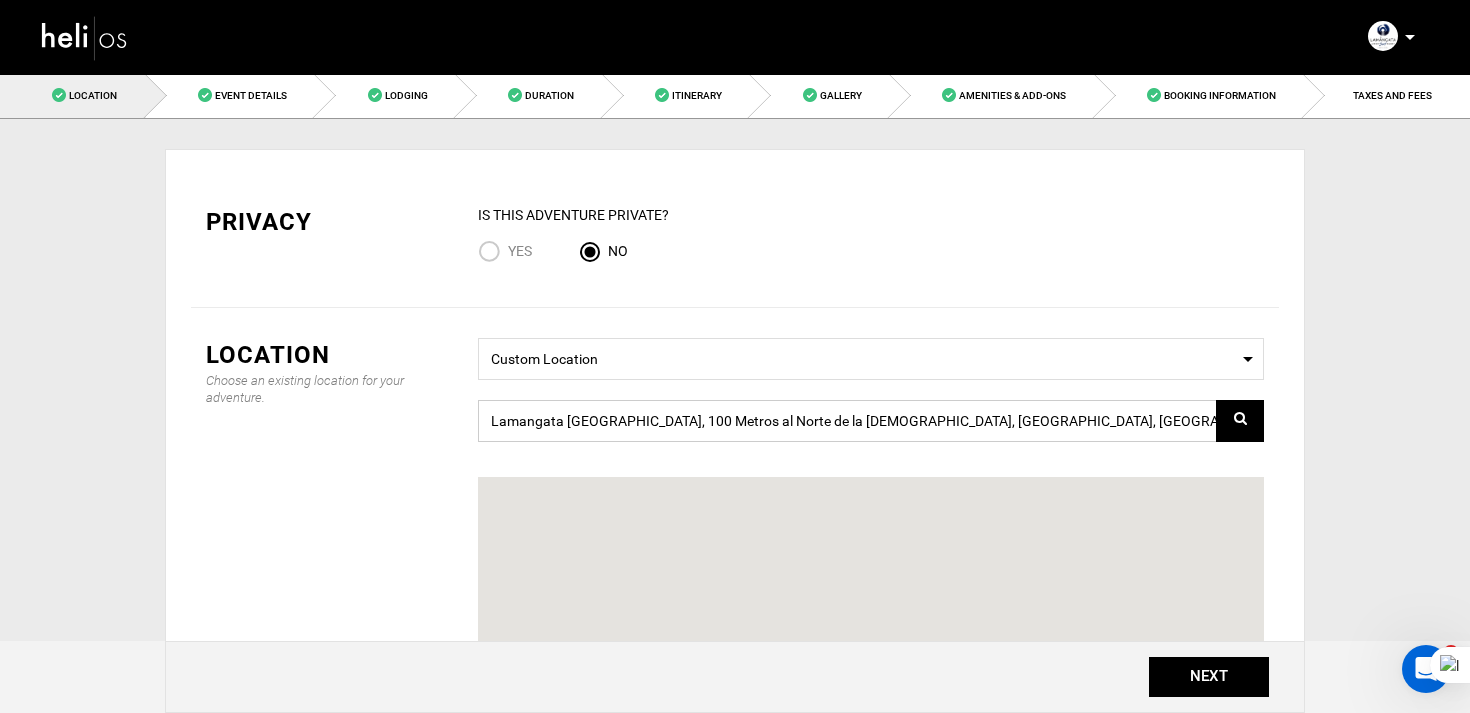 click on "Lamangata [GEOGRAPHIC_DATA], 100 Metros al Norte de la [DEMOGRAPHIC_DATA], [GEOGRAPHIC_DATA], [GEOGRAPHIC_DATA][PERSON_NAME], [GEOGRAPHIC_DATA]" at bounding box center [871, 421] 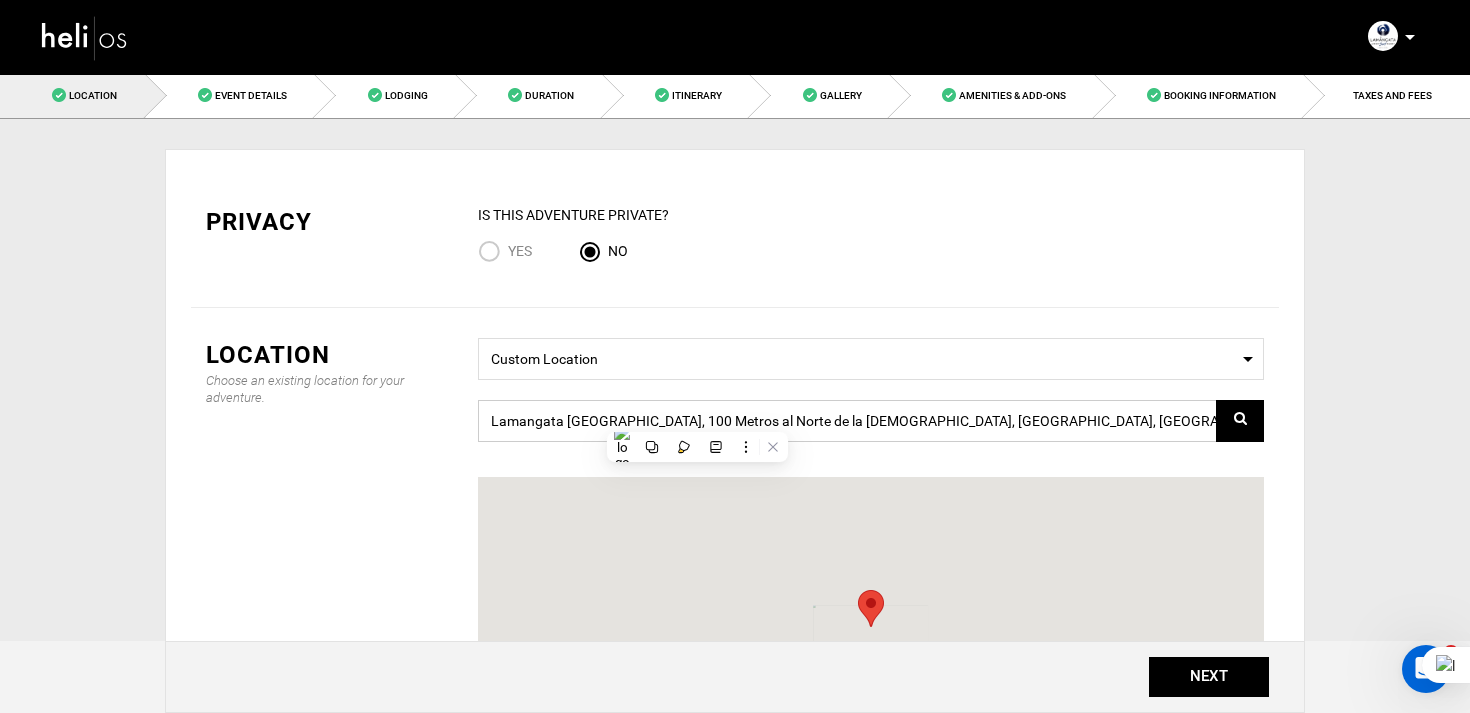 scroll, scrollTop: 0, scrollLeft: 0, axis: both 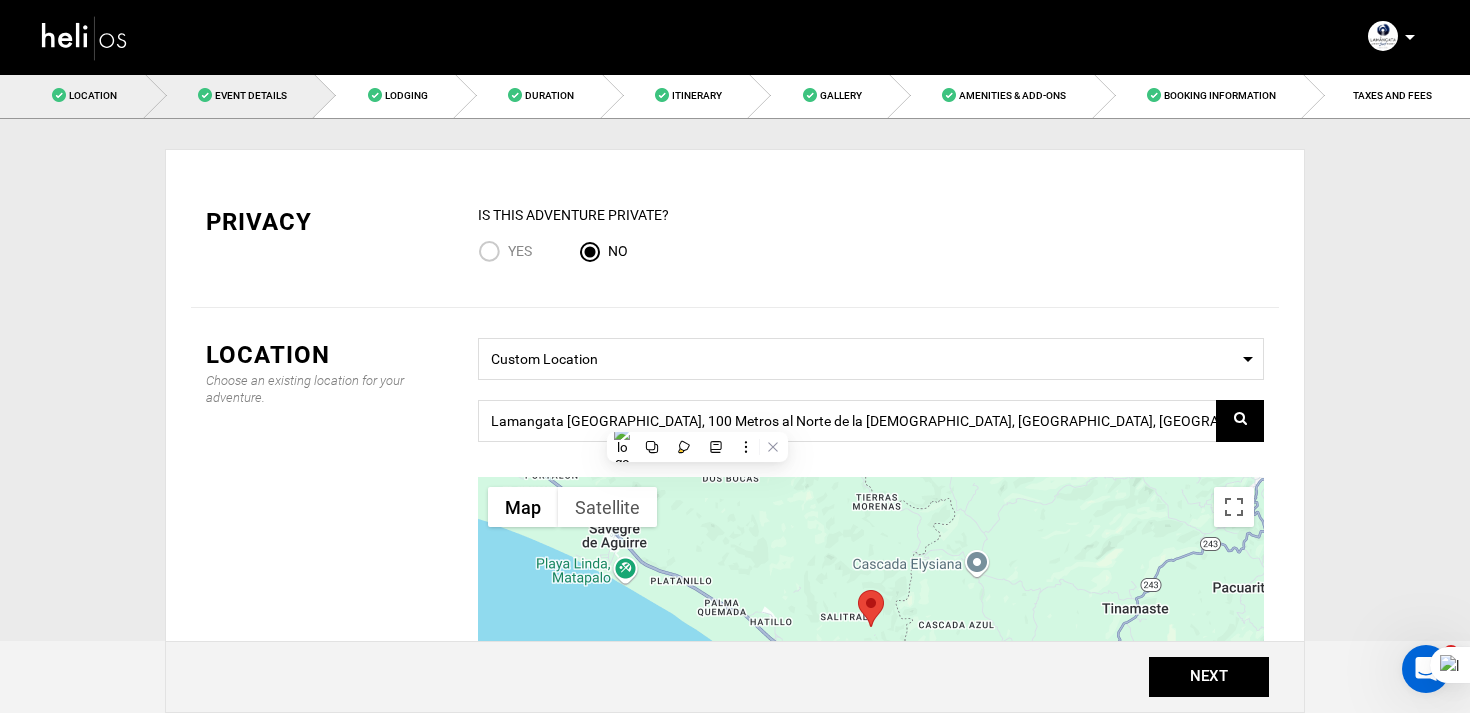 click on "Event Details" at bounding box center (231, 95) 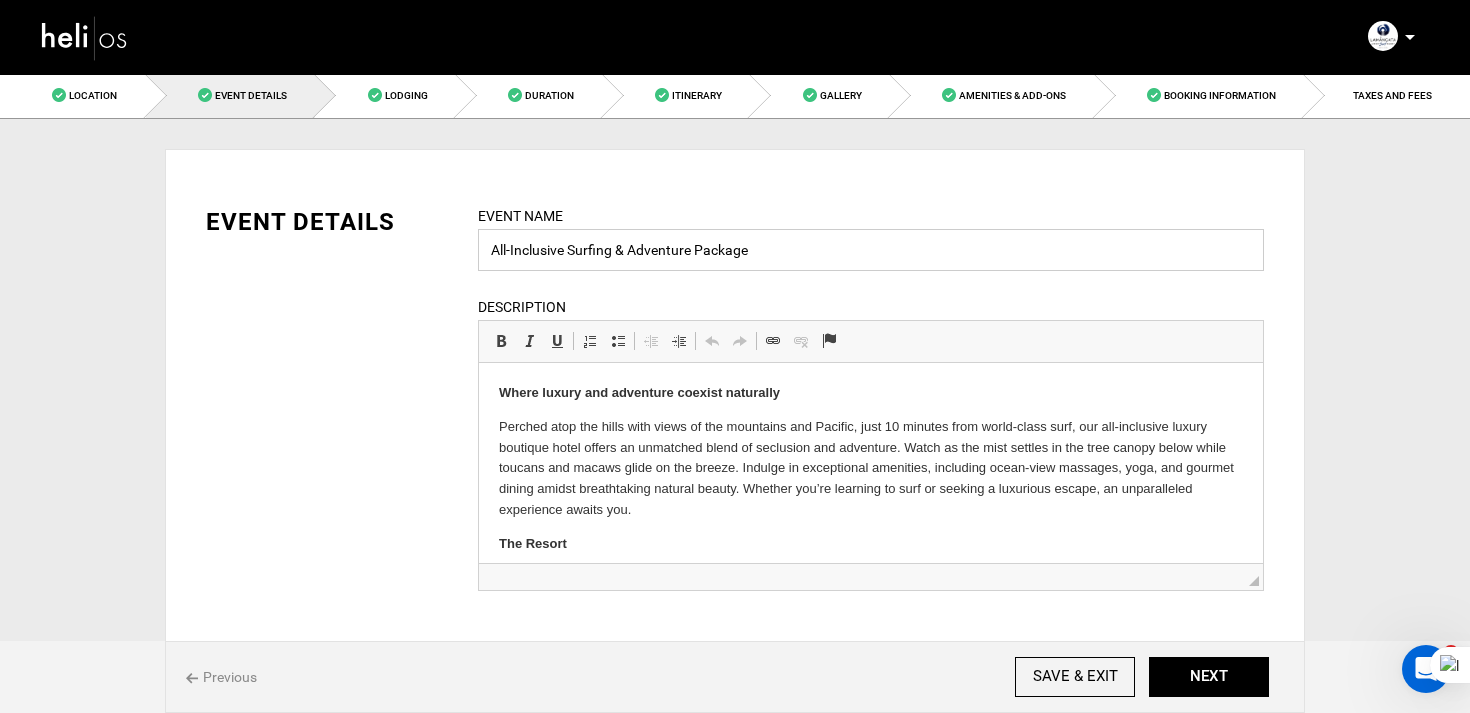 click on "All-Inclusive Surfing & Adventure Package" at bounding box center (871, 250) 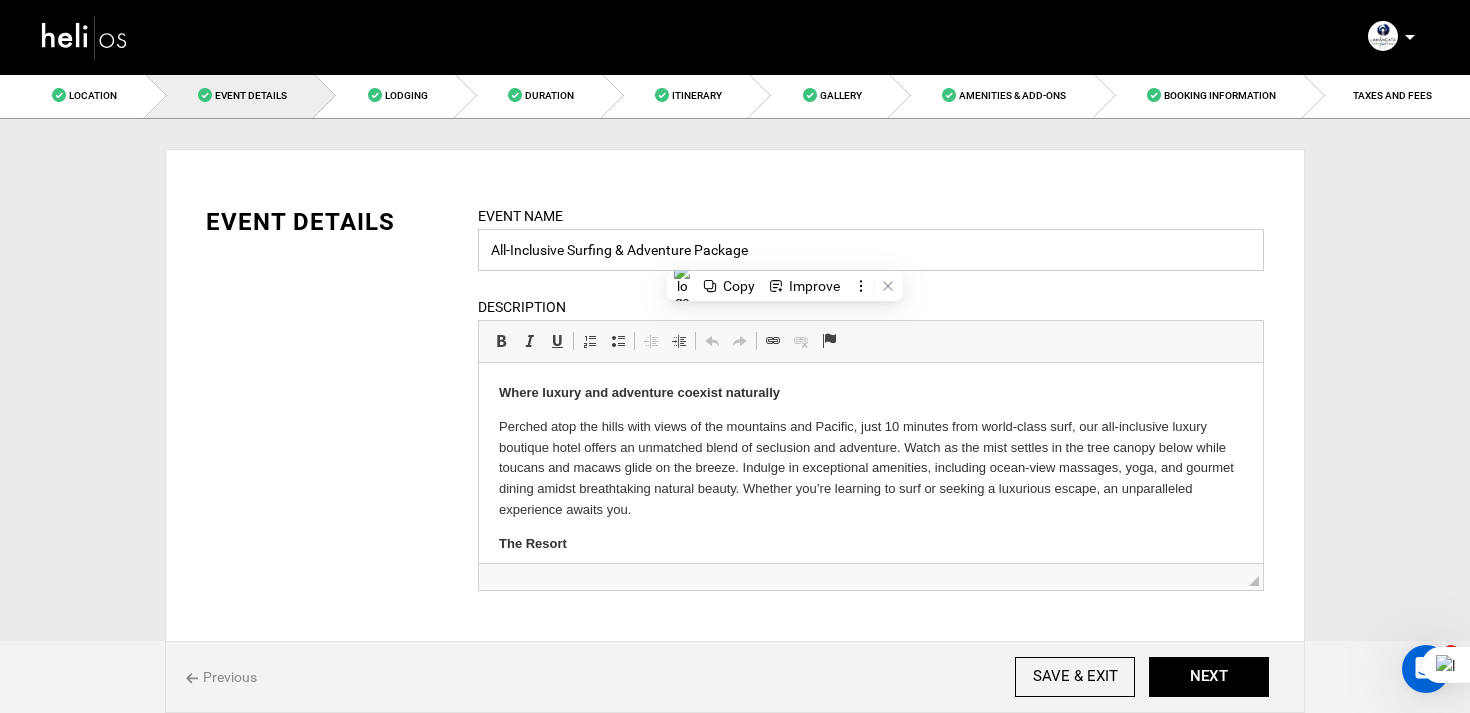 click on "All-Inclusive Surfing & Adventure Package" at bounding box center (871, 250) 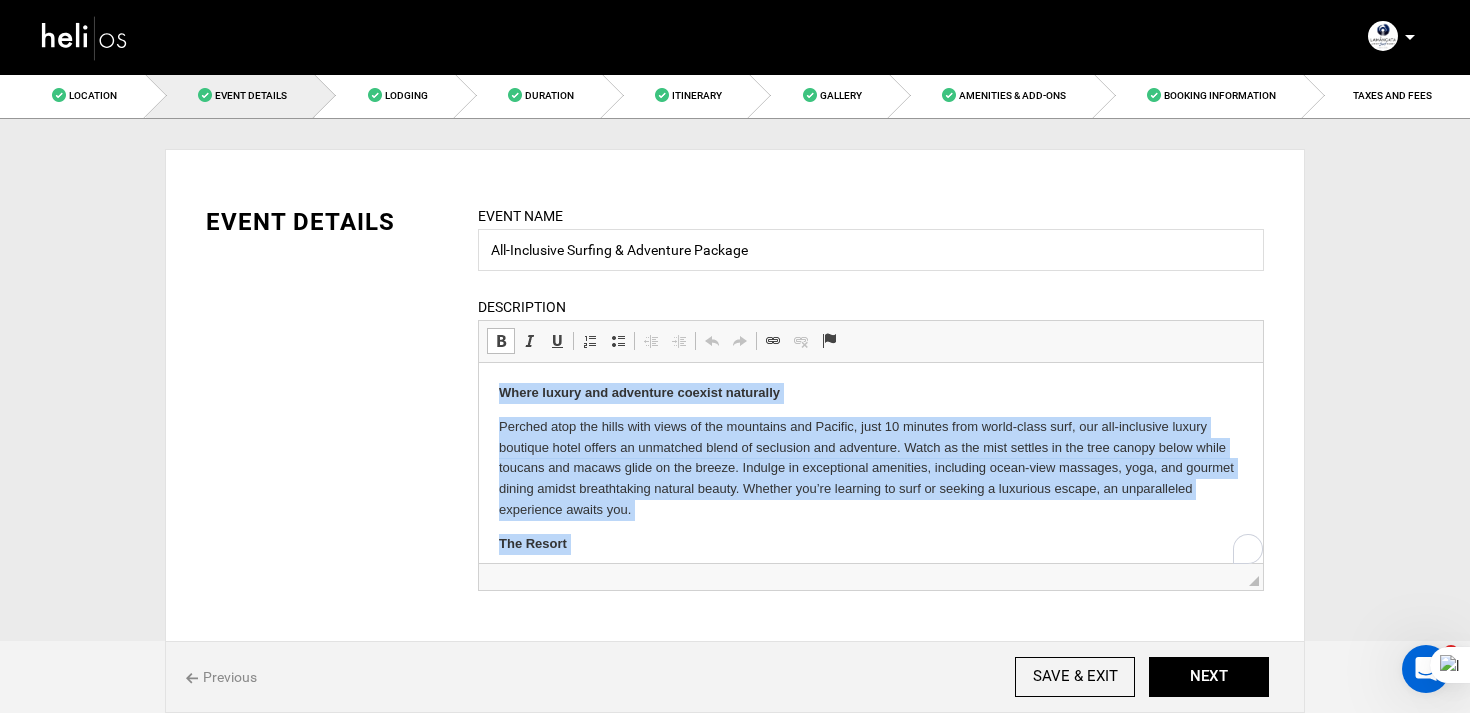 copy on "Where luxury and adventure coexist naturally Perched atop the hills with views of the mountains and Pacific, just 10 minutes from world-class surf, our all-inclusive luxury boutique hotel offers an unmatched blend of seclusion and adventure. Watch as the mist settles in the tree canopy below while toucans and macaws glide on the breeze. Indulge in exceptional amenities, including ocean-view massages, yoga, and gourmet dining amidst breathtaking natural beauty. Whether you’re learning to surf or seeking a luxurious escape, an unparalleled experience awaits you. The Resort Your stay at Lamangata Luxury Surf Resort is inclusive of all meals and non-alcoholic beverages, daily surf lessons or excursions, round-trip luxury airport transport, local transportation and a dedicated experience designer who will help you plan the perfect mix of adventure and exploration. Personalized Surf lessons for all Levels — In Paradise Let our professional surf instructors introduce you to your new favorite hobby as you tackle a..." 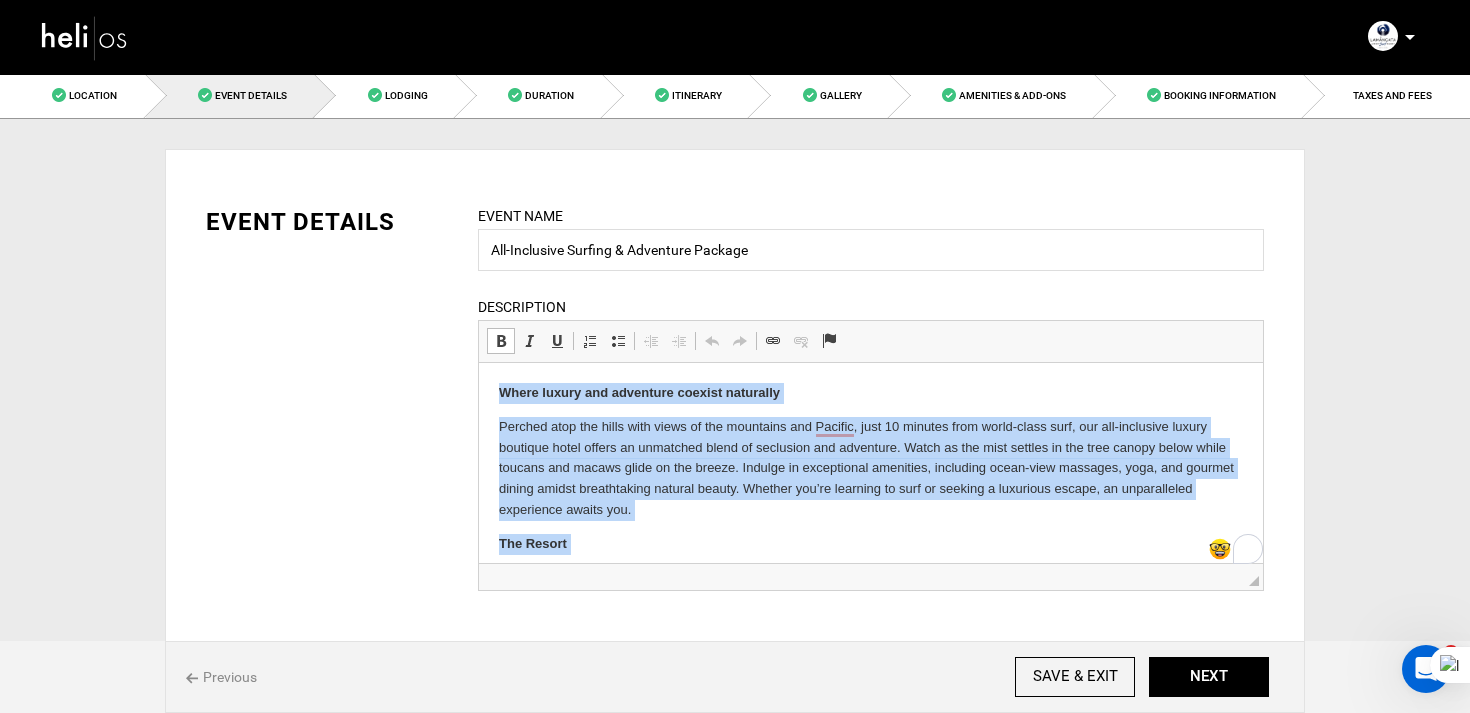 scroll, scrollTop: 340, scrollLeft: 0, axis: vertical 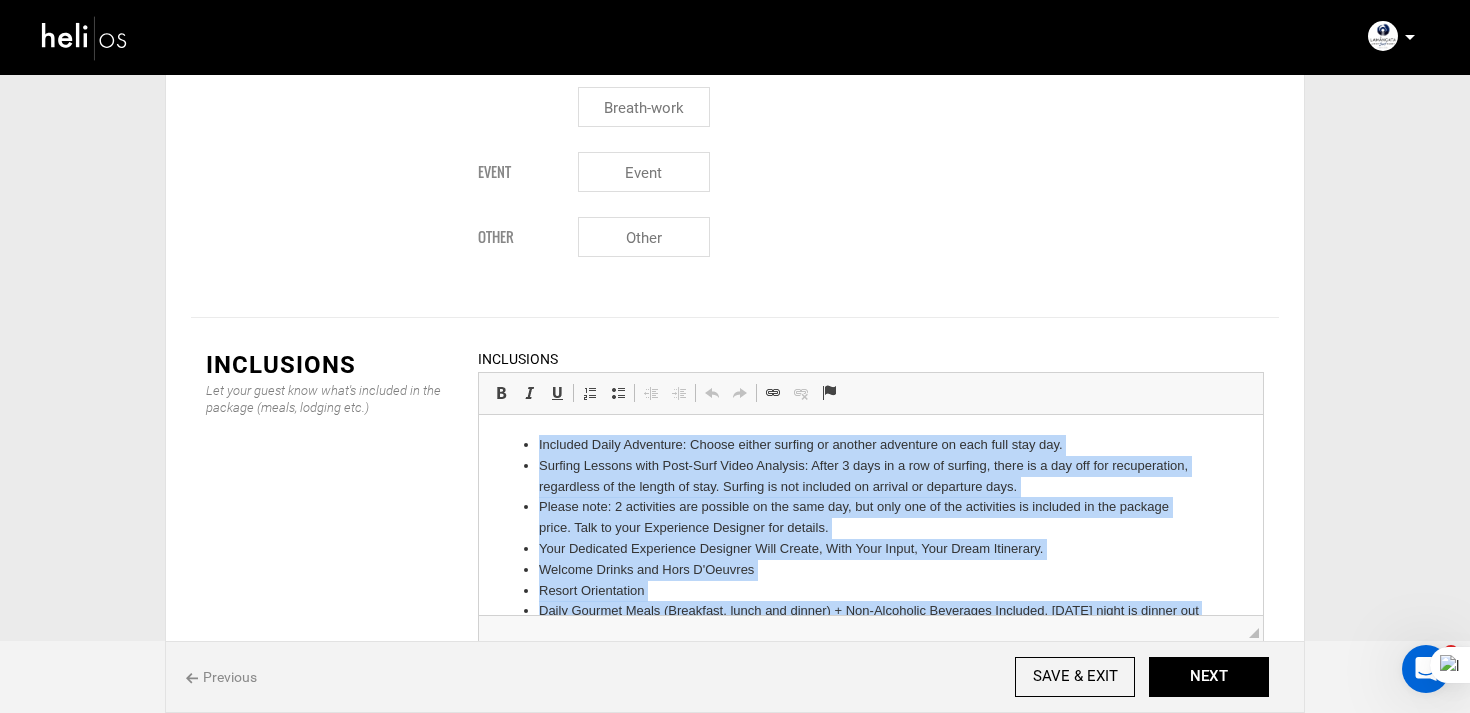 copy on "Included Daily Adventure: Choose either surfing or another adventure on each full stay day. Surfing Lessons with Post-Surf Video Analysis: After 3 days in a row of surfing, there is a day off for recuperation, regardless of the length of stay. Surfing is not included on arrival or departure days. Please note: 2 activities are possible on the same day, but only one of the activities is included in the package price. Talk to your Experience Designer for details. Your Dedicated Experience Designer Will Create, With Your Input, Your Dream Itinerary.  Welcome Drinks and Hors D'Oeuvres Resort Orientation Daily Gourmet Meals (Breakfast, lunch and dinner) + Non-Alcoholic Beverages Included. Wednesday night is dinner out at a local restaurant of your choosing at guest expense. Transportation included. Sunset Hors D'Ouevres  Round-Trip Airport Transfers: San Jose (SJO) or Quepos (XQP).   Daily Chauffered Car Service to & from all activities and surfing + 1 daily shuttle to the town of Dominical. Times change daily a..." 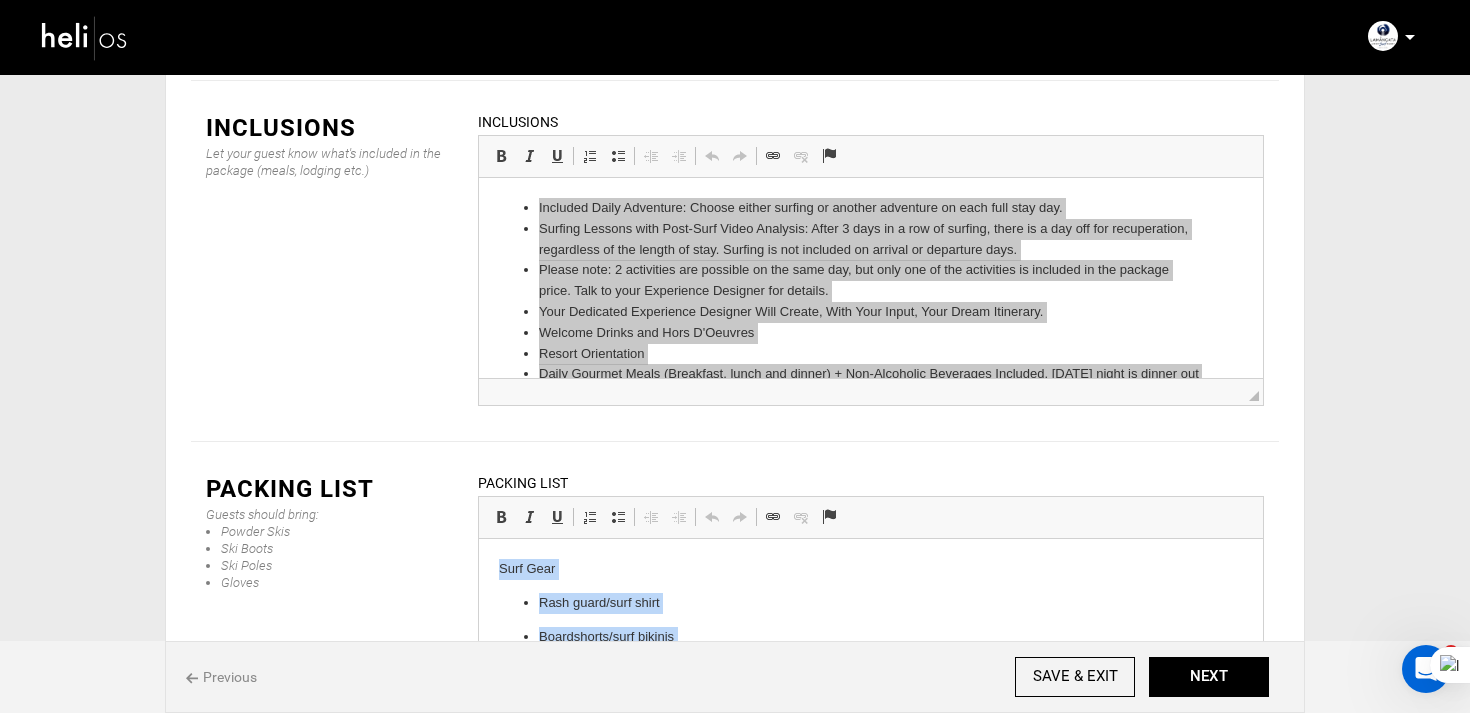 copy on "Surf Gear Rash guard/surf shirt Boardshorts/surf bikinis  Sun Protection Reef-safe sunscreen Zinc face stick SPF lip balm Hat / surf cap Sunglasses (polarized) Aloe vera / after-sun Clothing T-shirts/tank tops Shorts Evening wear (light long sleeves/pants) Light jacket/hoodie Flip-flops/sandals Sneakers Swimsuits (2–3) Underwear/socks Sleepwear Travel Essentials Passport/Visa Travel insurance Cards + cash Dry bag / waterproof pouch Water bottle Beach towel Toiletries & Med Kit Toothbrush + toothpaste Deodorant Shampoo + conditioner Prescription medications Band-aids/antiseptic  Optional / Extras" 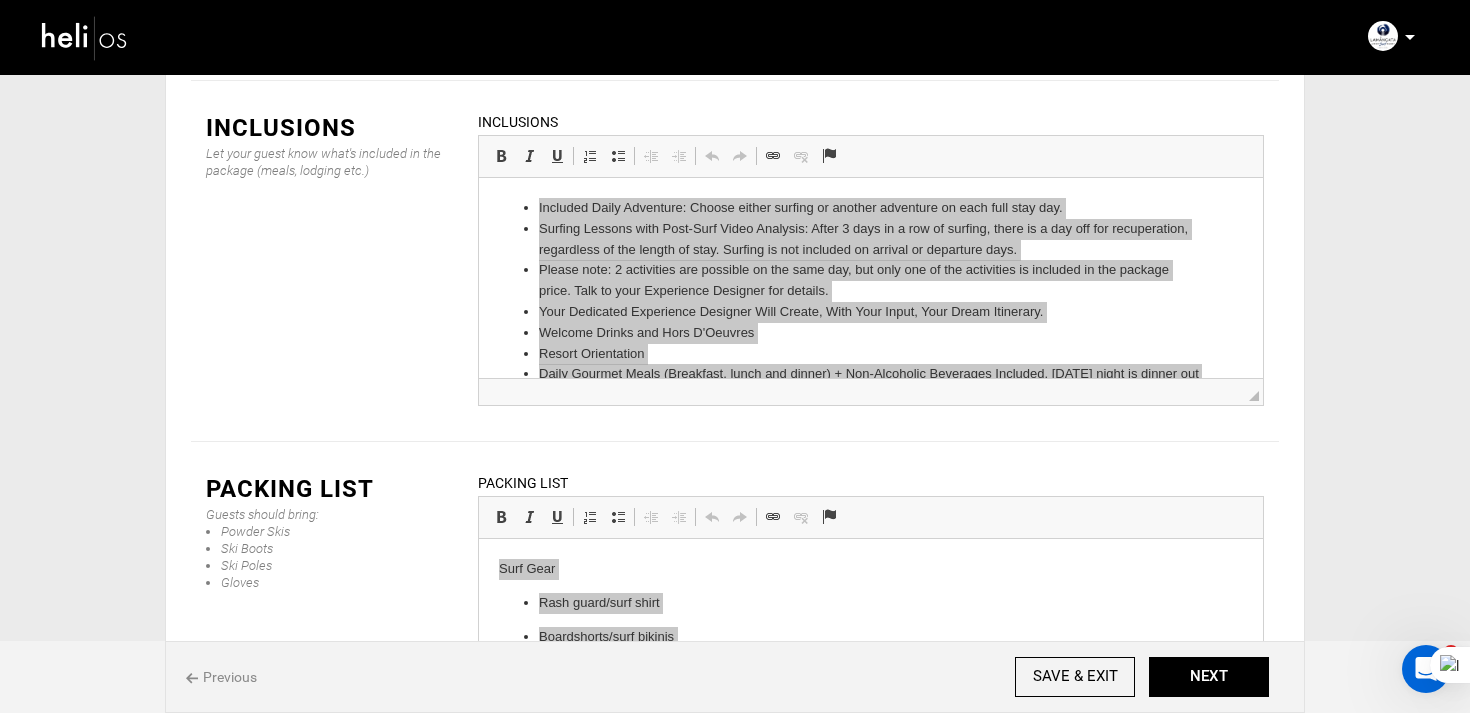 click on "Previous
SAVE & EXIT
NEXT" at bounding box center (735, 677) 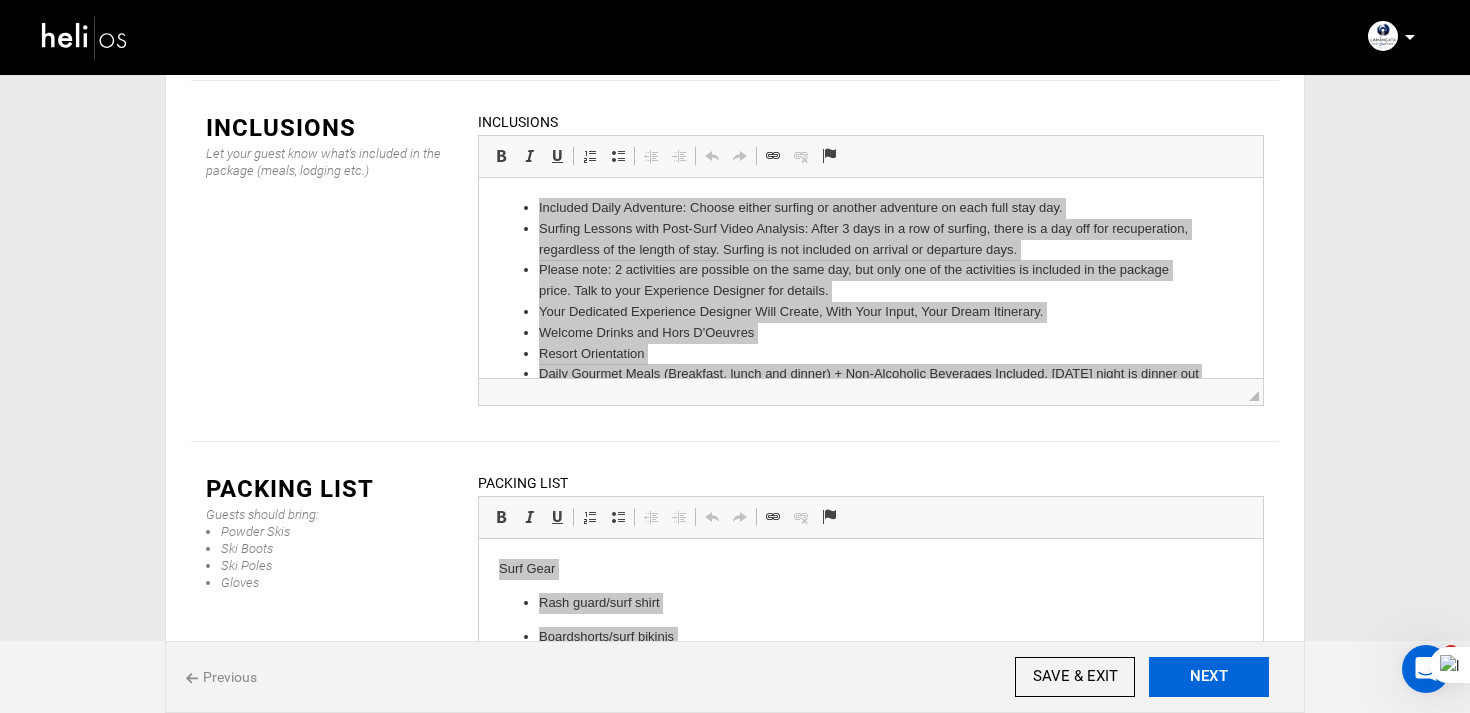 click on "NEXT" at bounding box center (1209, 677) 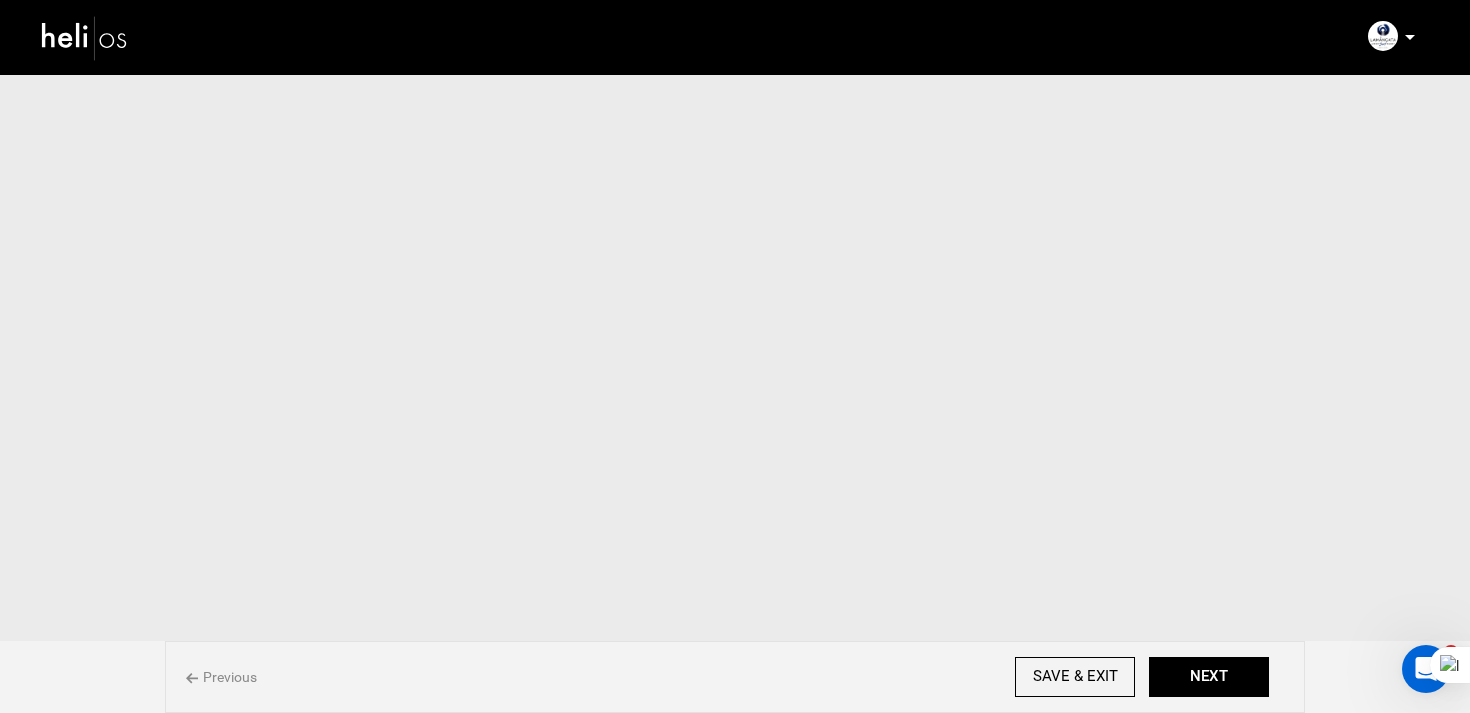 scroll, scrollTop: 0, scrollLeft: 0, axis: both 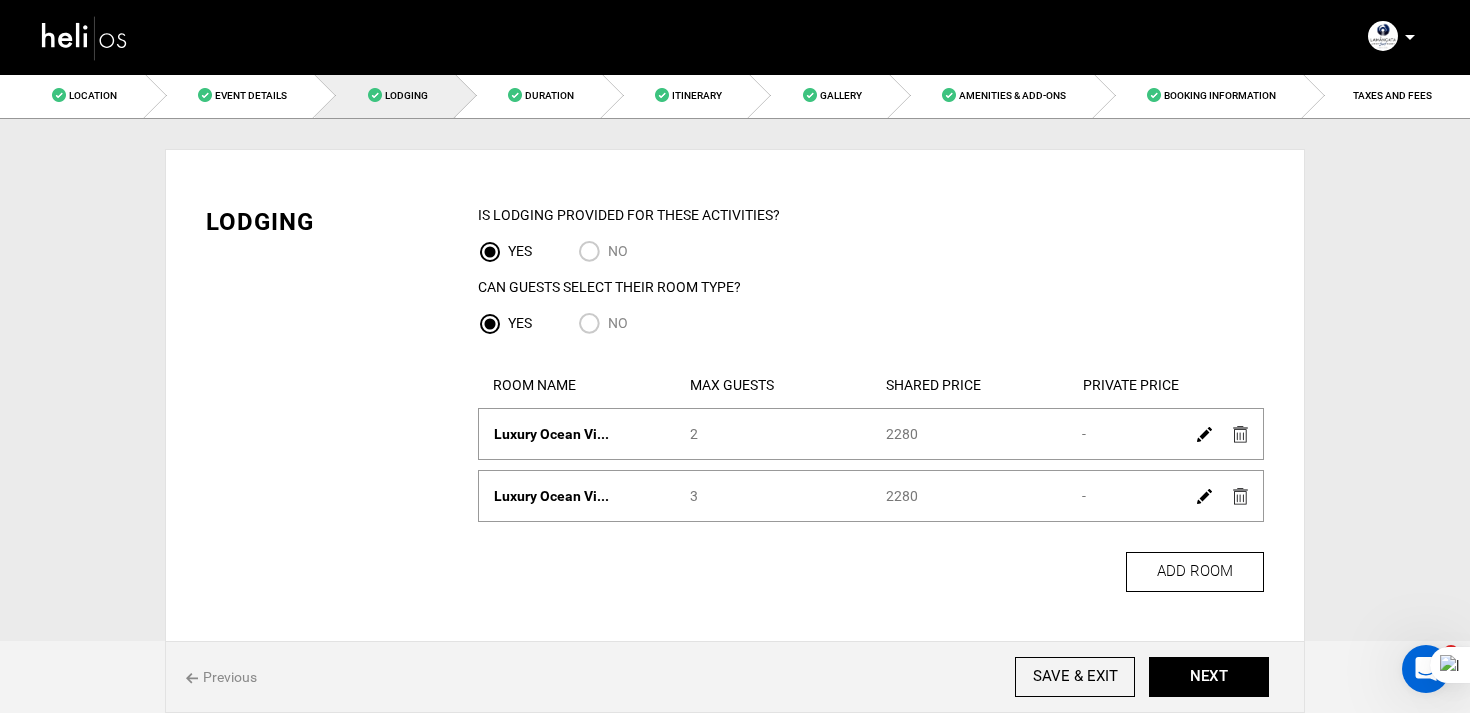 click at bounding box center [1204, 434] 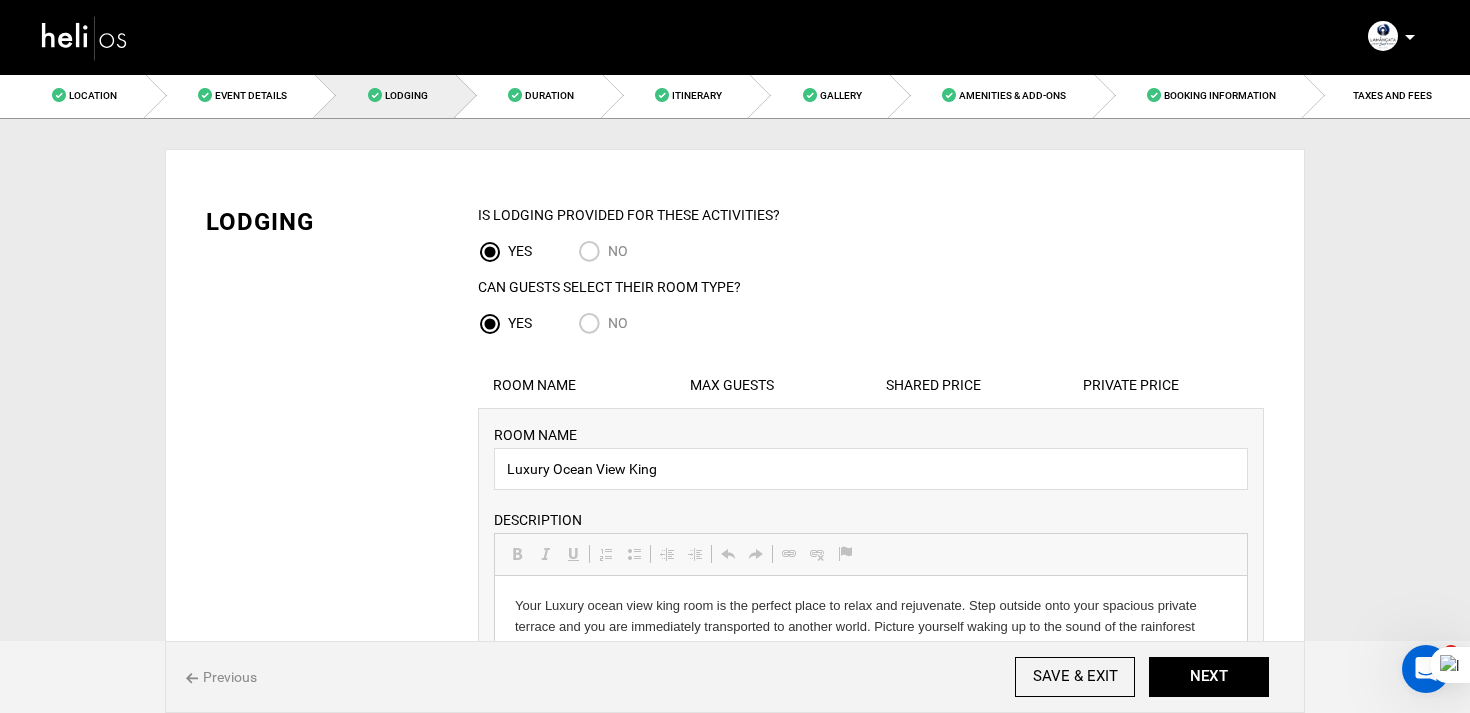 scroll, scrollTop: 0, scrollLeft: 0, axis: both 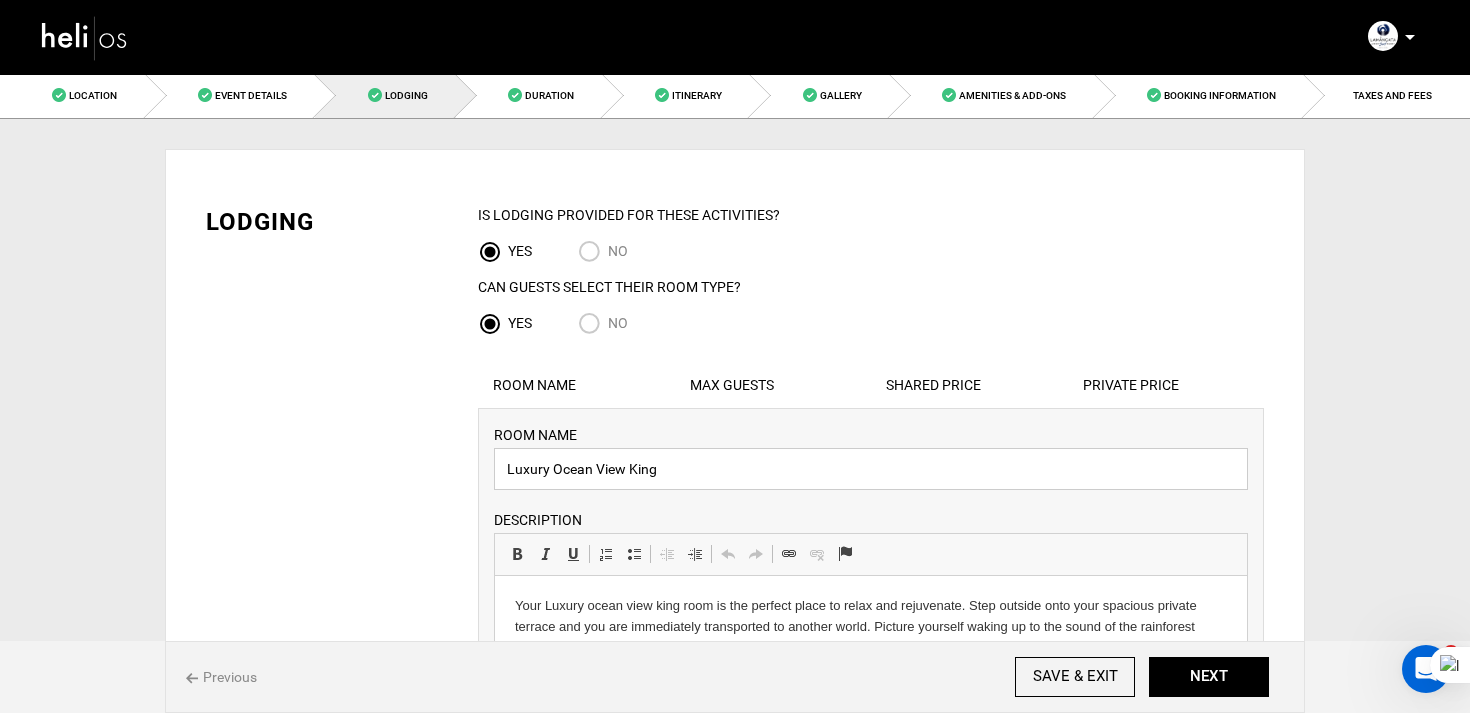 drag, startPoint x: 712, startPoint y: 474, endPoint x: 400, endPoint y: 466, distance: 312.10254 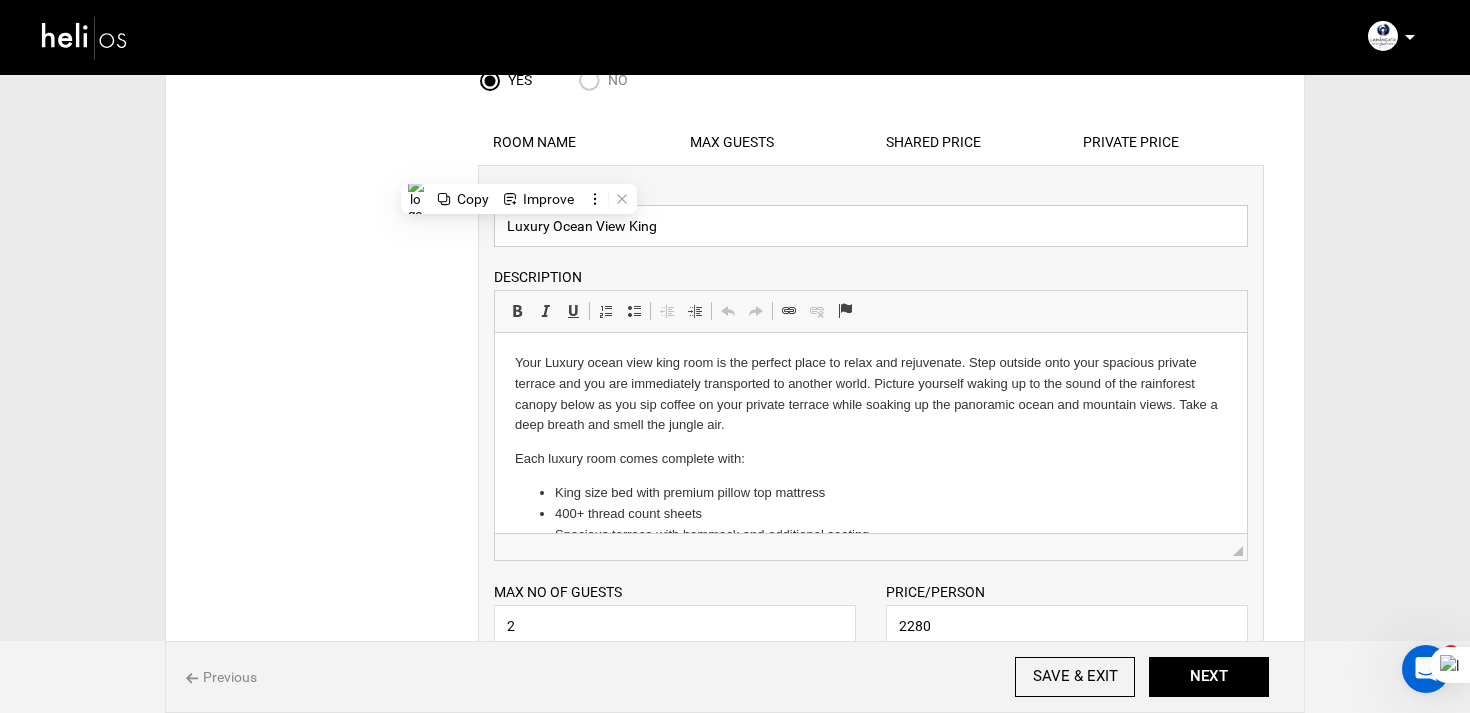 scroll, scrollTop: 297, scrollLeft: 0, axis: vertical 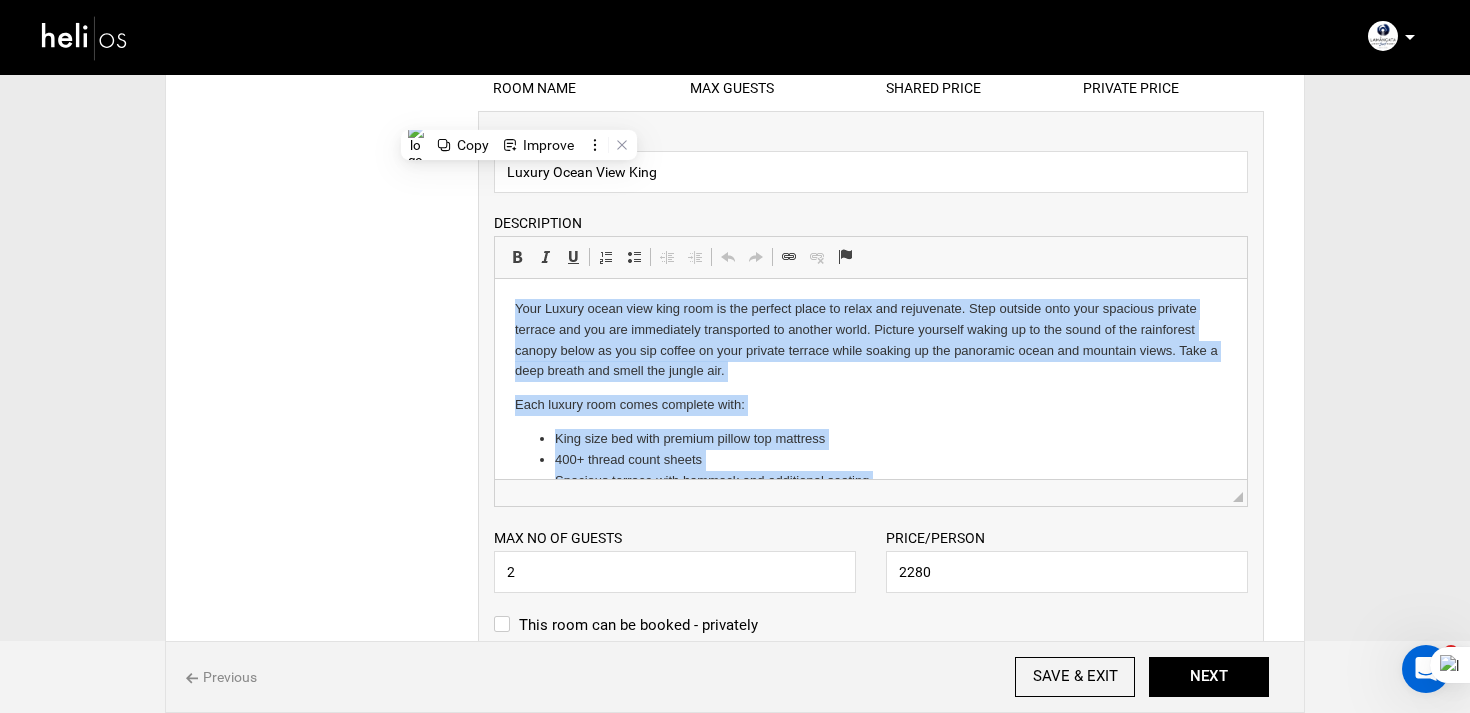 copy on "Your Luxury ocean view king room is the perfect place to relax and rejuvenate. Step outside onto your spacious private terrace and you are immediately transported to another world. Picture yourself waking up to the sound of the rainforest canopy below as you sip coffee on your private terrace while soaking up the panoramic ocean and mountain views. Take a deep breath and smell the jungle air.  Each luxury room comes complete with: King size bed with premium pillow top mattress 400+ thread count sheets  Spacious terrace with hammock and additional seating Over-sized comfy chair and ottoman Exquisitely designed bathroom Rainfall shower head Desk workspace Teak wood floors Air Conditioning Ceiling fan Safe Wifi" 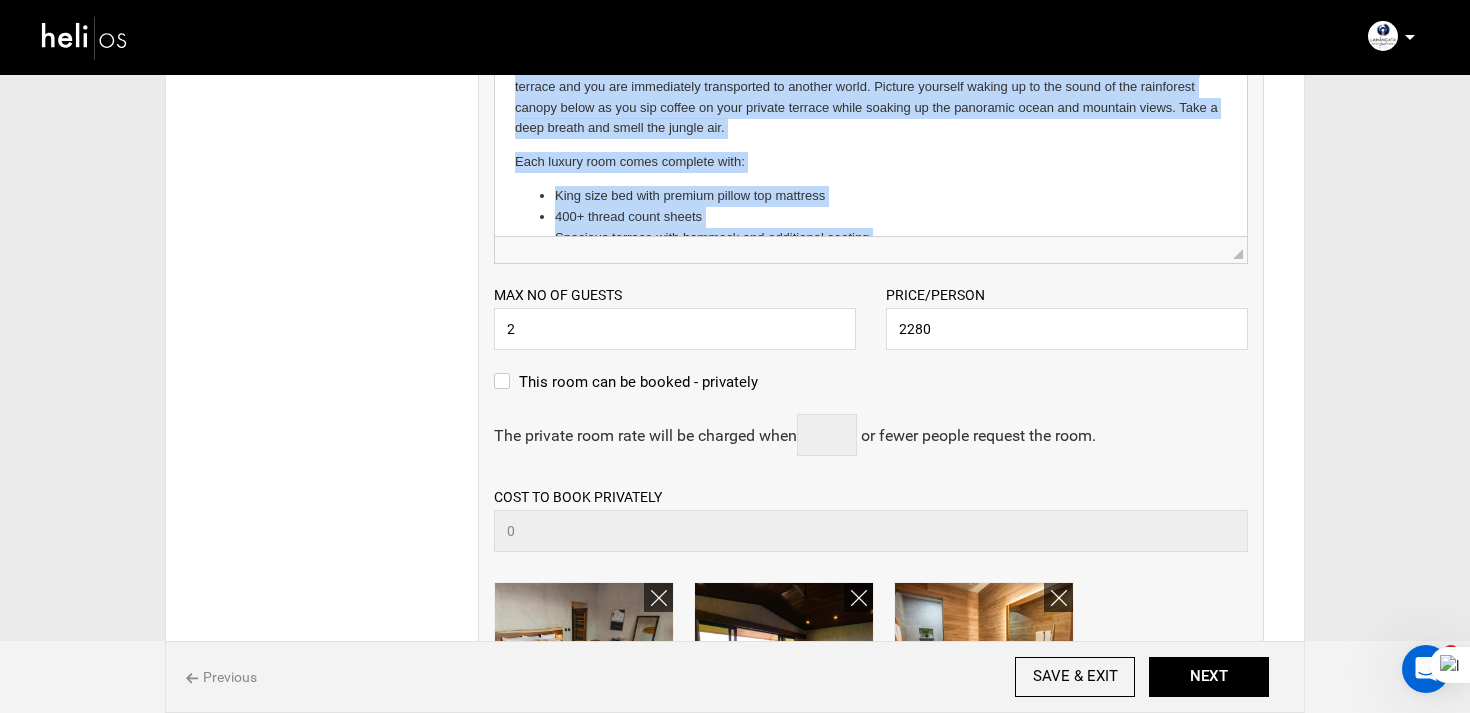 scroll, scrollTop: 569, scrollLeft: 0, axis: vertical 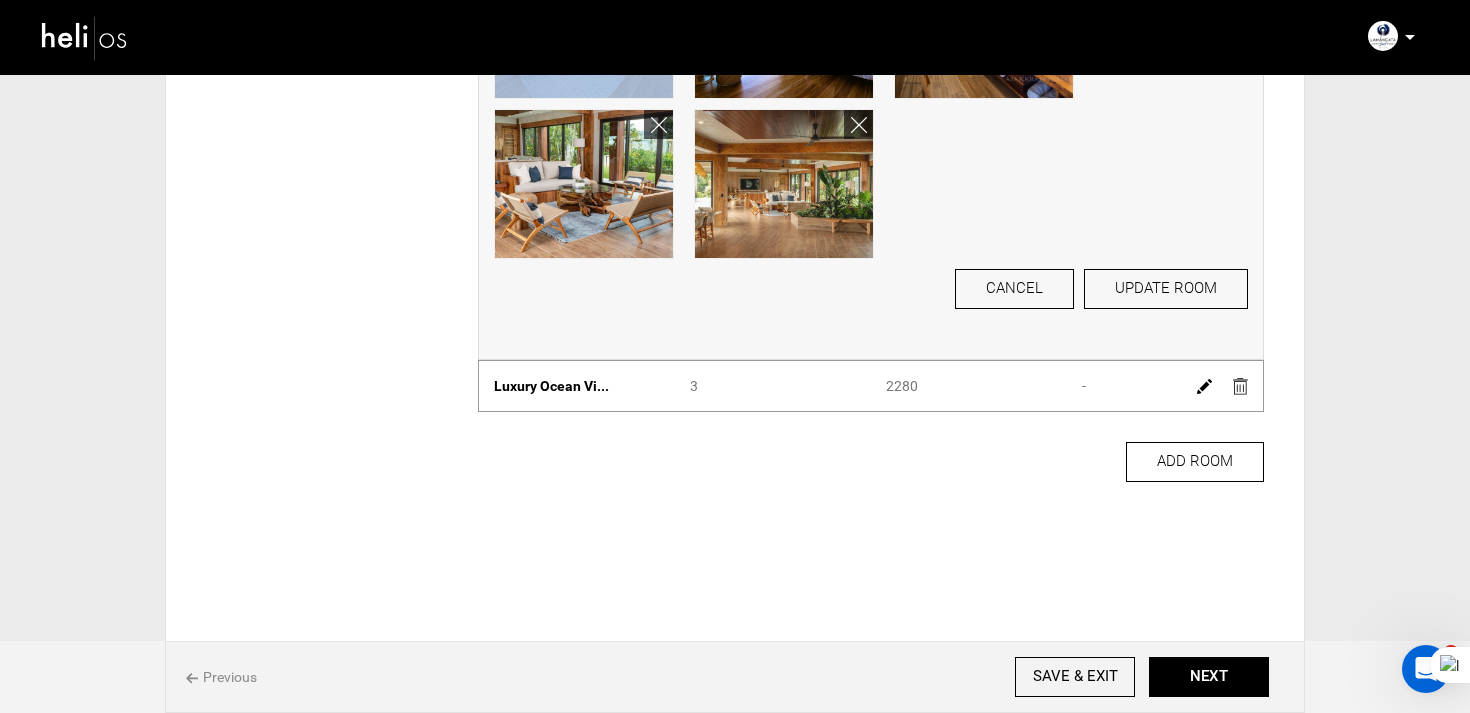 click at bounding box center (1204, 386) 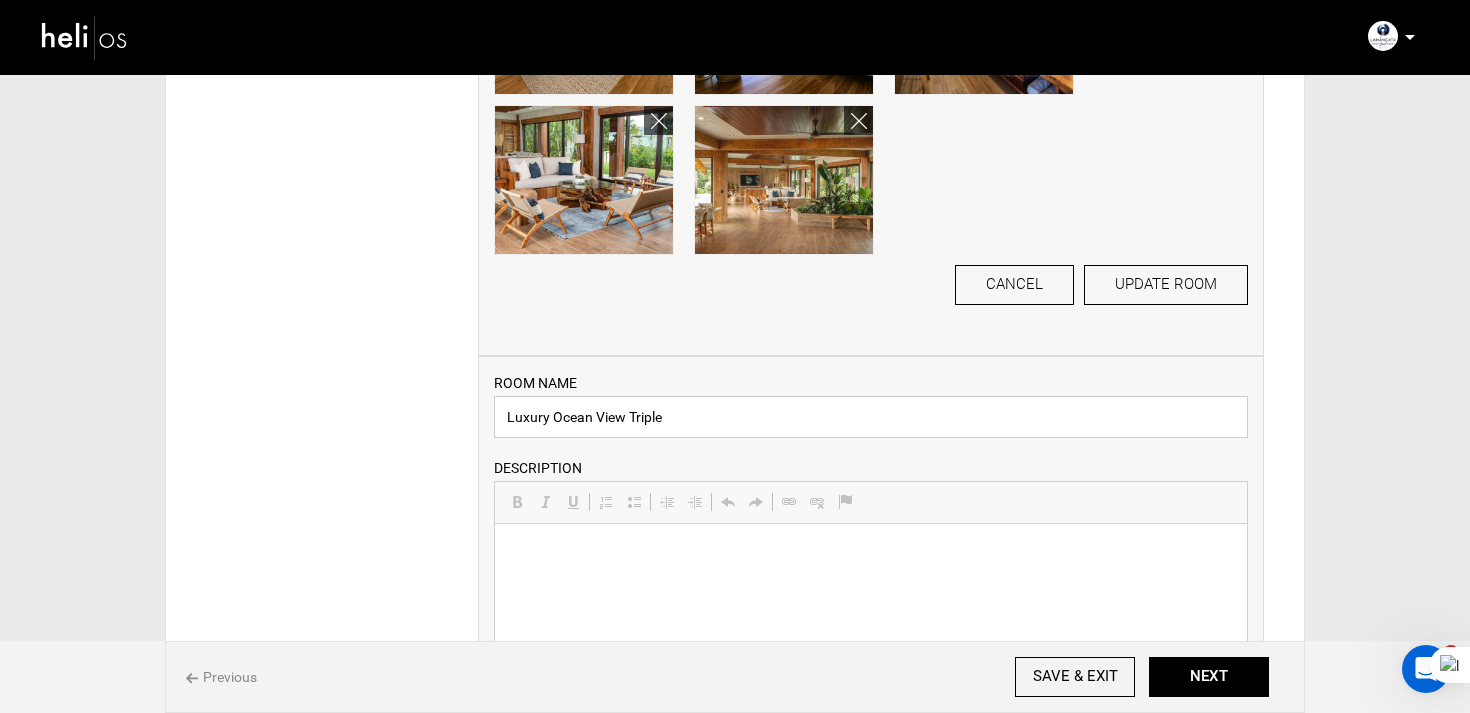 click on "Luxury Ocean View Triple" at bounding box center [871, 417] 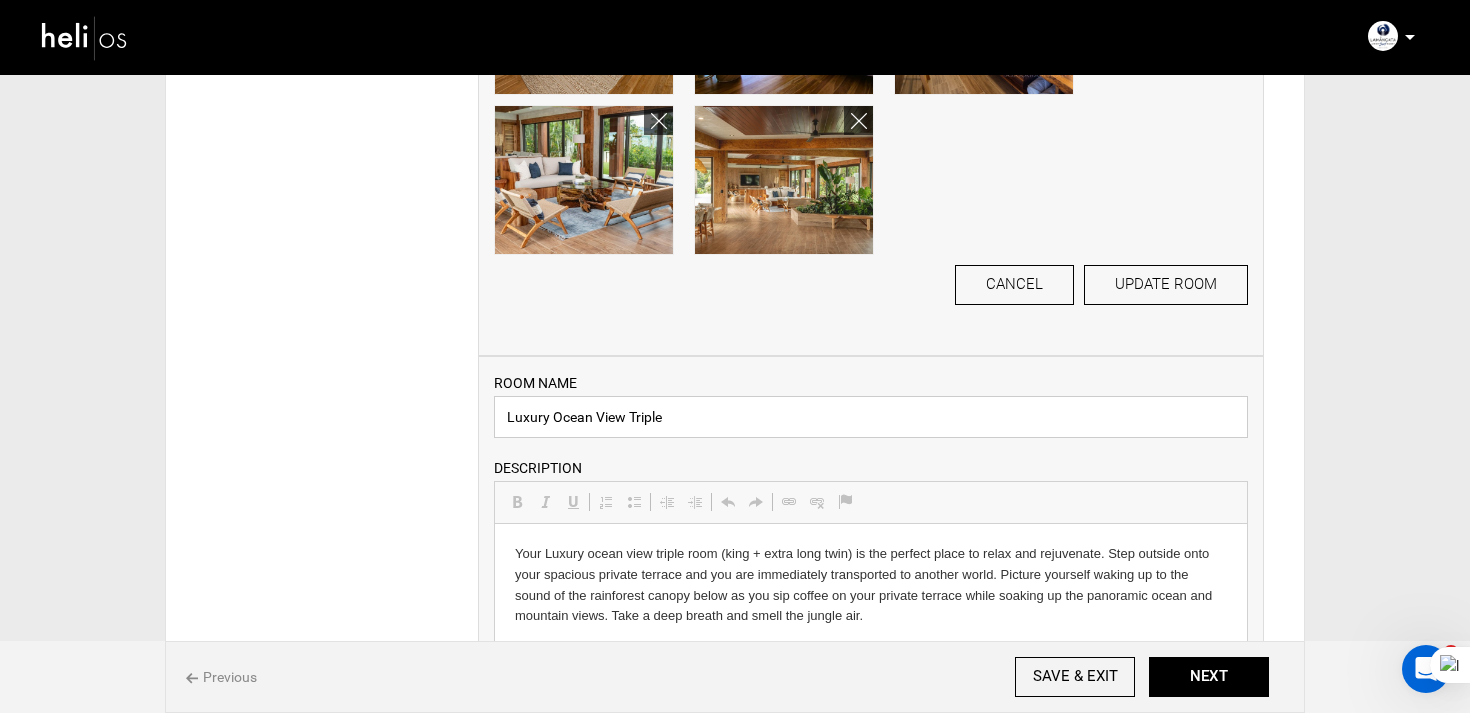 scroll, scrollTop: 0, scrollLeft: 0, axis: both 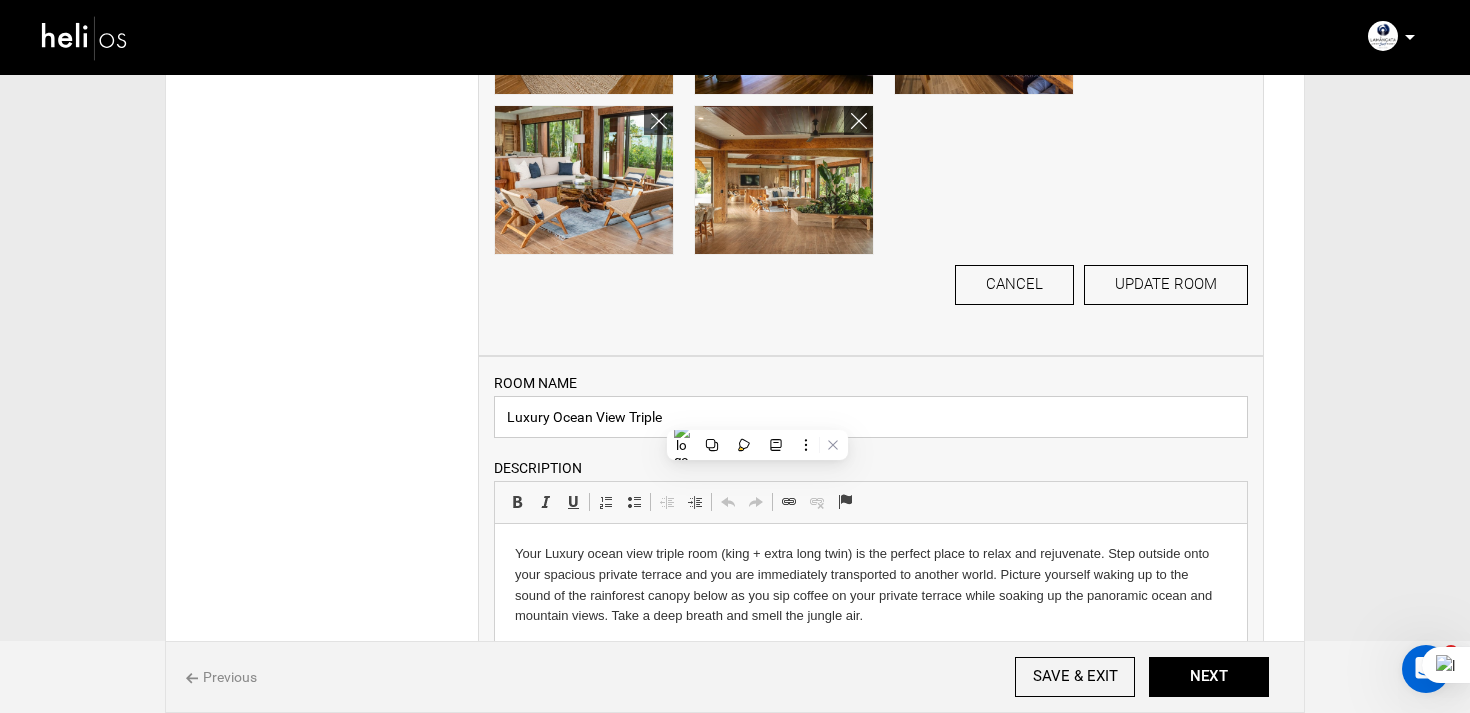 click on "Luxury Ocean View Triple" at bounding box center (871, 417) 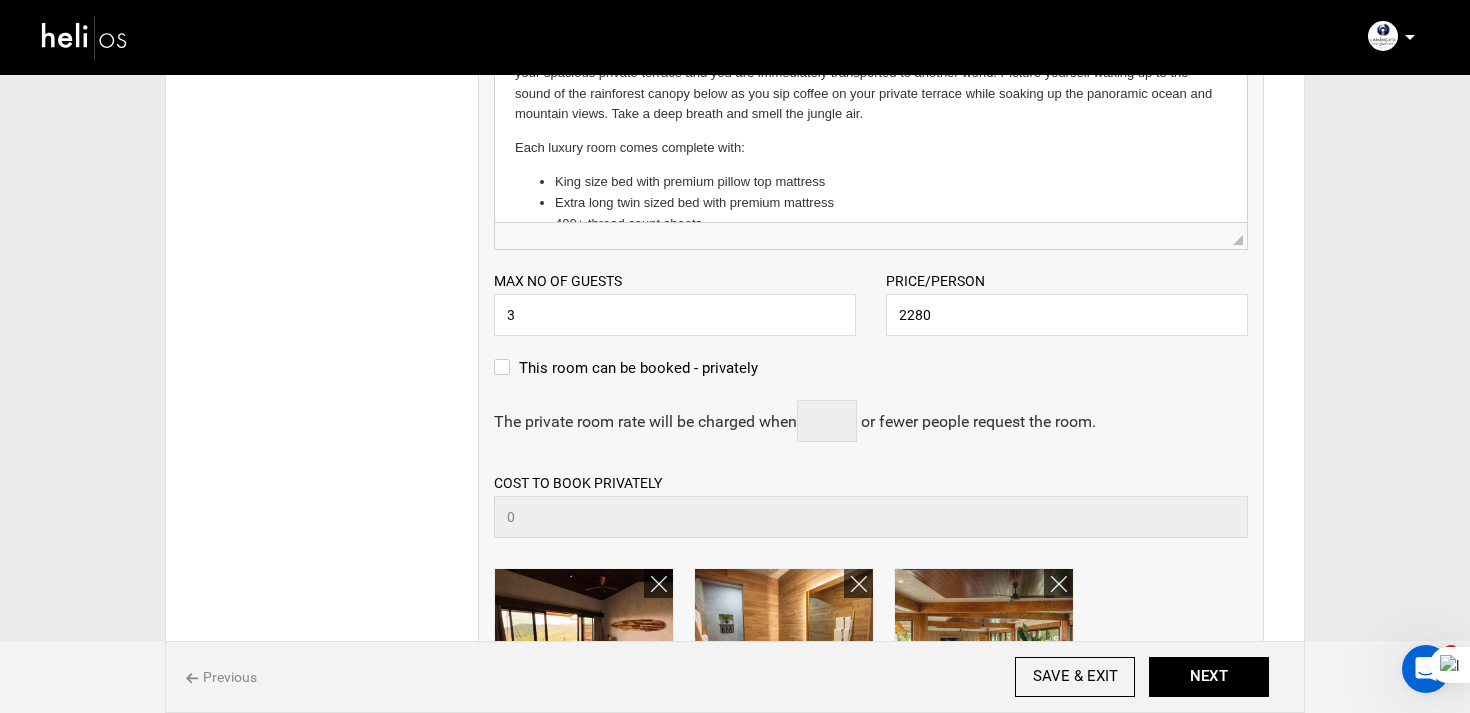 scroll, scrollTop: 1651, scrollLeft: 0, axis: vertical 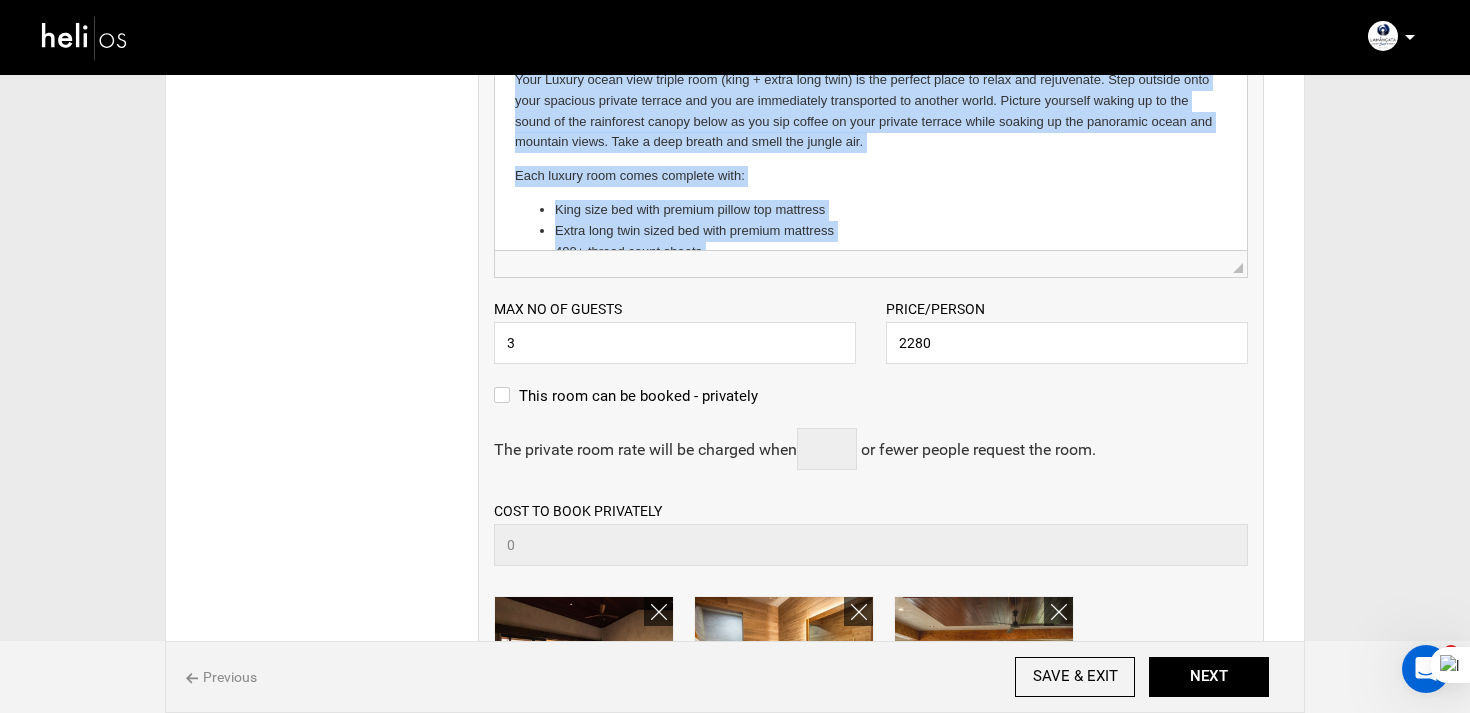 copy on "Your Luxury ocean view triple room (king + extra long twin) is the perfect place to relax and rejuvenate. Step outside onto your spacious private terrace and you are immediately transported to another world. Picture yourself waking up to the sound of the rainforest canopy below as you sip coffee on your private terrace while soaking up the panoramic ocean and mountain views. Take a deep breath and smell the jungle air. Each luxury room comes complete with: King size bed with premium pillow top mattress Extra long twin sized bed with premium mattress 400+ thread count sheets  Spacious terrace with hammock and additional seating Over-sized comfy chair and ottoman Exquisitely designed bathroom Rainfall shower head Desk workspace Teak wood floors Air Conditioning Ceiling fan Safe Wifi" 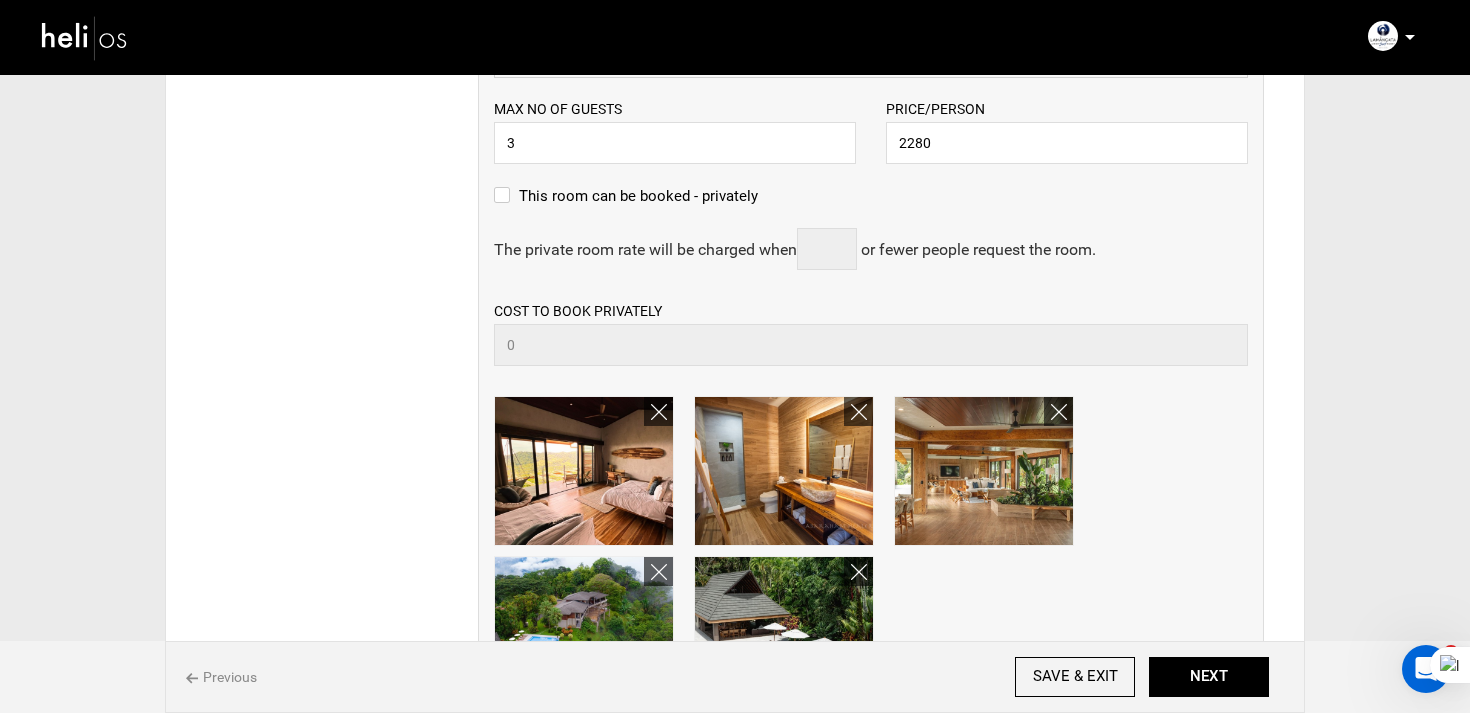 scroll, scrollTop: 1889, scrollLeft: 0, axis: vertical 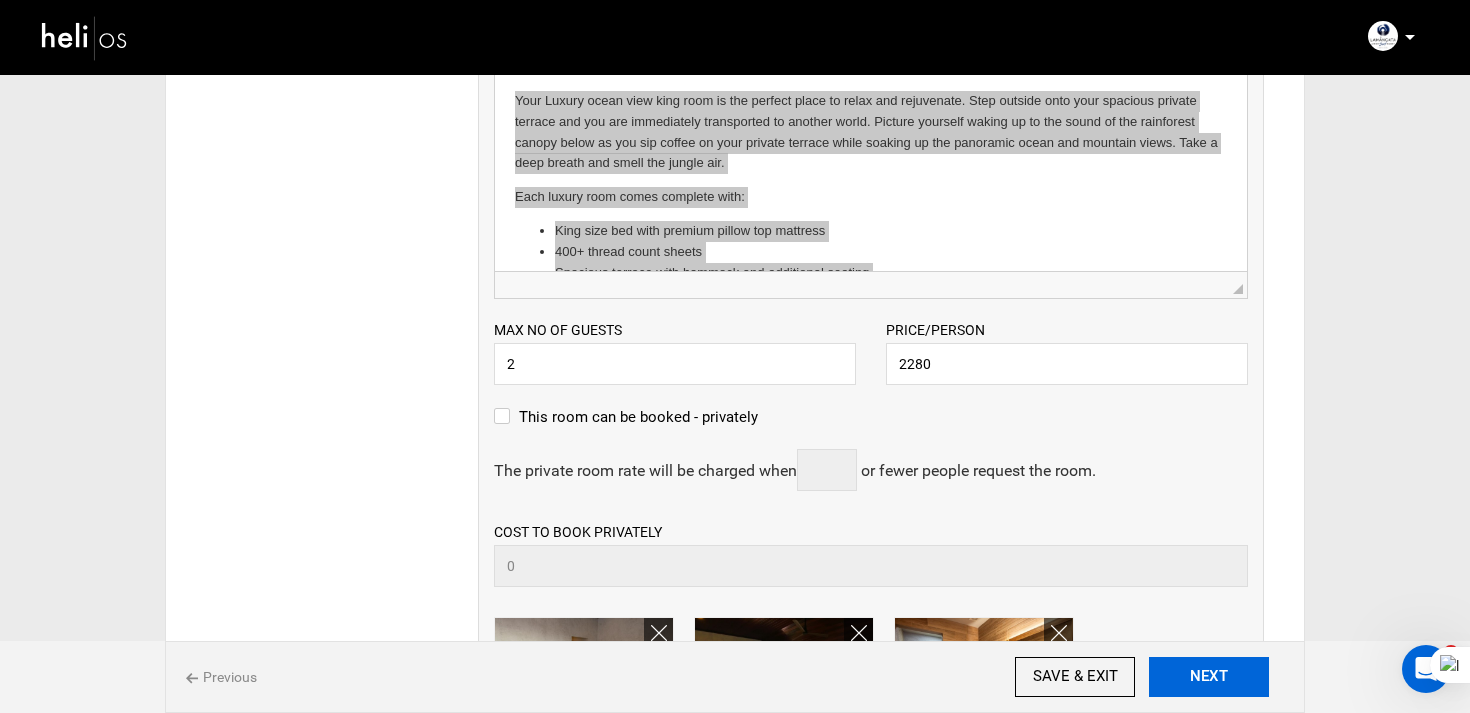 click on "NEXT" at bounding box center (1209, 677) 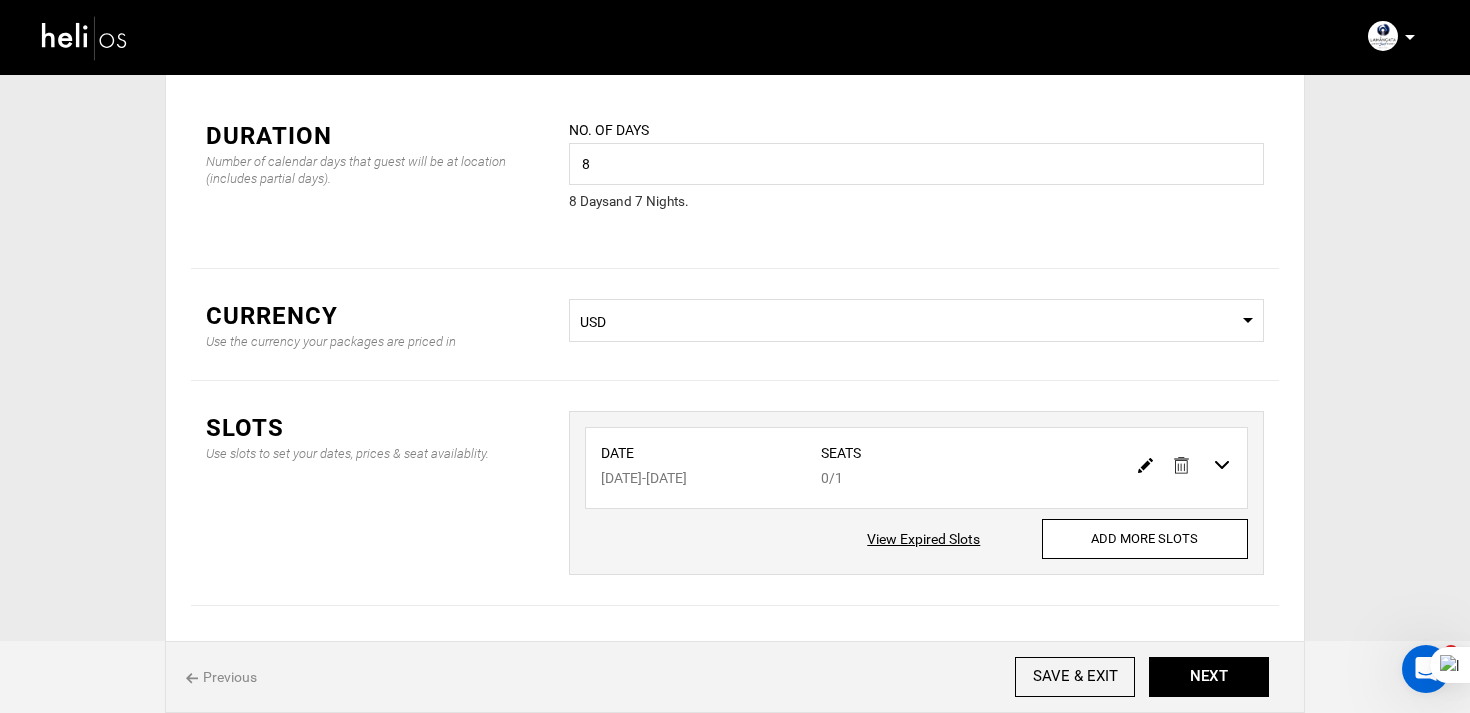 scroll, scrollTop: 0, scrollLeft: 0, axis: both 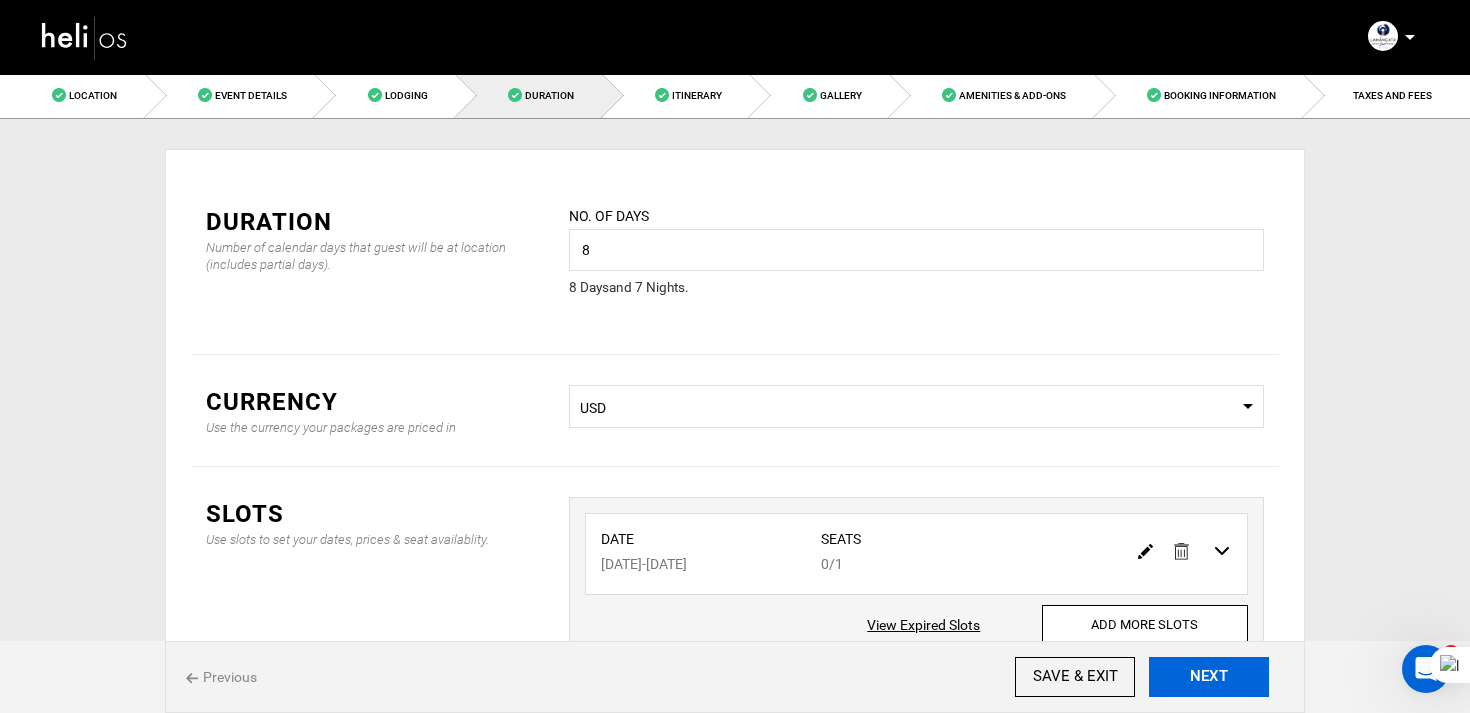 click on "NEXT" at bounding box center (1209, 677) 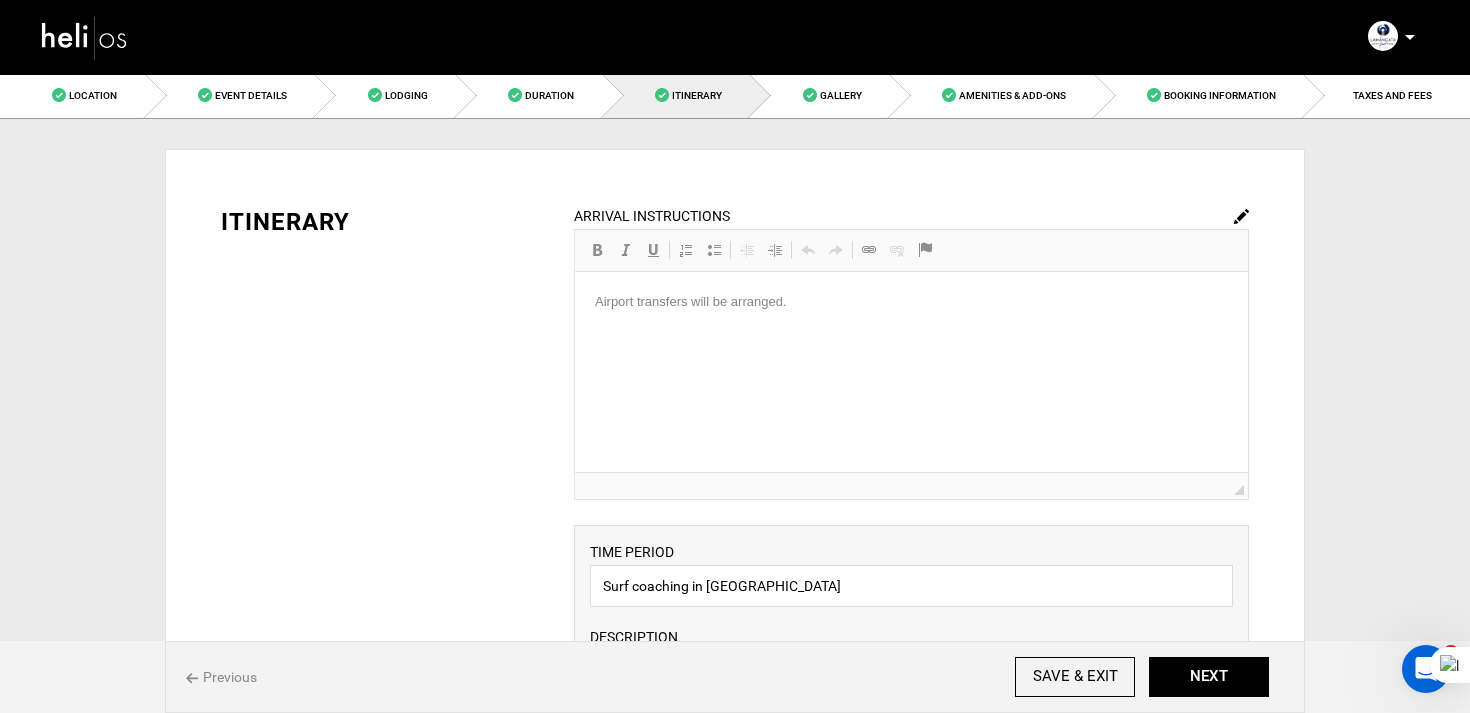 click at bounding box center (1241, 216) 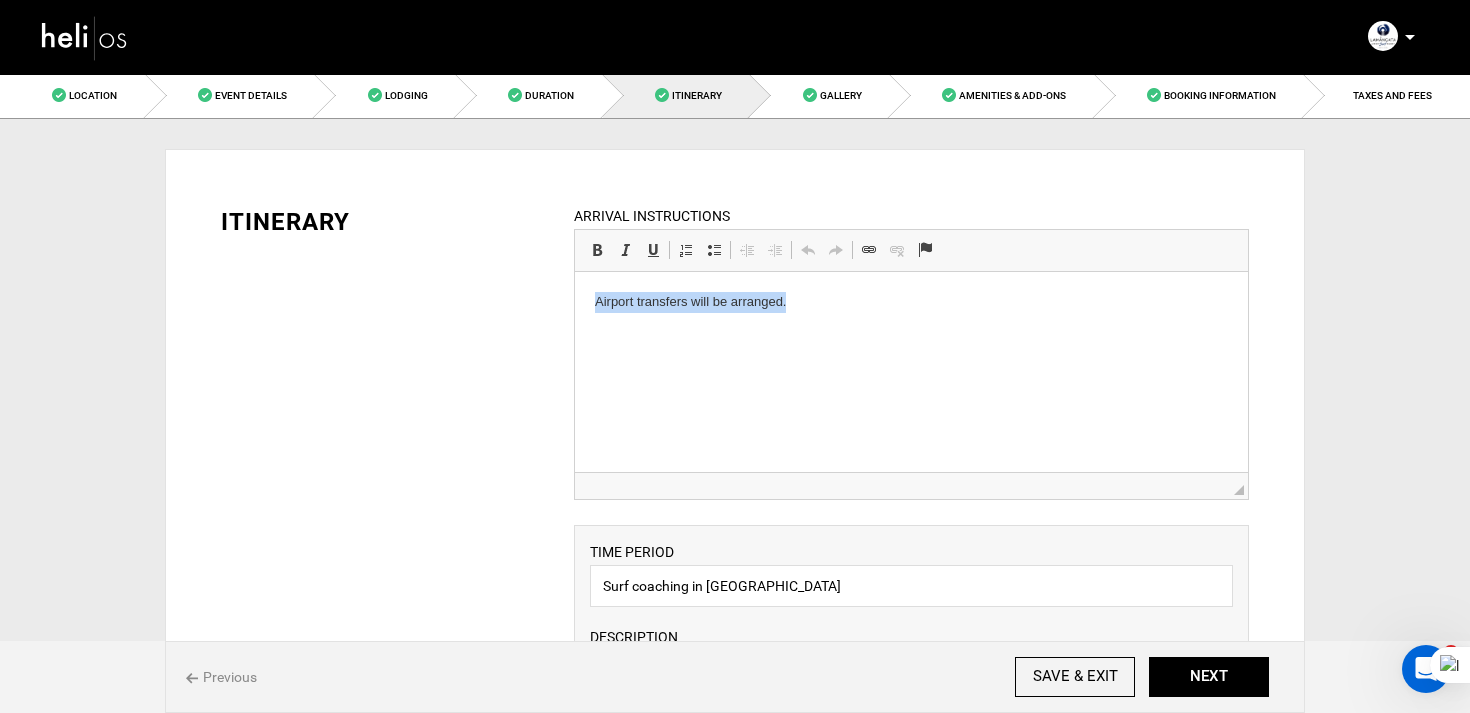 copy on "Airport transfers will be arranged." 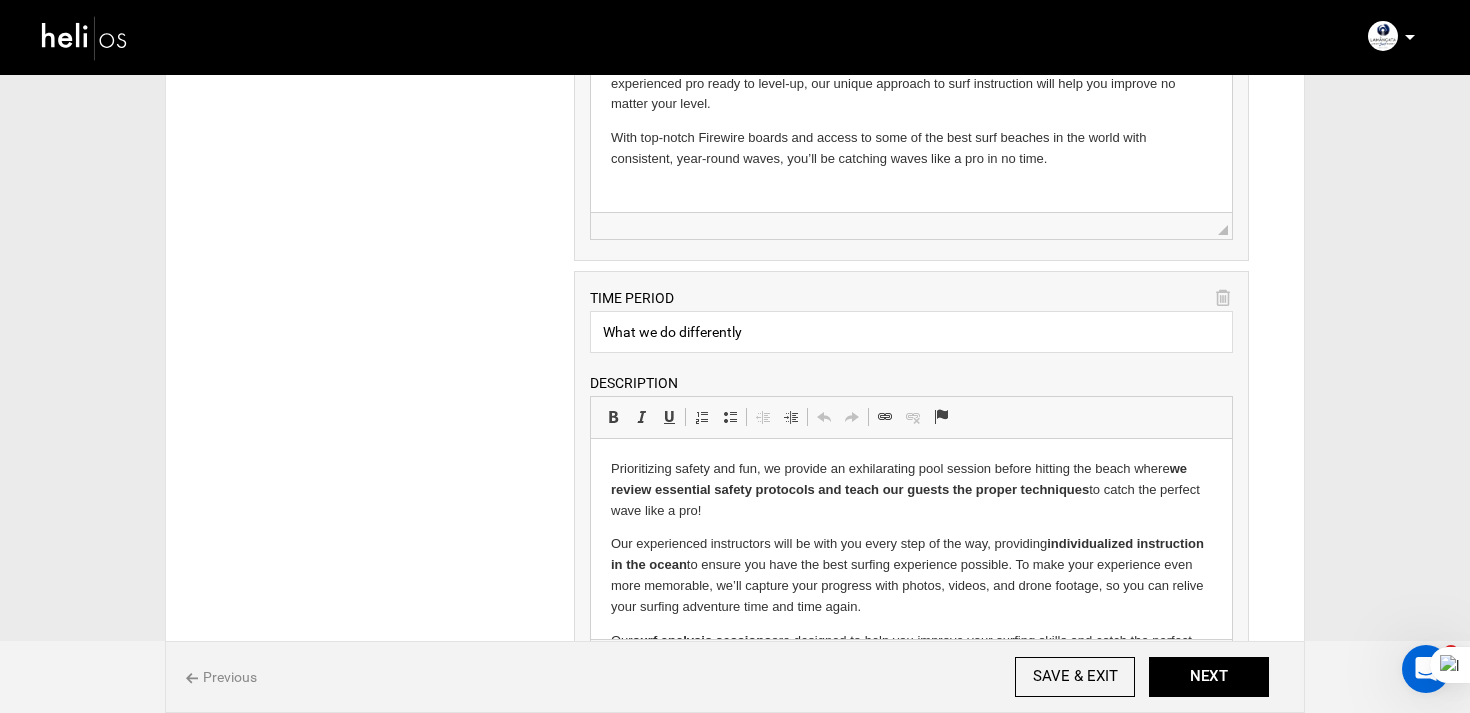 scroll, scrollTop: 1346, scrollLeft: 0, axis: vertical 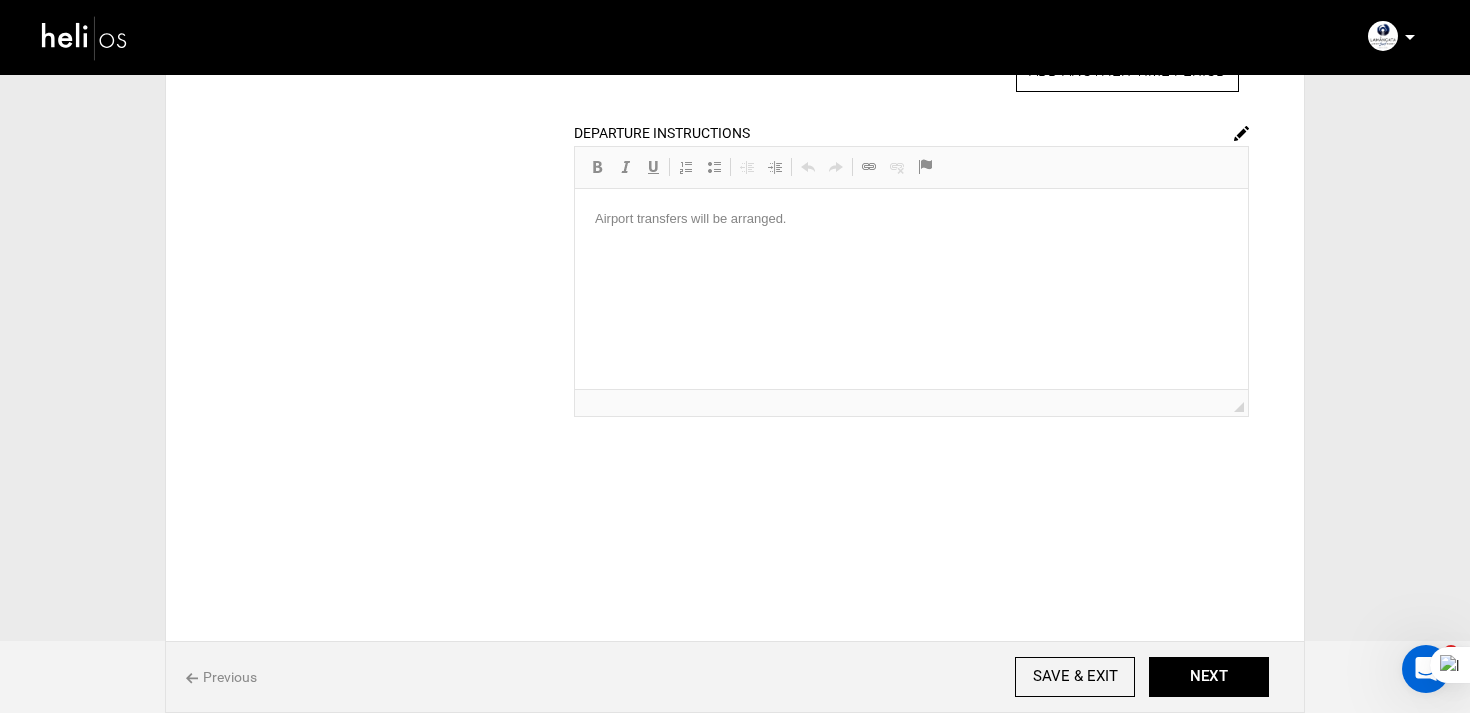 click at bounding box center [1241, 132] 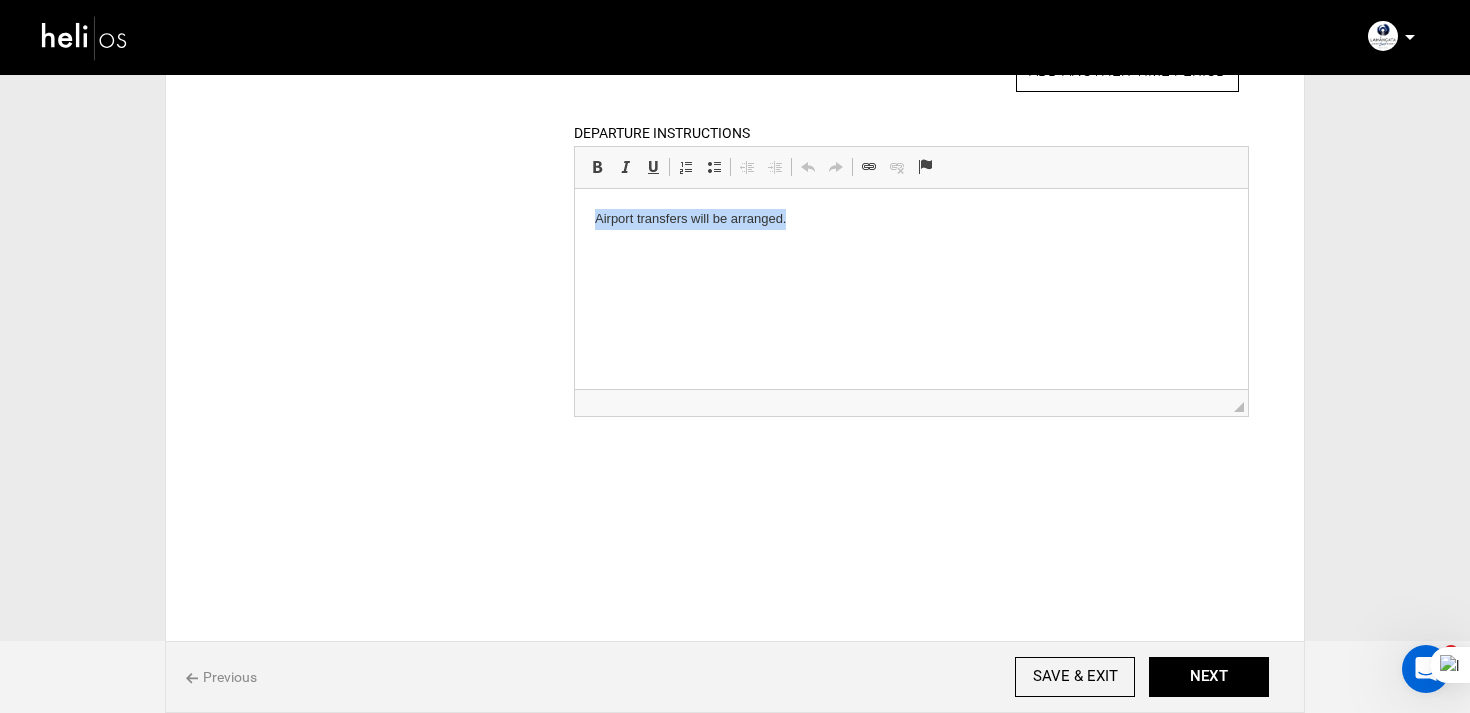 click on "Airport transfers will be arranged." at bounding box center (910, 219) 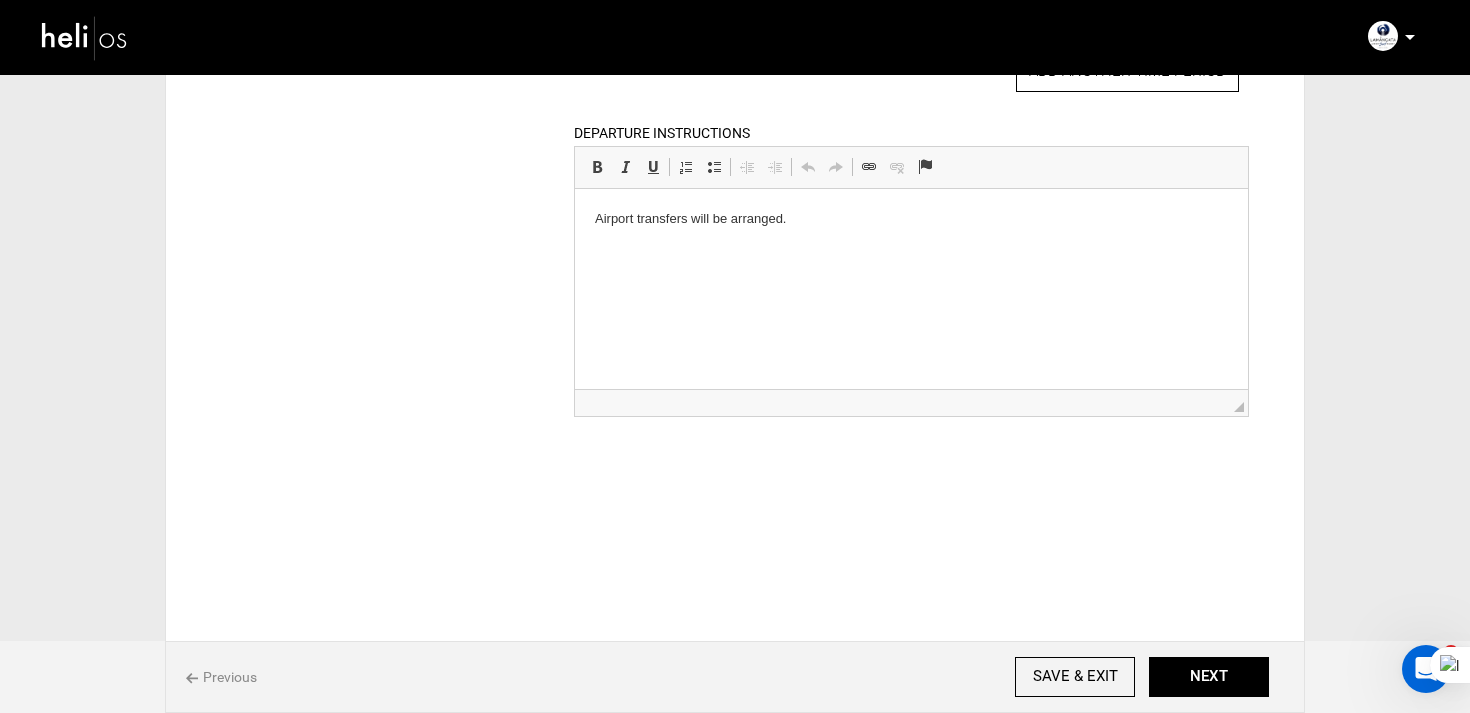 click on "Airport transfers will be arranged." at bounding box center [910, 219] 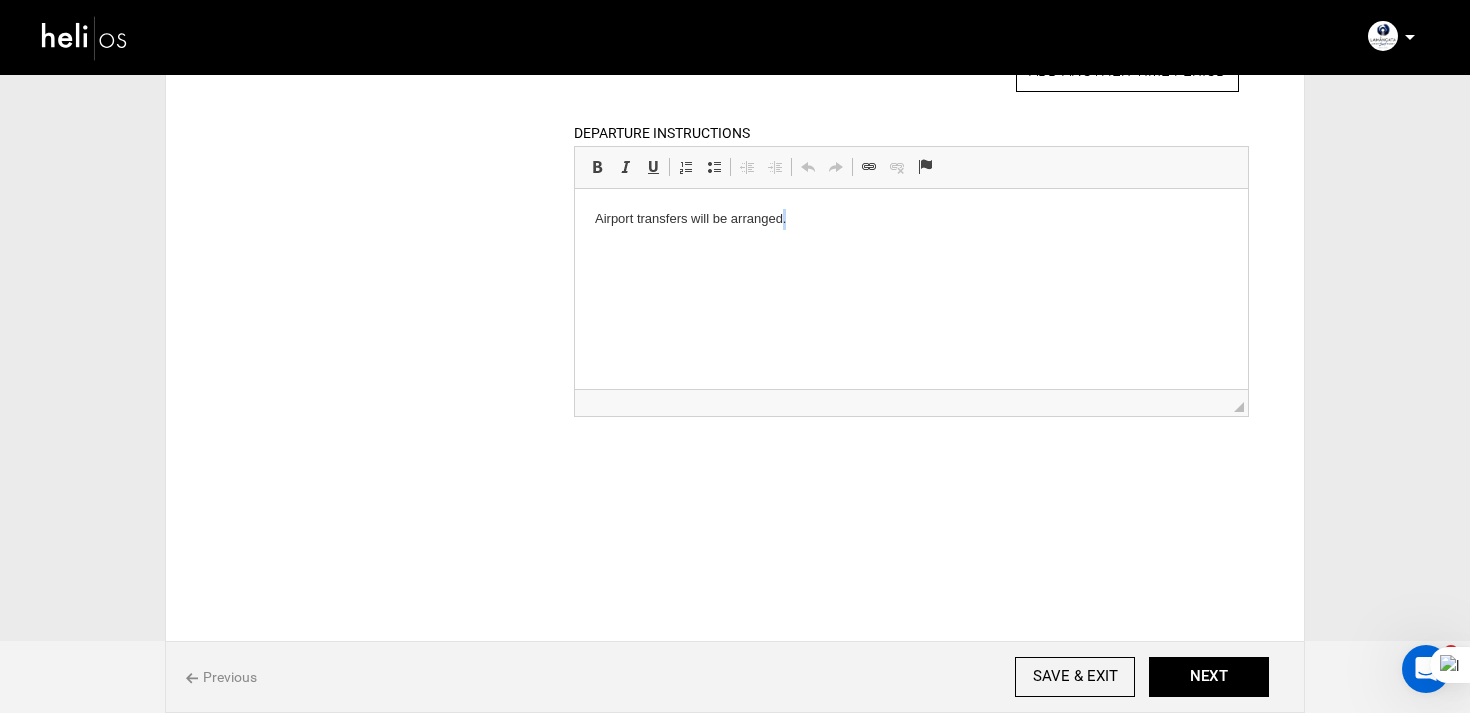 click on "Airport transfers will be arranged." at bounding box center [910, 219] 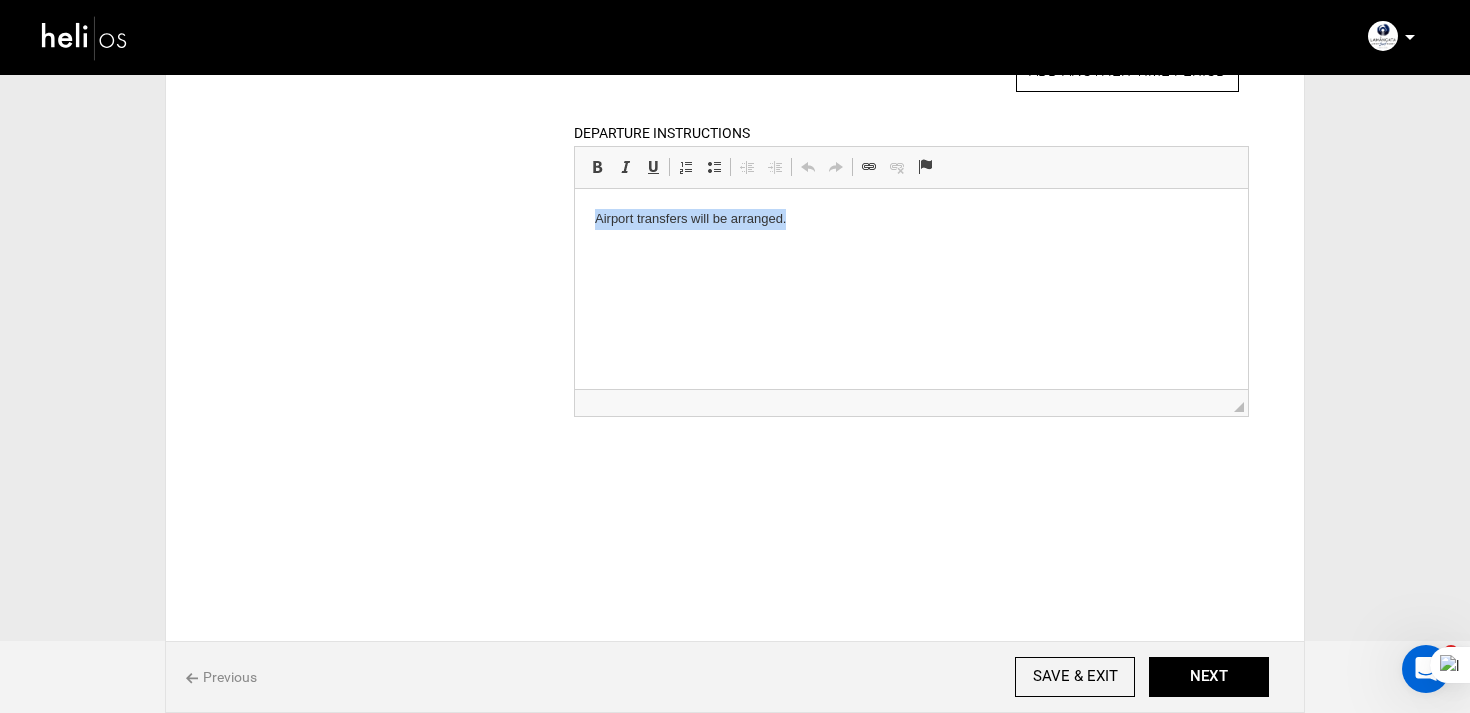 click on "Airport transfers will be arranged." at bounding box center (910, 219) 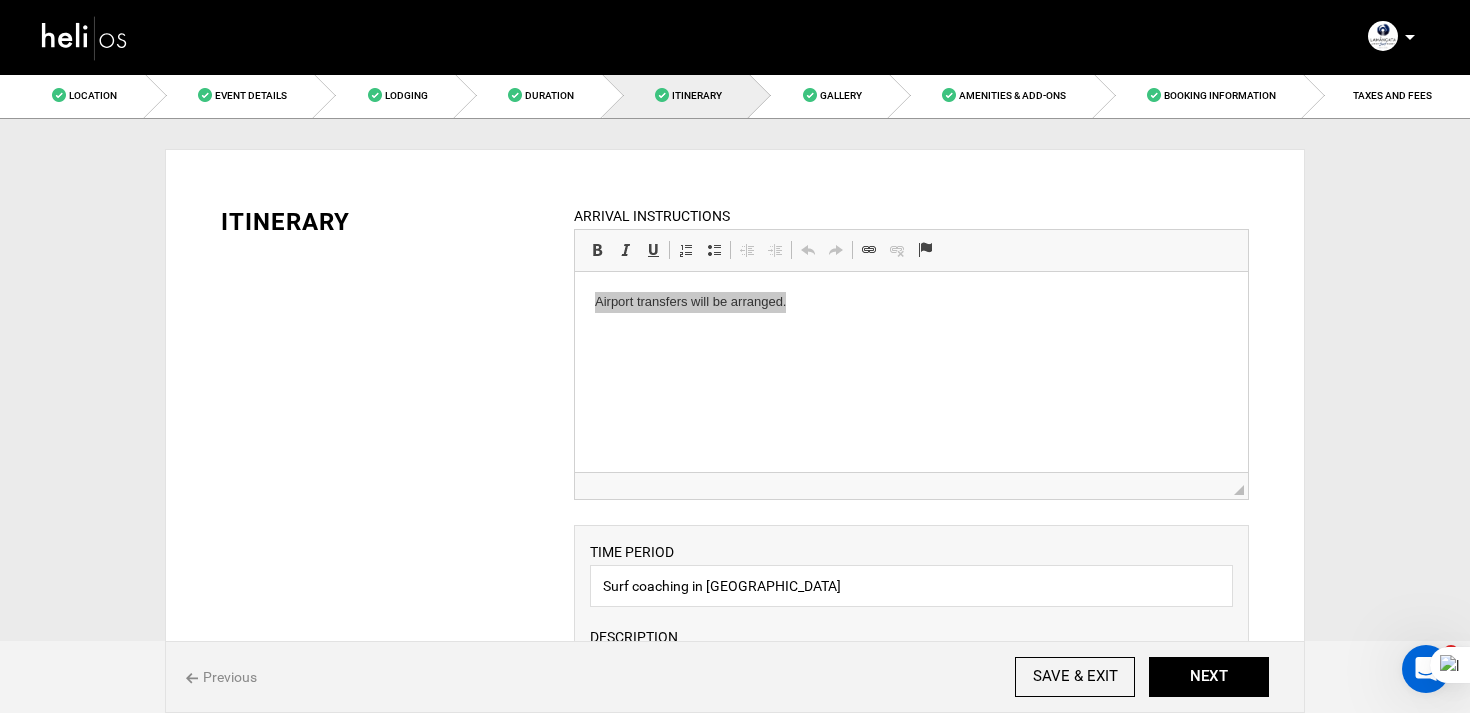 scroll, scrollTop: 340, scrollLeft: 0, axis: vertical 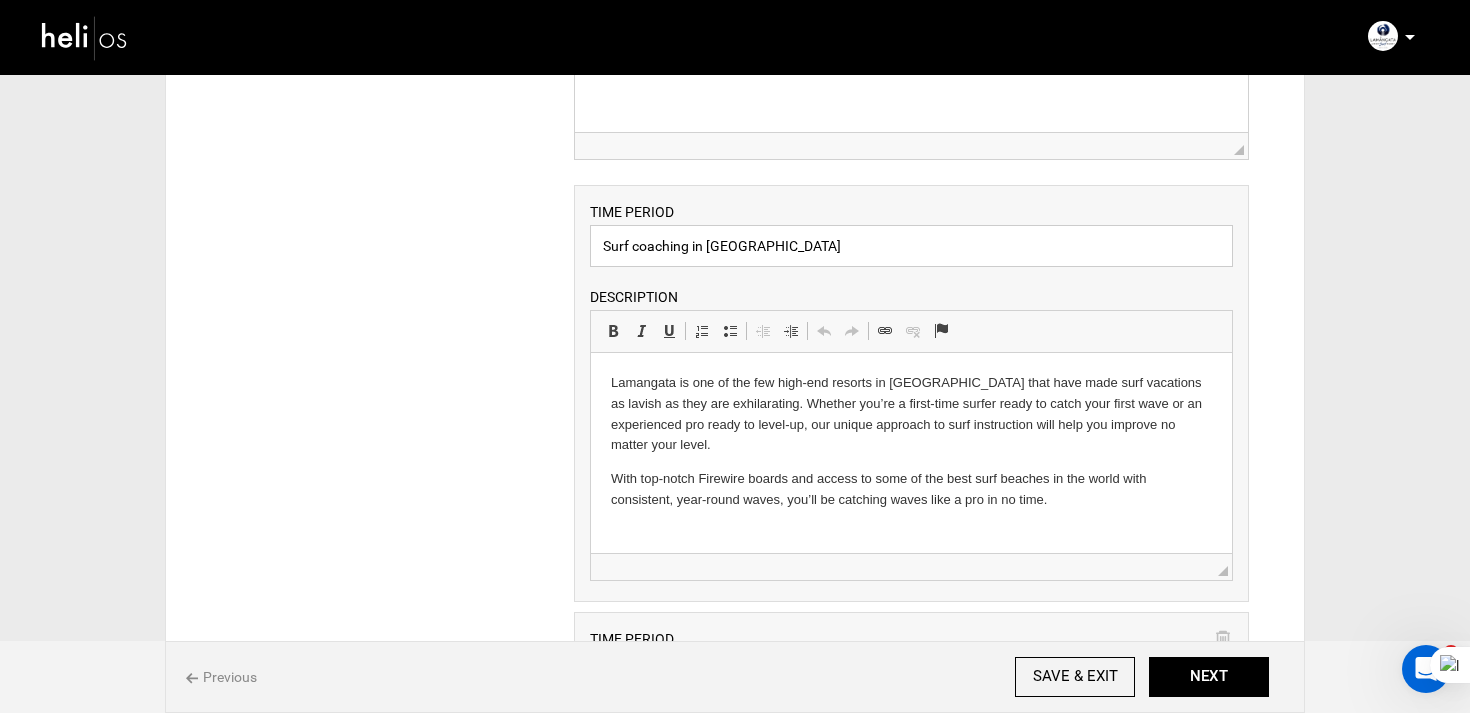 drag, startPoint x: 843, startPoint y: 244, endPoint x: 442, endPoint y: 247, distance: 401.01123 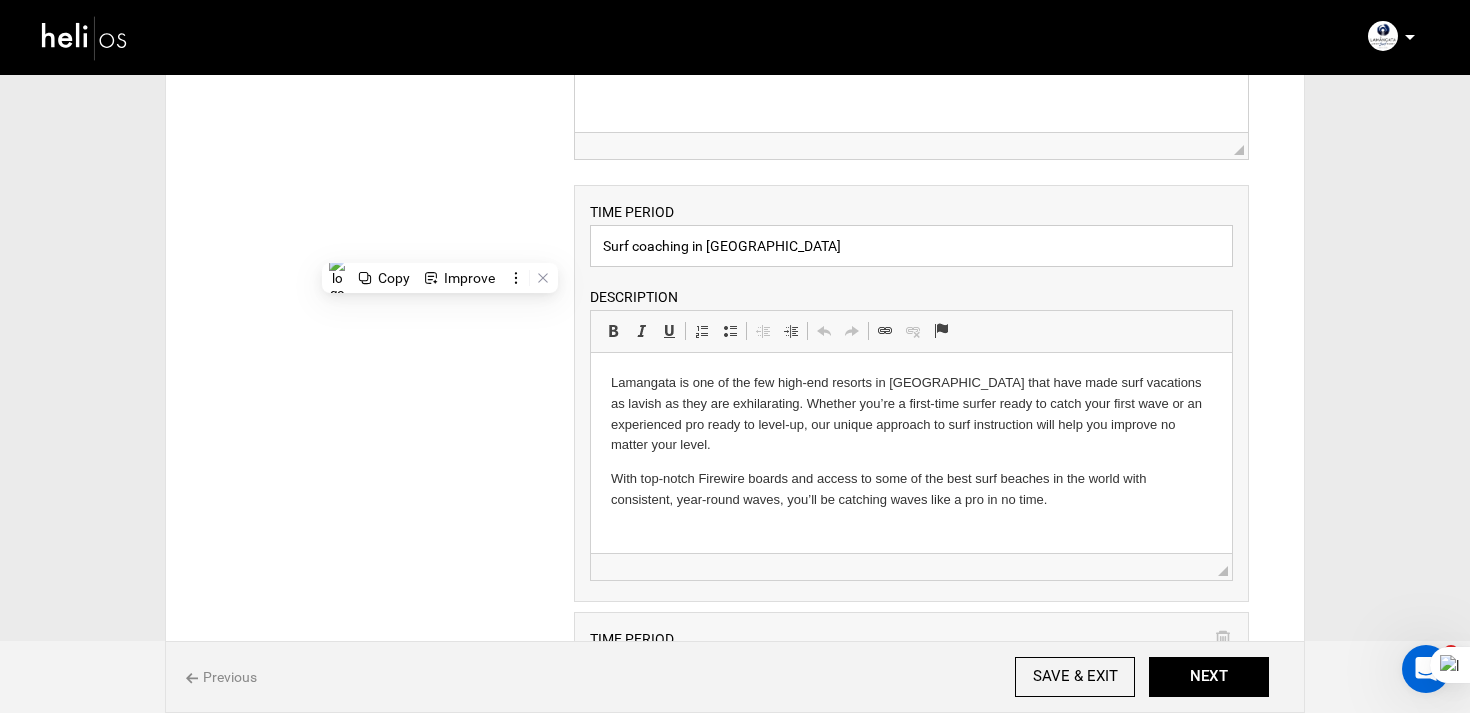 scroll, scrollTop: 342, scrollLeft: 0, axis: vertical 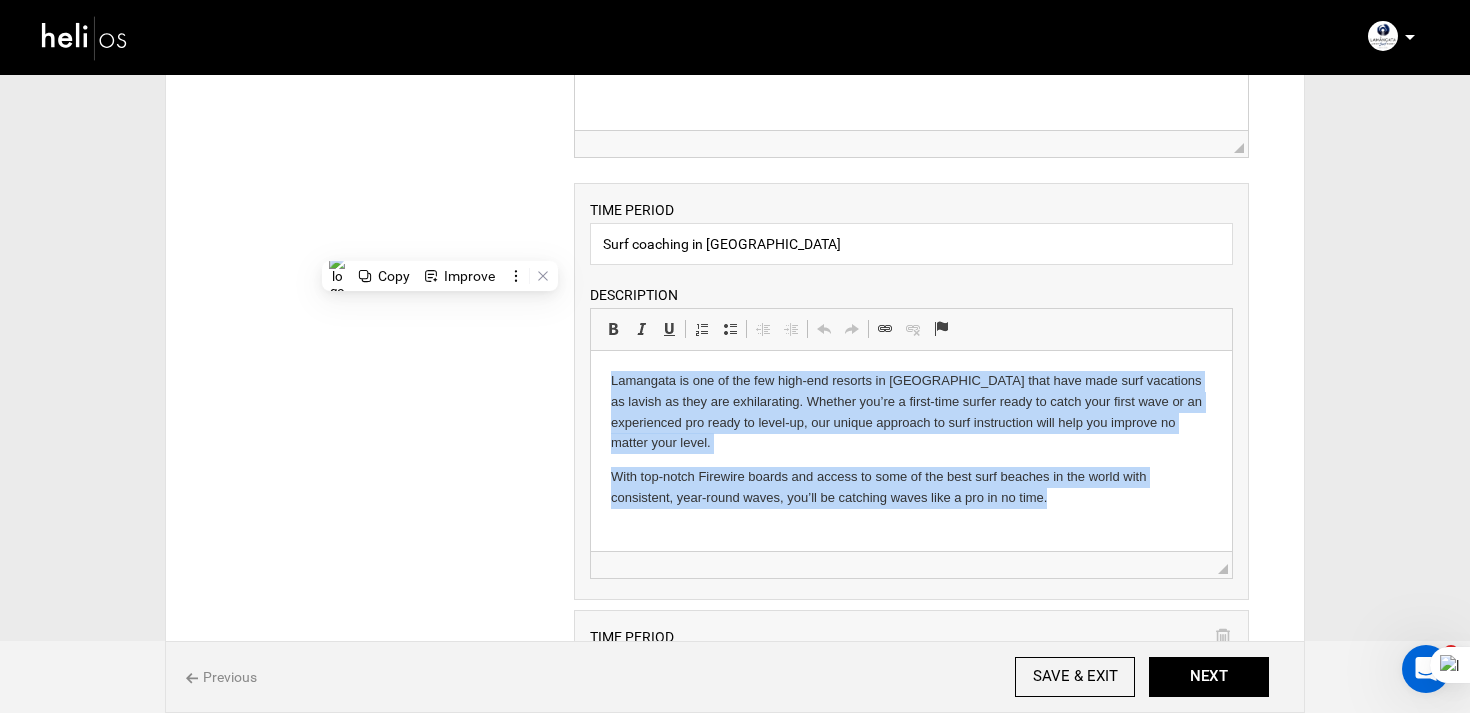 copy on "Lamangata is one of the few high-end resorts in Central America that have made surf vacations as lavish as they are exhilarating. Whether you’re a first-time surfer ready to catch your first wave or an experienced pro ready to level-up, our unique approach to surf instruction will help you improve no matter your level. With top-notch Firewire boards and access to some of the best surf beaches in the world with consistent, year-round waves, you’ll be catching waves like a pro in no time." 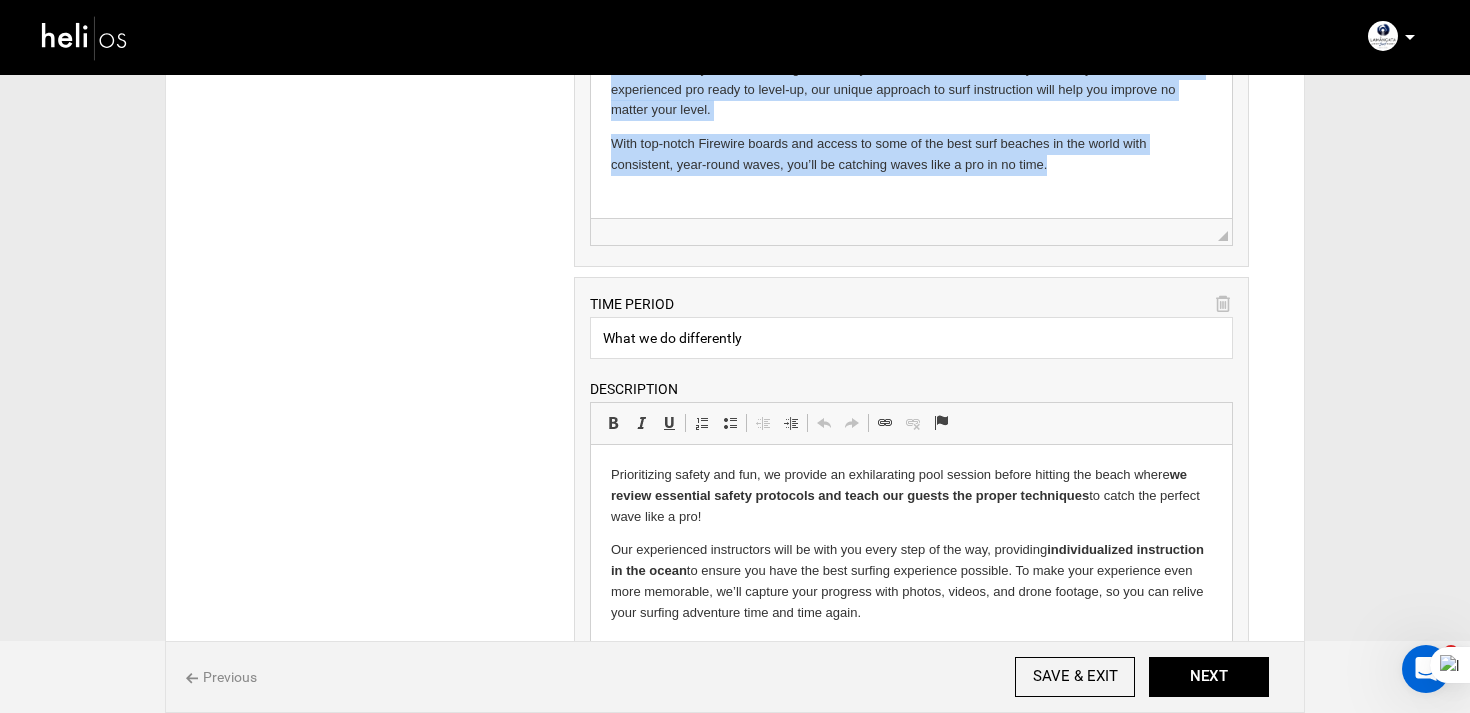 scroll, scrollTop: 716, scrollLeft: 0, axis: vertical 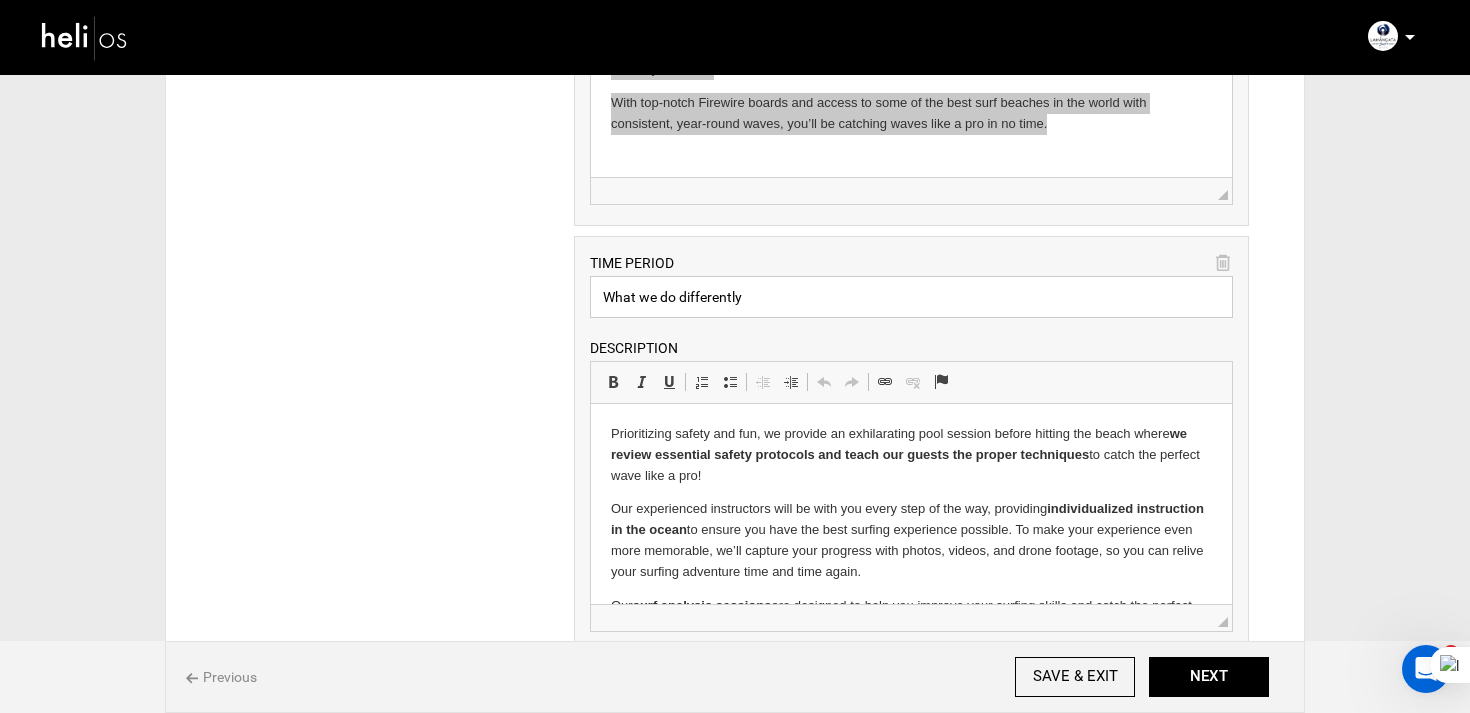 drag, startPoint x: 768, startPoint y: 303, endPoint x: 560, endPoint y: 303, distance: 208 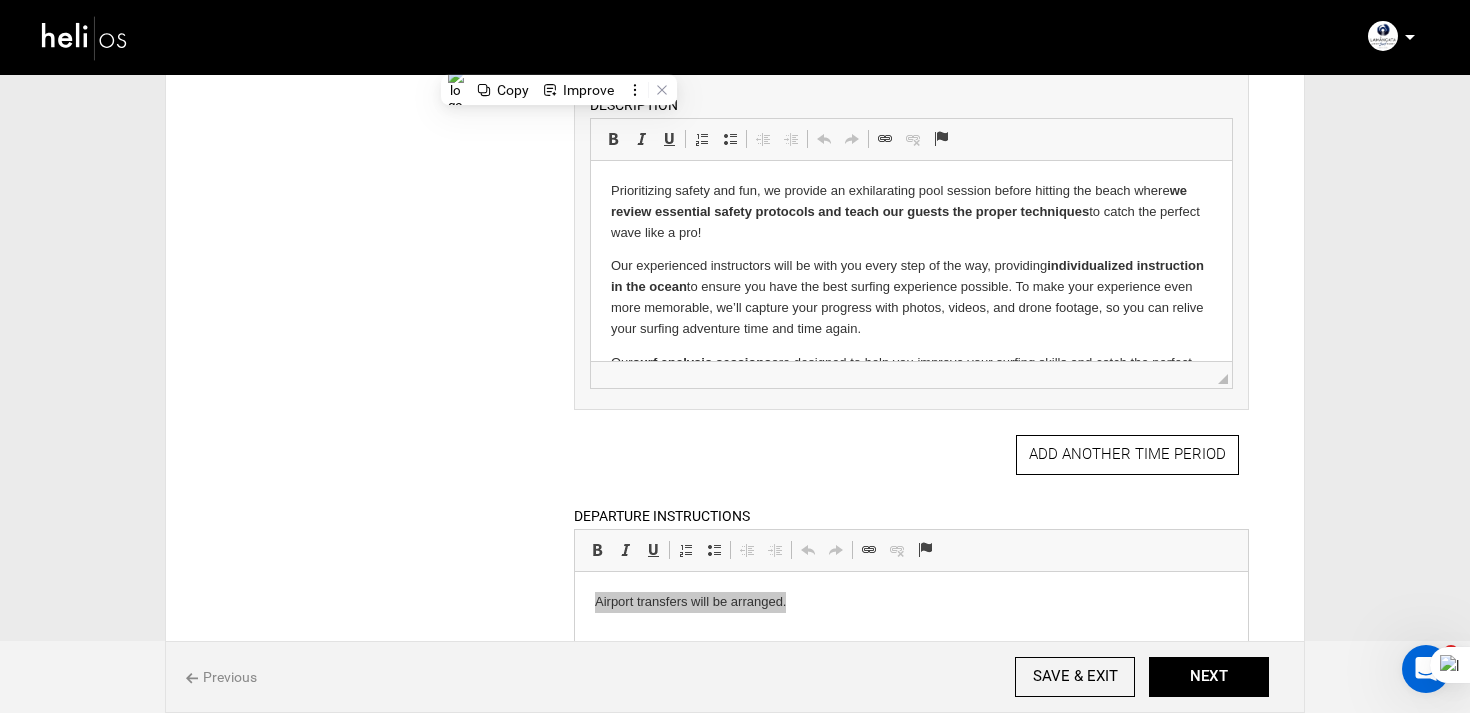 scroll, scrollTop: 968, scrollLeft: 0, axis: vertical 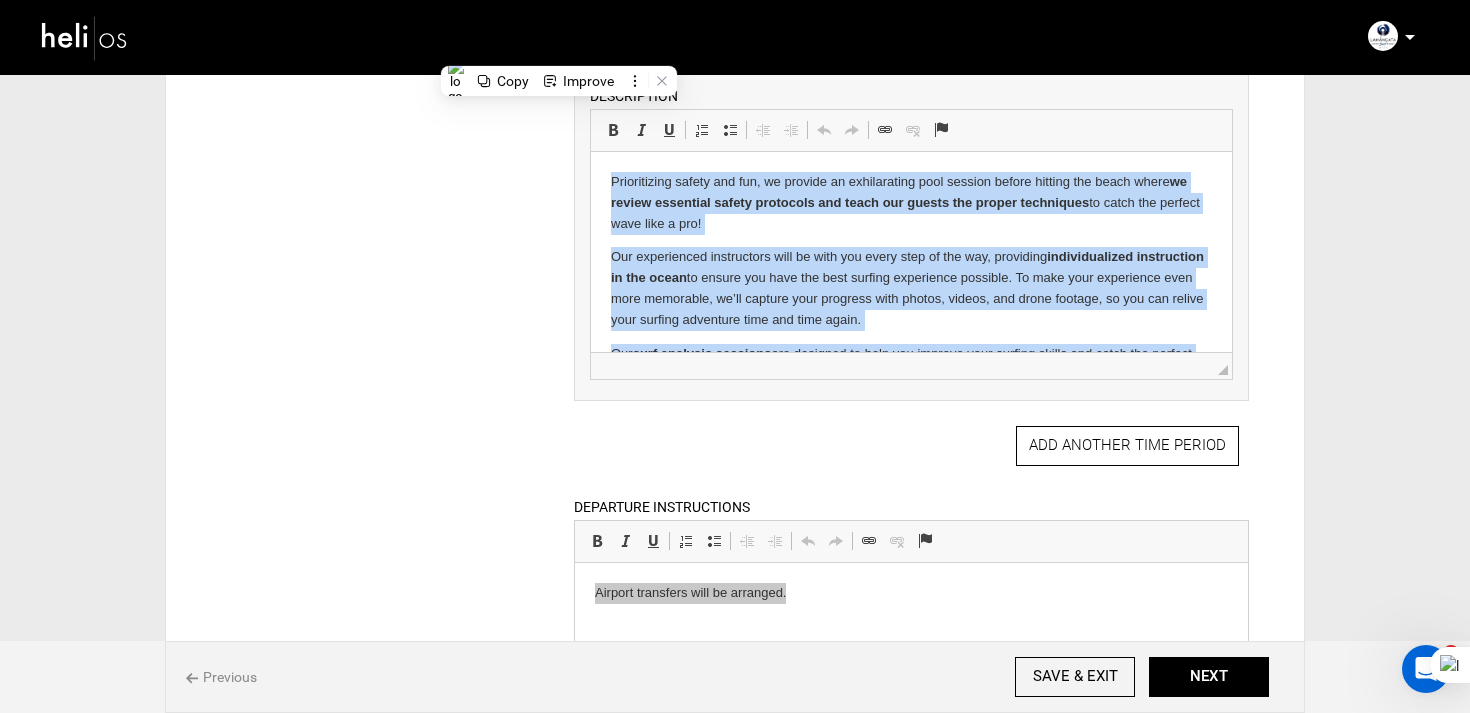 copy on "Prioritizing safety and fun, we provide an exhilarating pool session before hitting the beach where  we review essential safety protocols and teach our guests the proper techniques  to catch the perfect wave like a pro! Our experienced instructors will be with you every step of the way, providing  individualized instruction in the ocean  to ensure you have the best surfing experience possible. To make your experience even more memorable, we’ll capture your progress with photos, videos, and drone footage, so you can relive your surfing adventure time and time again. Our  surf analysis sessions  are designed to help you improve your surfing skills and catch the perfect wave. Through video and drone footage, we  provide personalized feedback to refine your techniques . With our expert and engaging instructors, our sessions are both informative and enjoyable, leaving you eager to hit the waves and take your surfing to the next level." 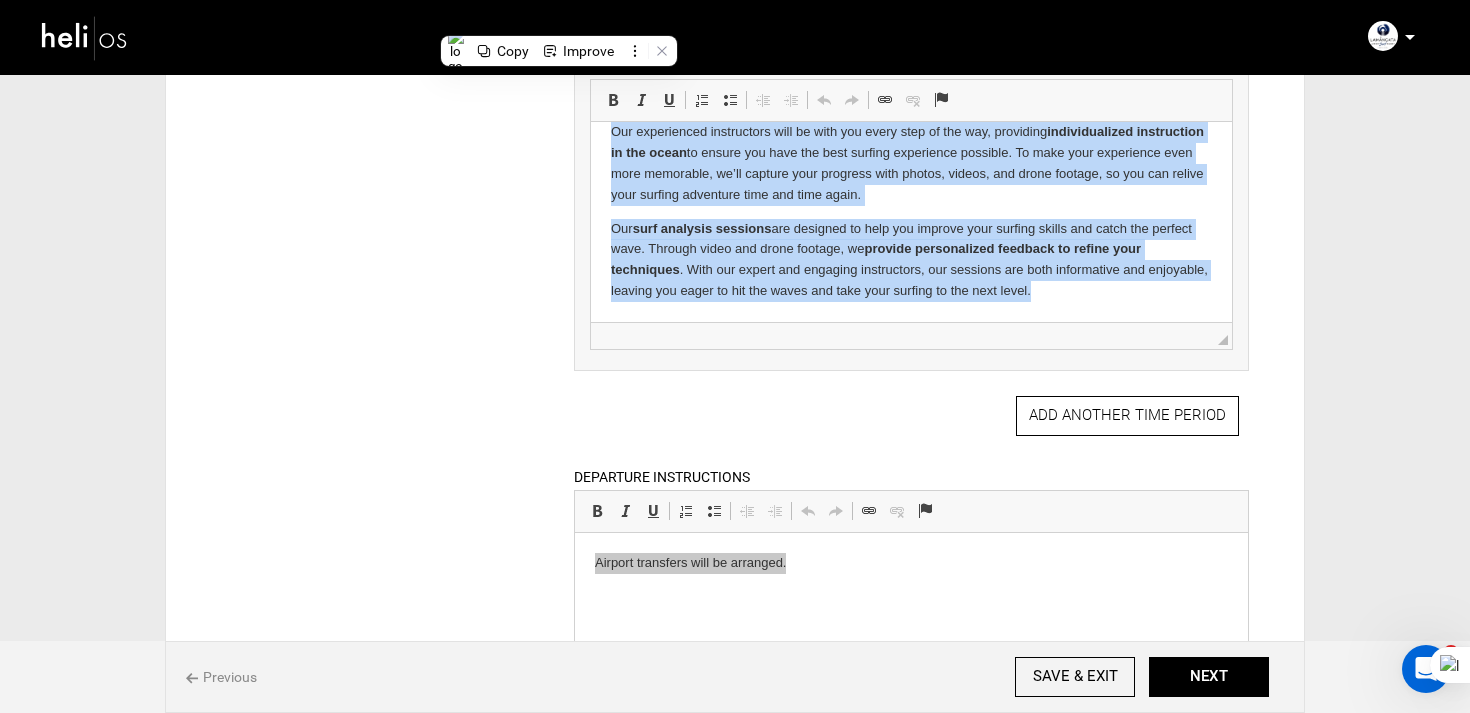 scroll, scrollTop: 1022, scrollLeft: 0, axis: vertical 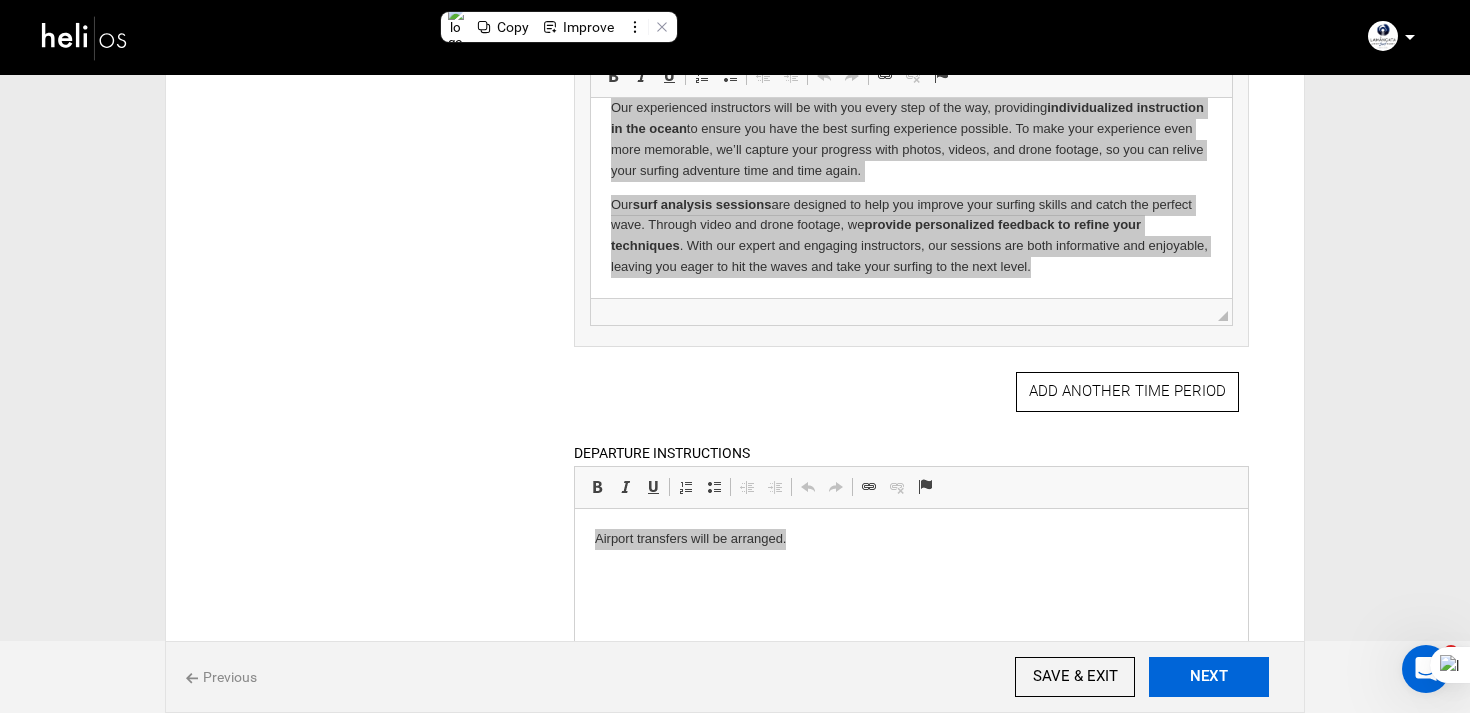 click on "NEXT" at bounding box center (1209, 677) 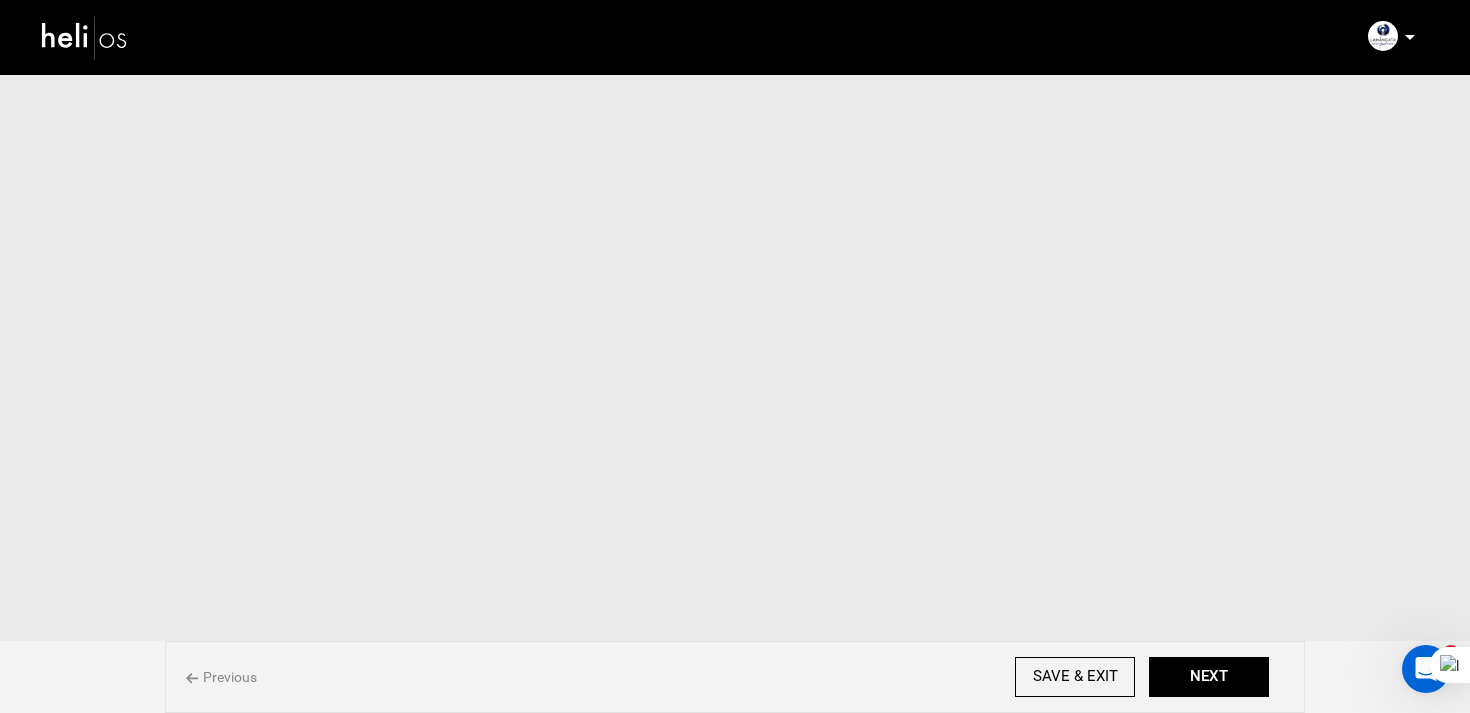 scroll, scrollTop: 0, scrollLeft: 0, axis: both 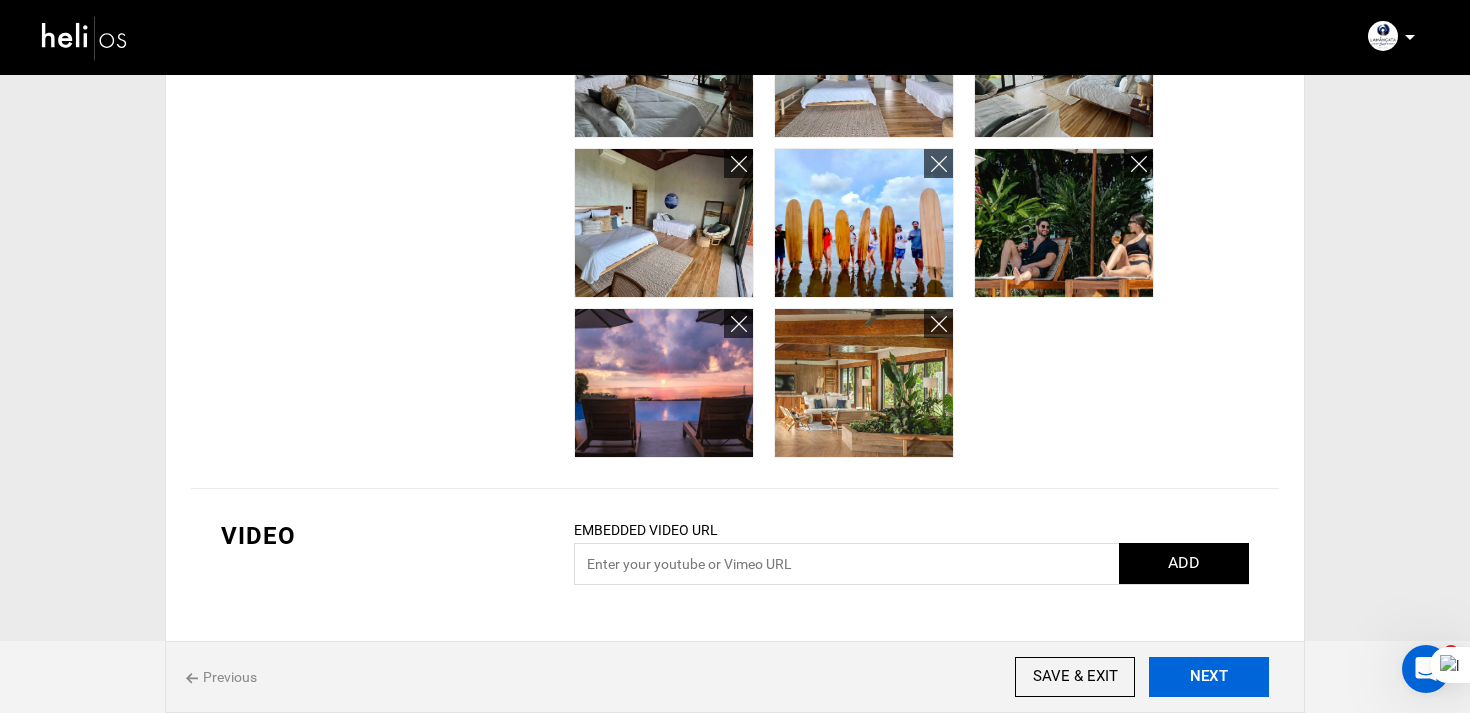 click on "NEXT" at bounding box center [1209, 677] 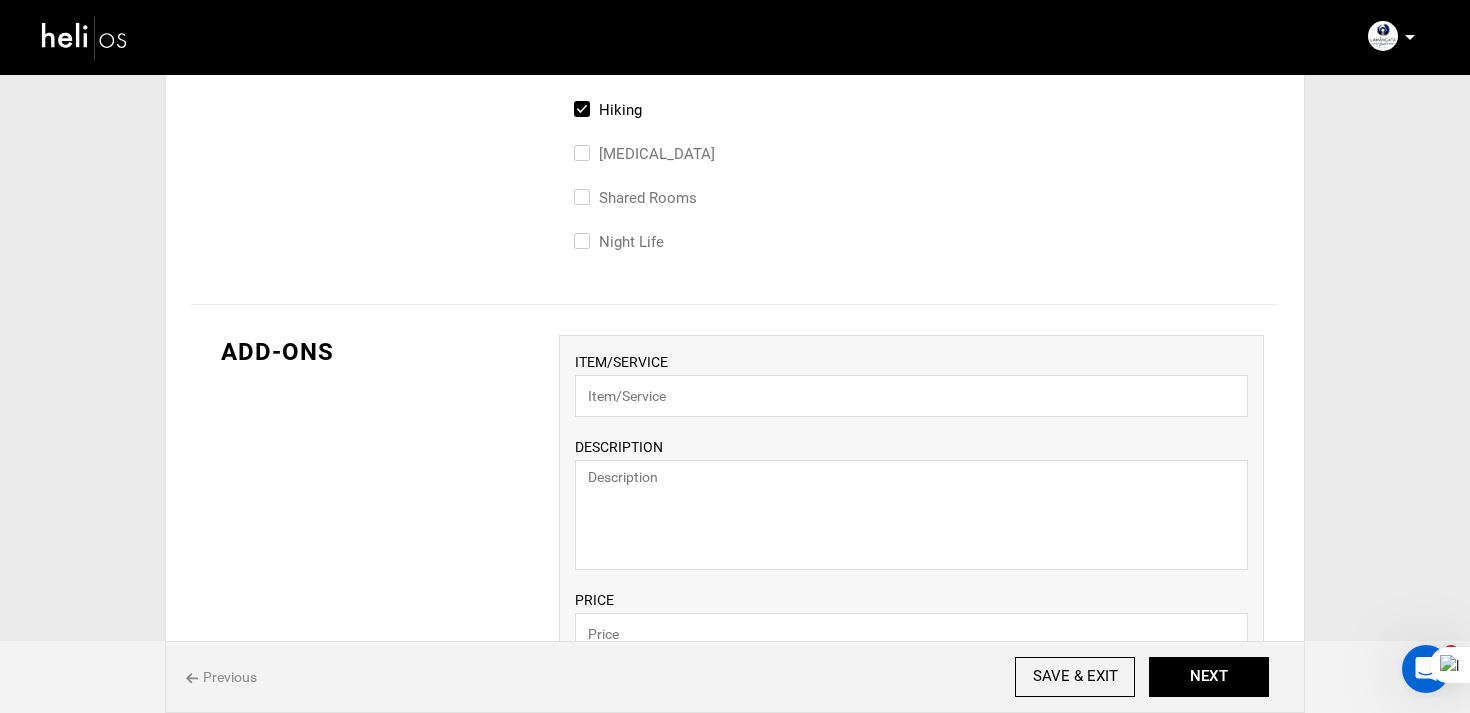 scroll, scrollTop: 1516, scrollLeft: 0, axis: vertical 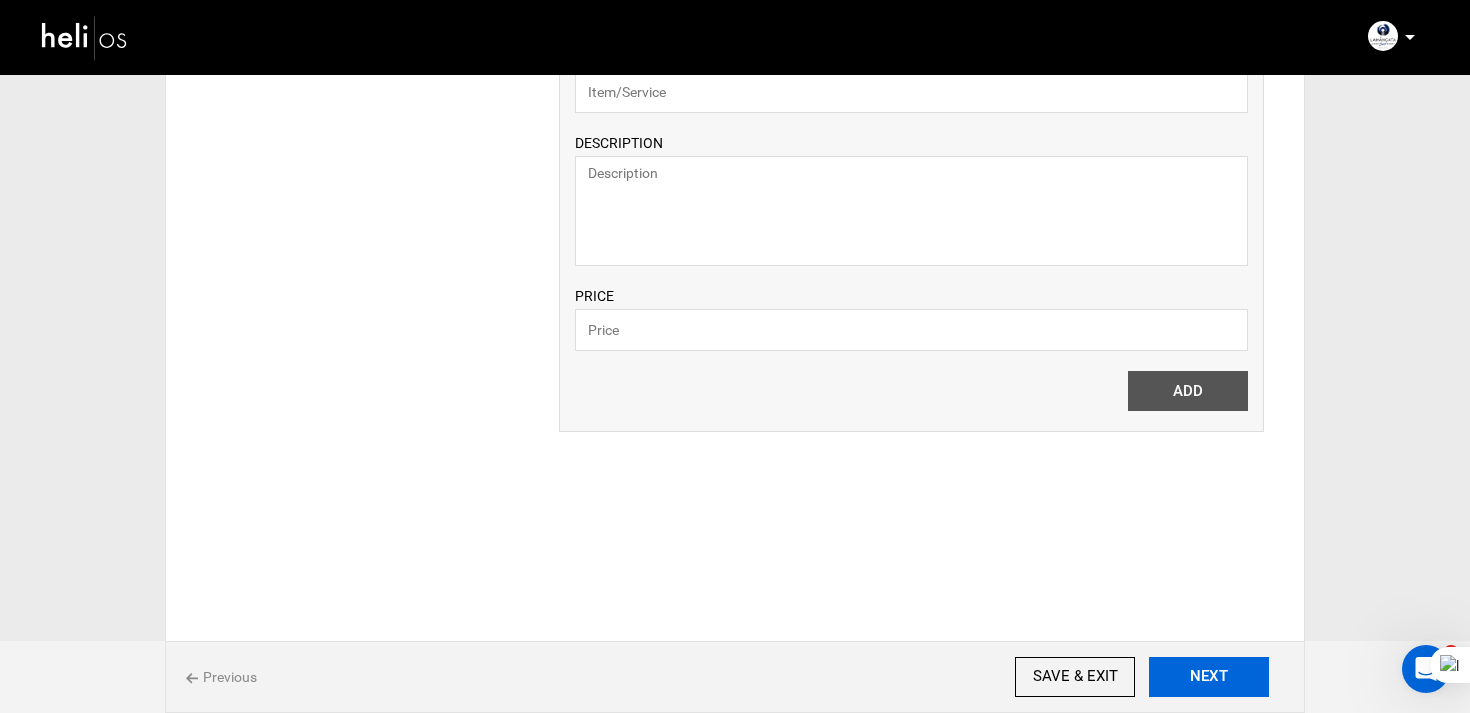 click on "NEXT" at bounding box center (1209, 677) 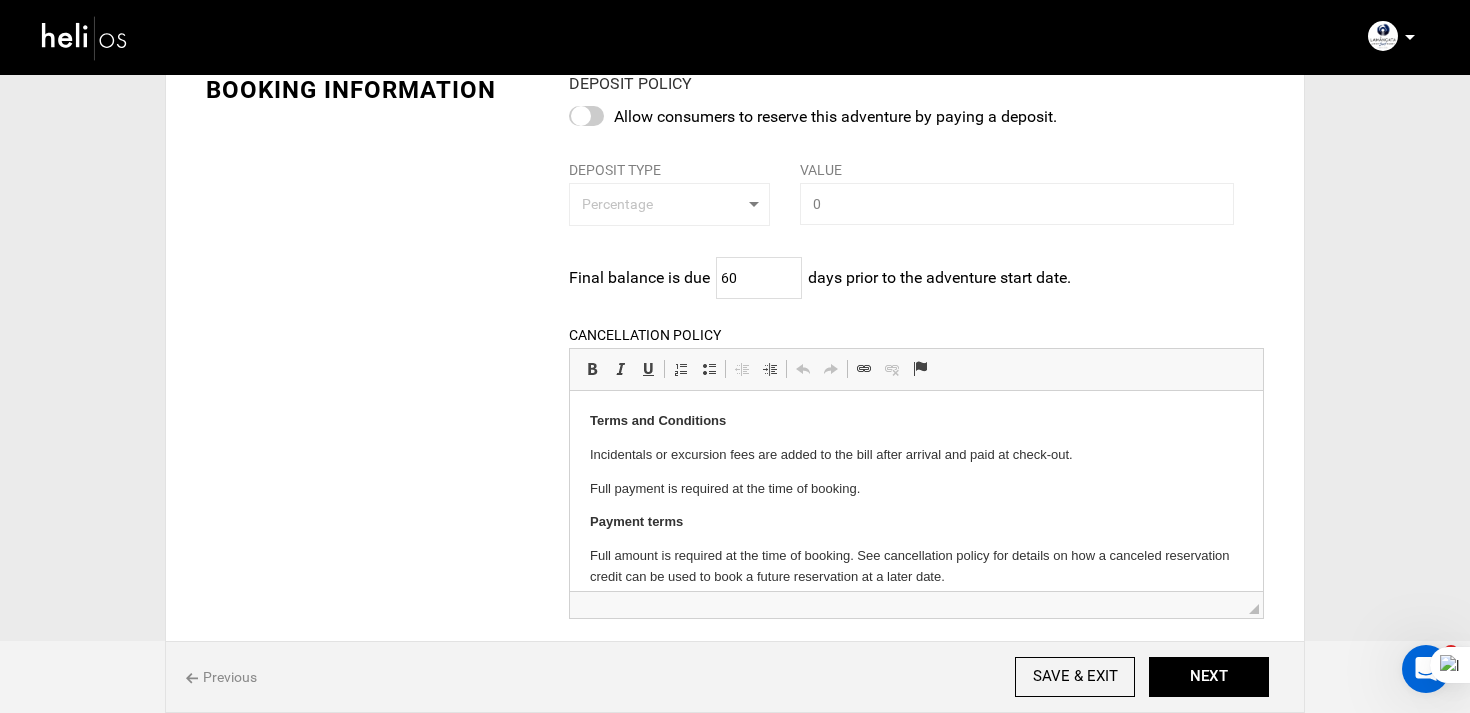 scroll, scrollTop: 156, scrollLeft: 0, axis: vertical 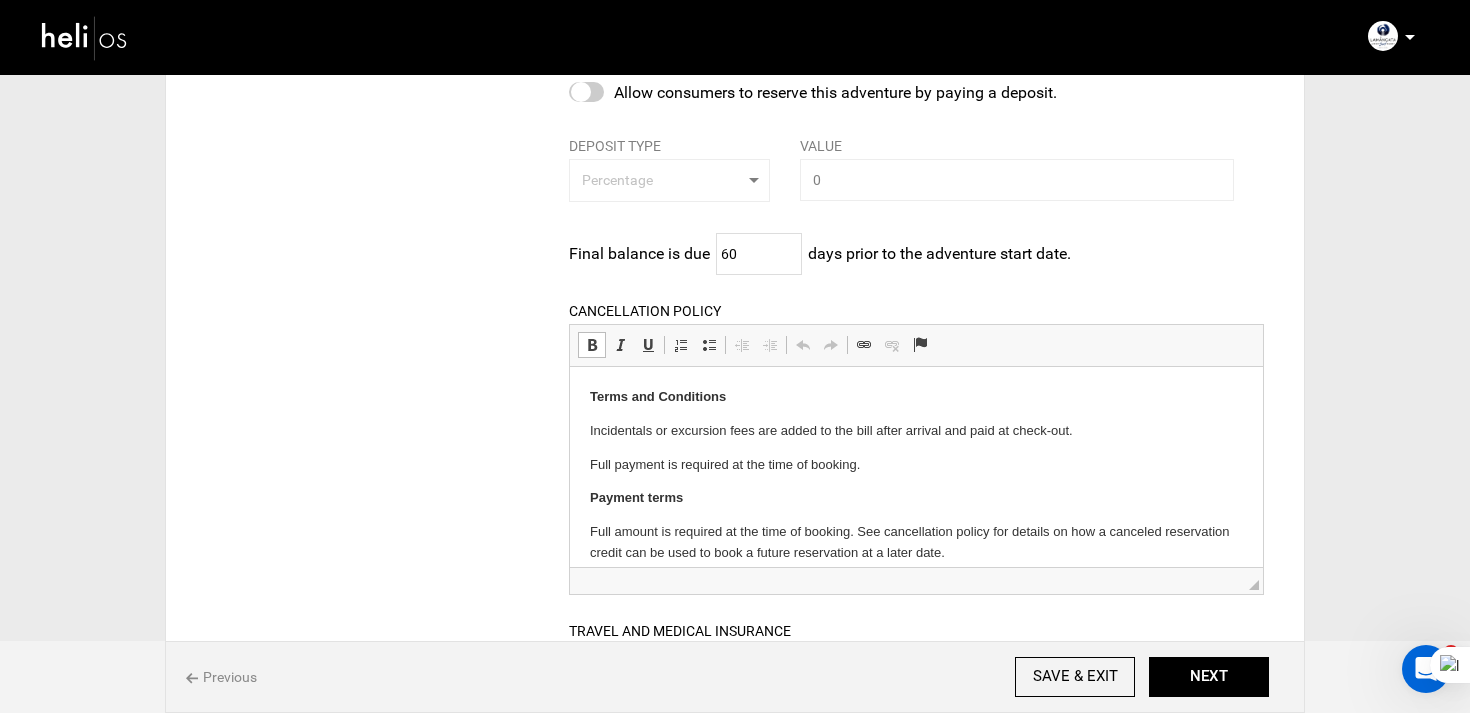 copy on "Terms and Conditions Incidentals or excursion fees are added to the bill after arrival and paid at check-out. Full payment is required at the time of booking.  Payment terms Full amount is required at the time of booking. See cancellation policy for details on how a canceled reservation credit can be used to book a future reservation at a later date. Property and Cancellation Policies For individual bookings: To confirm a reservation, the resort requires full payment (non-refundable) to guarantee your stay. If a guest wishes to cancel a reservation, the resort does not issue a refund for this payment; however, the resort agrees to offer a one-time change of date within 12 months after the cancellation date. The payment cannot be used for consumer credit, excursions, and any other extras, only for lodging. Rescheduling will be subject to availability. Rates are quoted in US Dollars (USD) per person, per night basis." 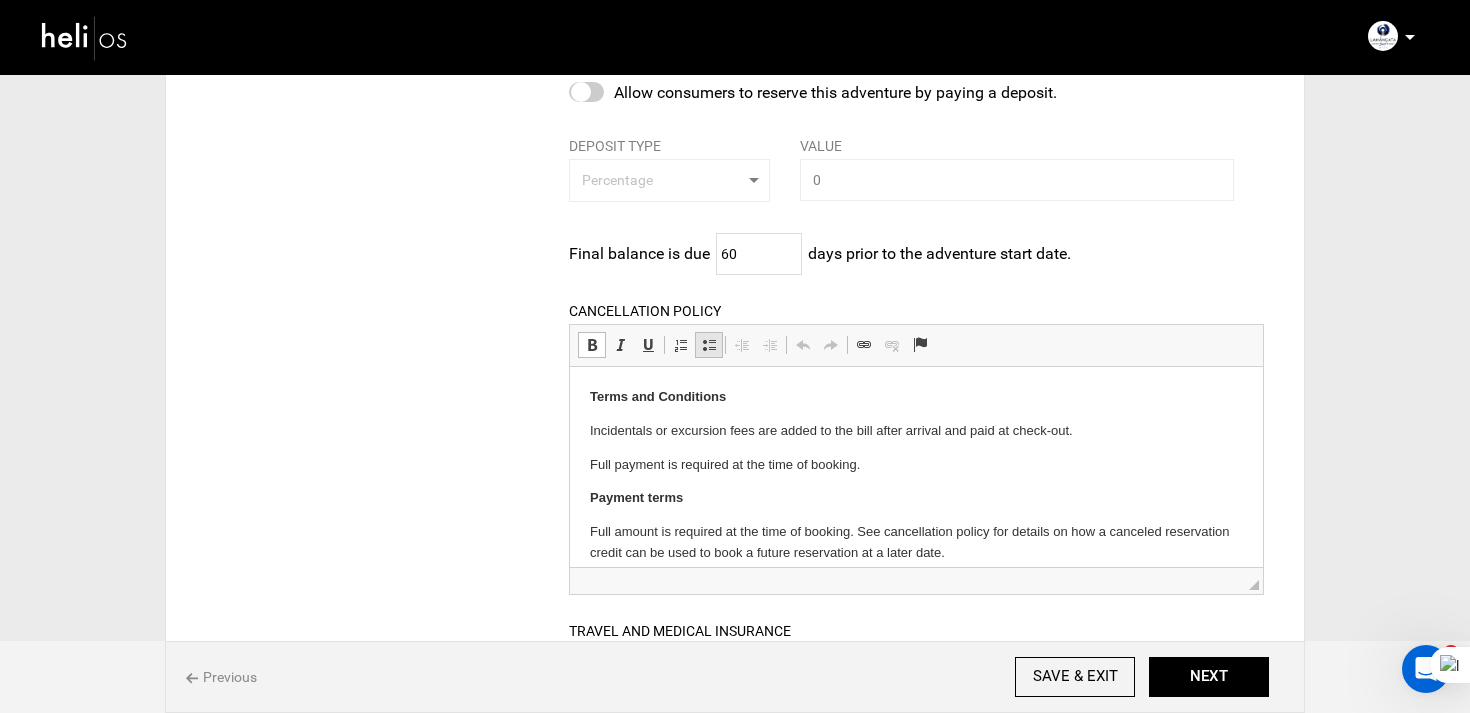 scroll, scrollTop: 0, scrollLeft: 0, axis: both 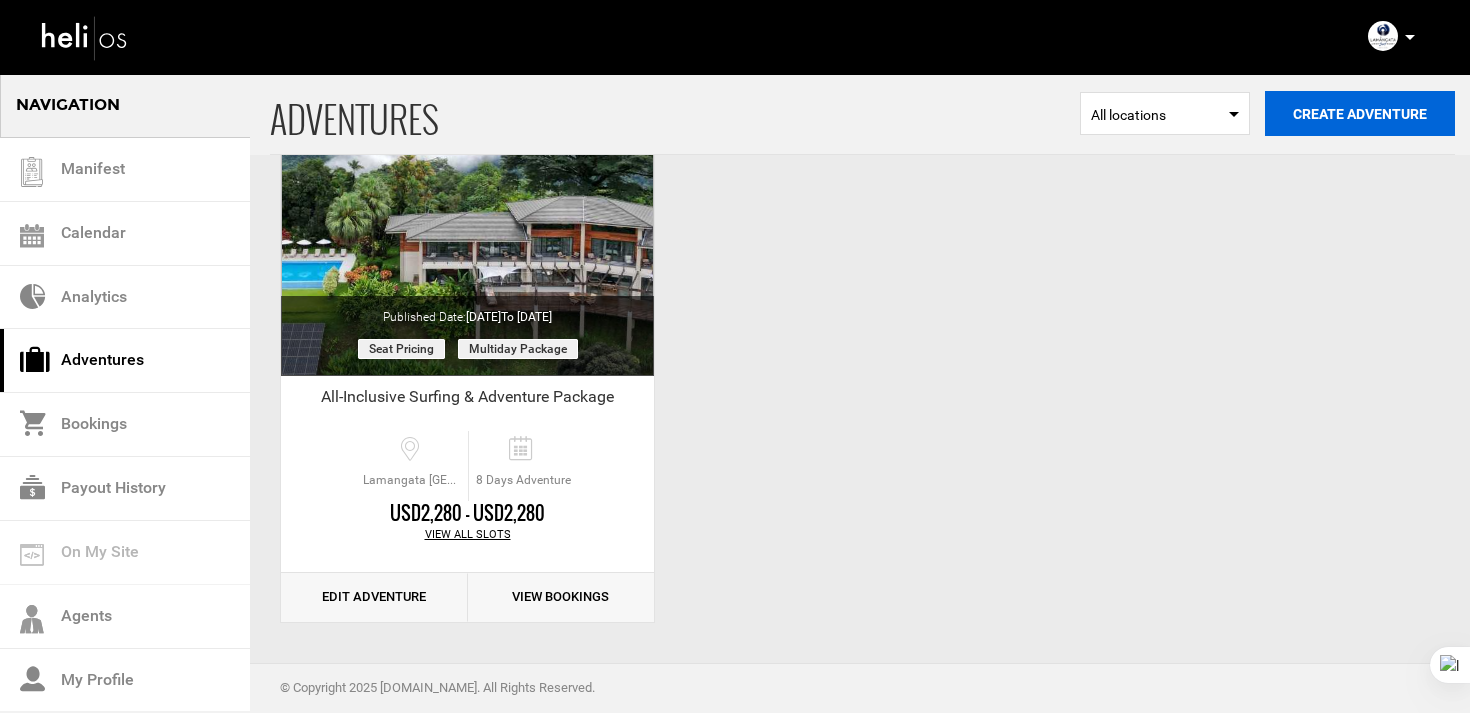 click on "Create Adventure" at bounding box center (1360, 113) 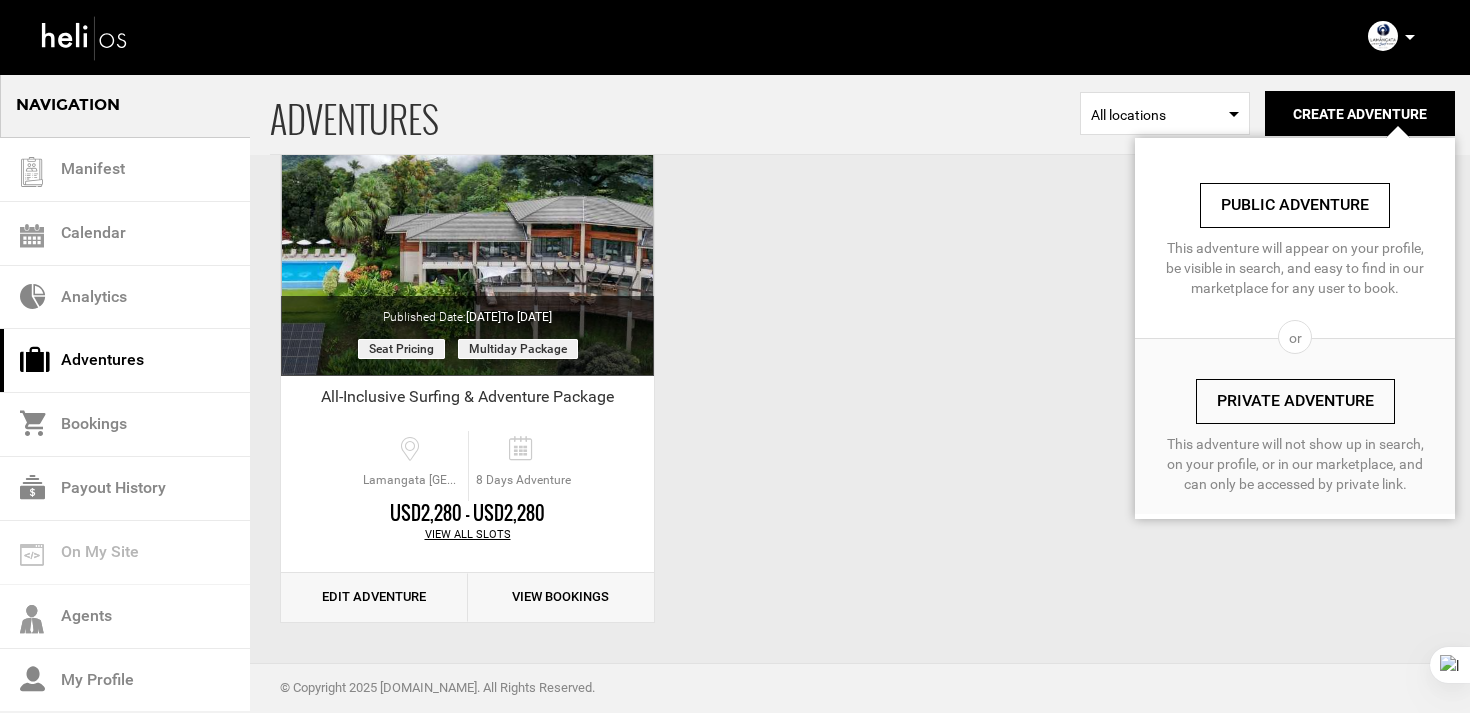 click on "Private Adventure" at bounding box center [1295, 401] 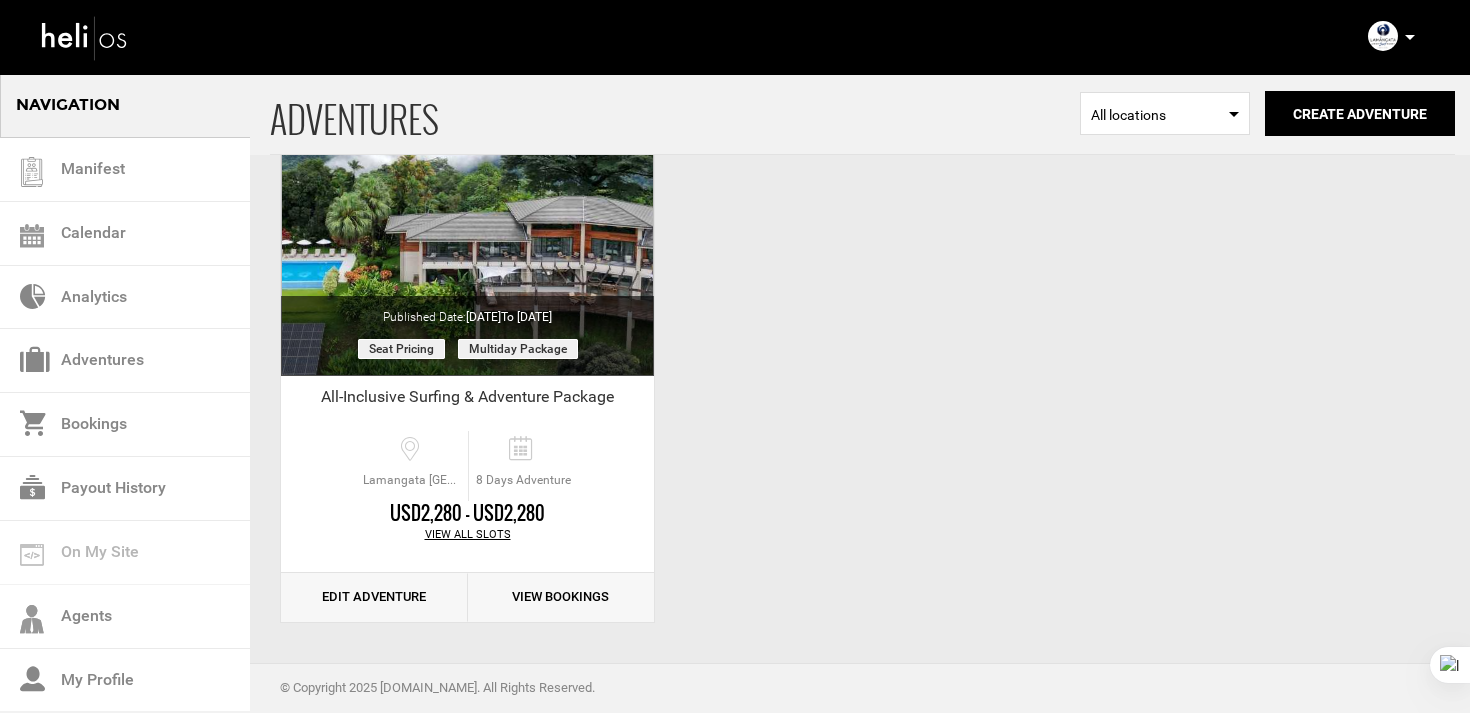 scroll, scrollTop: 0, scrollLeft: 0, axis: both 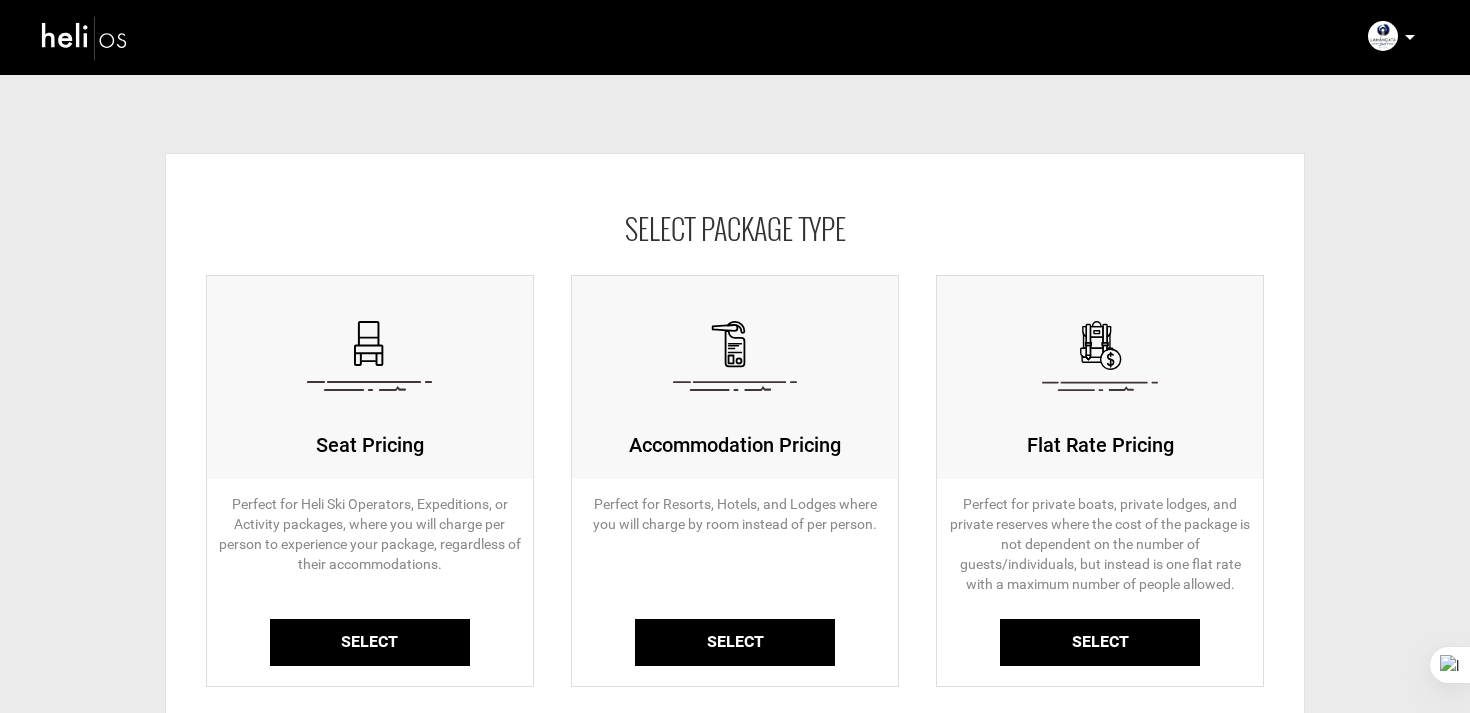 click on "Select" at bounding box center [370, 642] 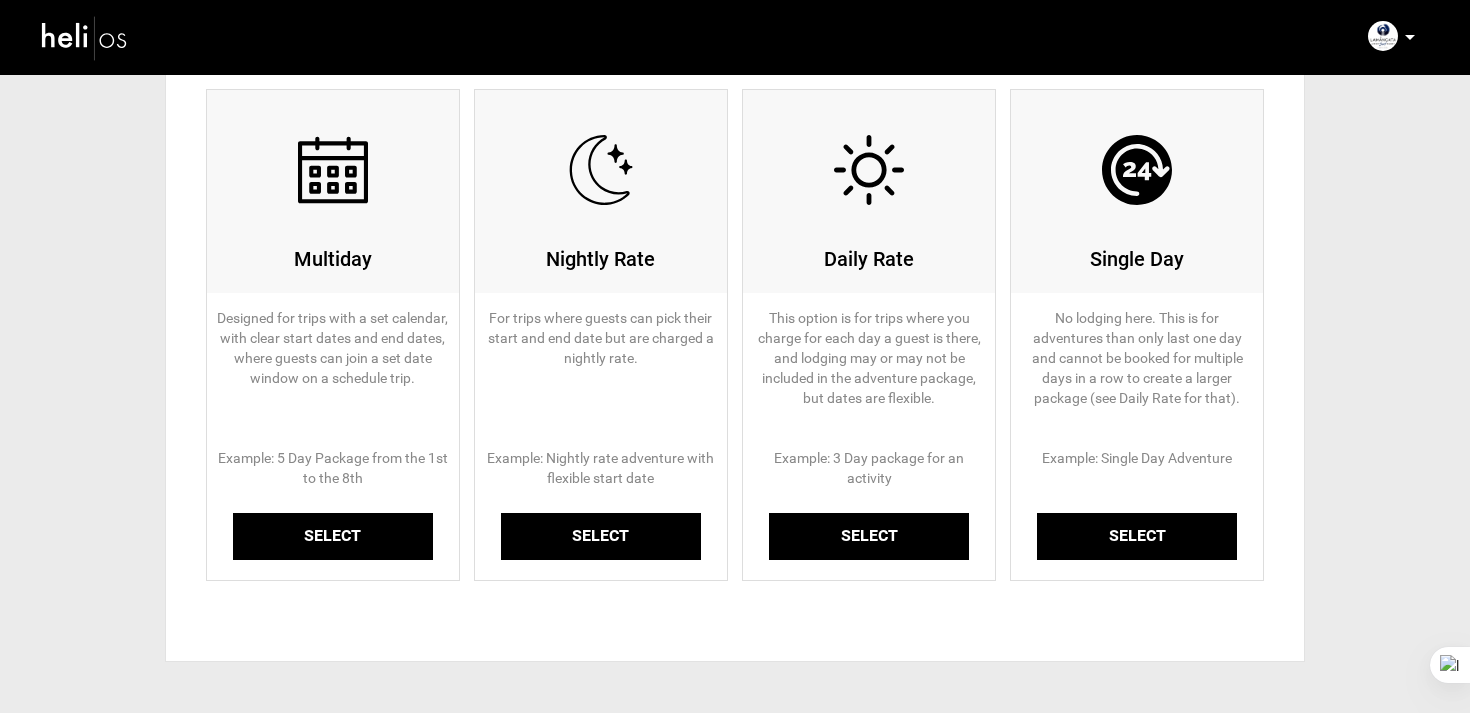 scroll, scrollTop: 285, scrollLeft: 0, axis: vertical 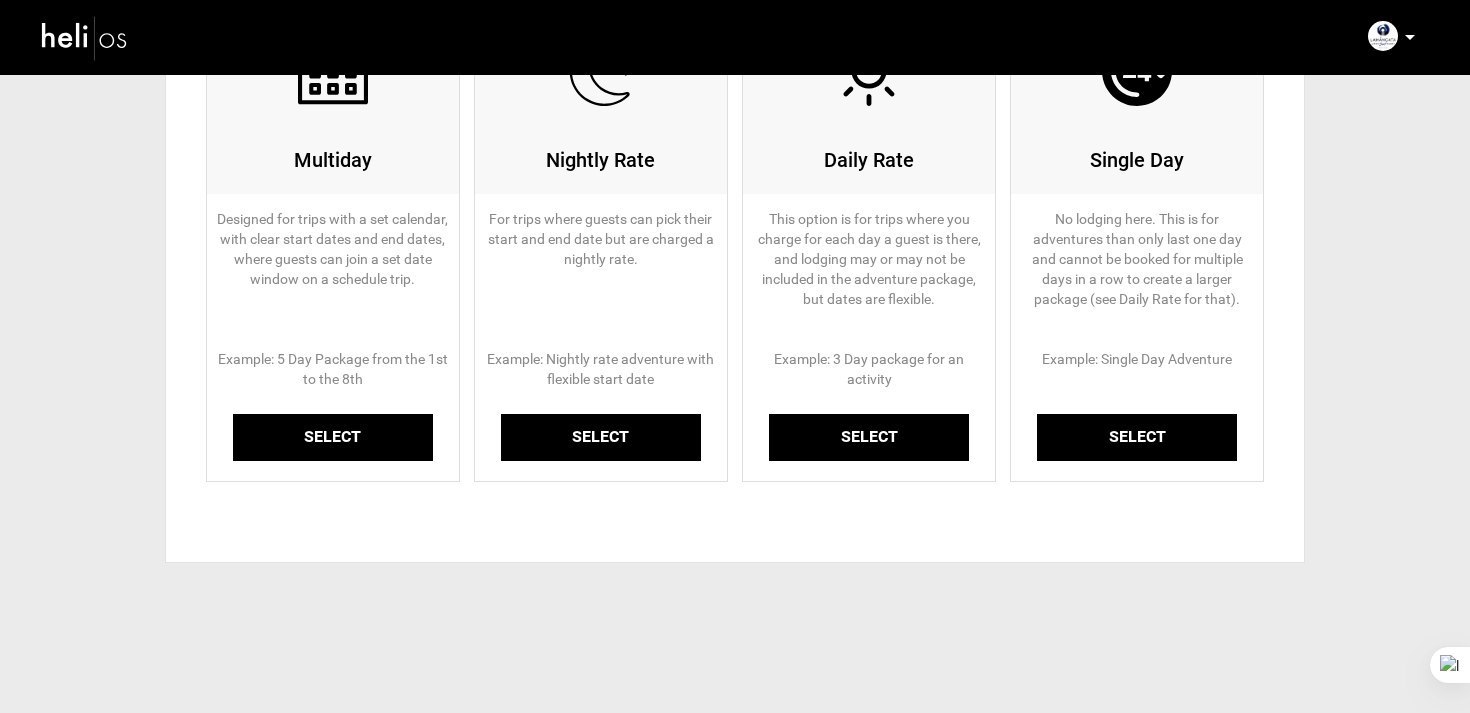 click on "Select" at bounding box center (333, 437) 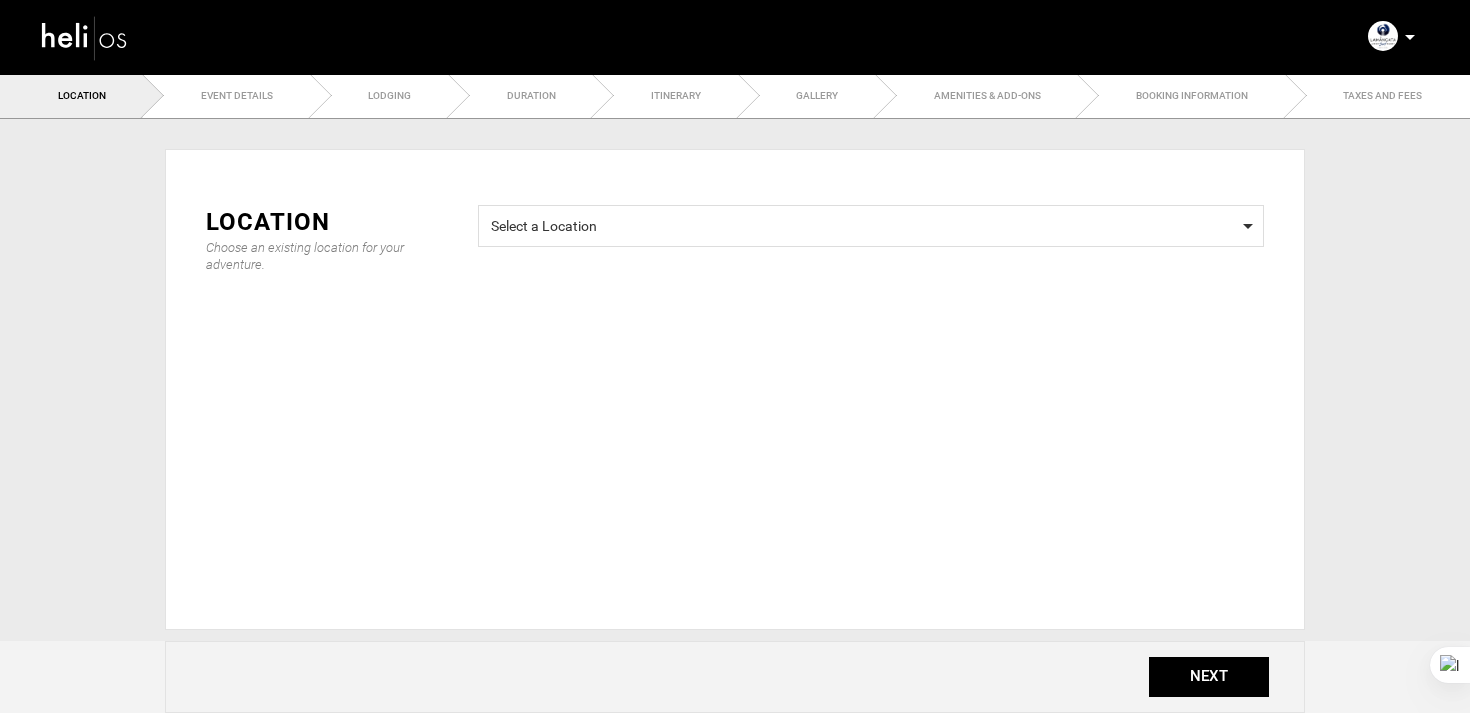 scroll, scrollTop: 0, scrollLeft: 0, axis: both 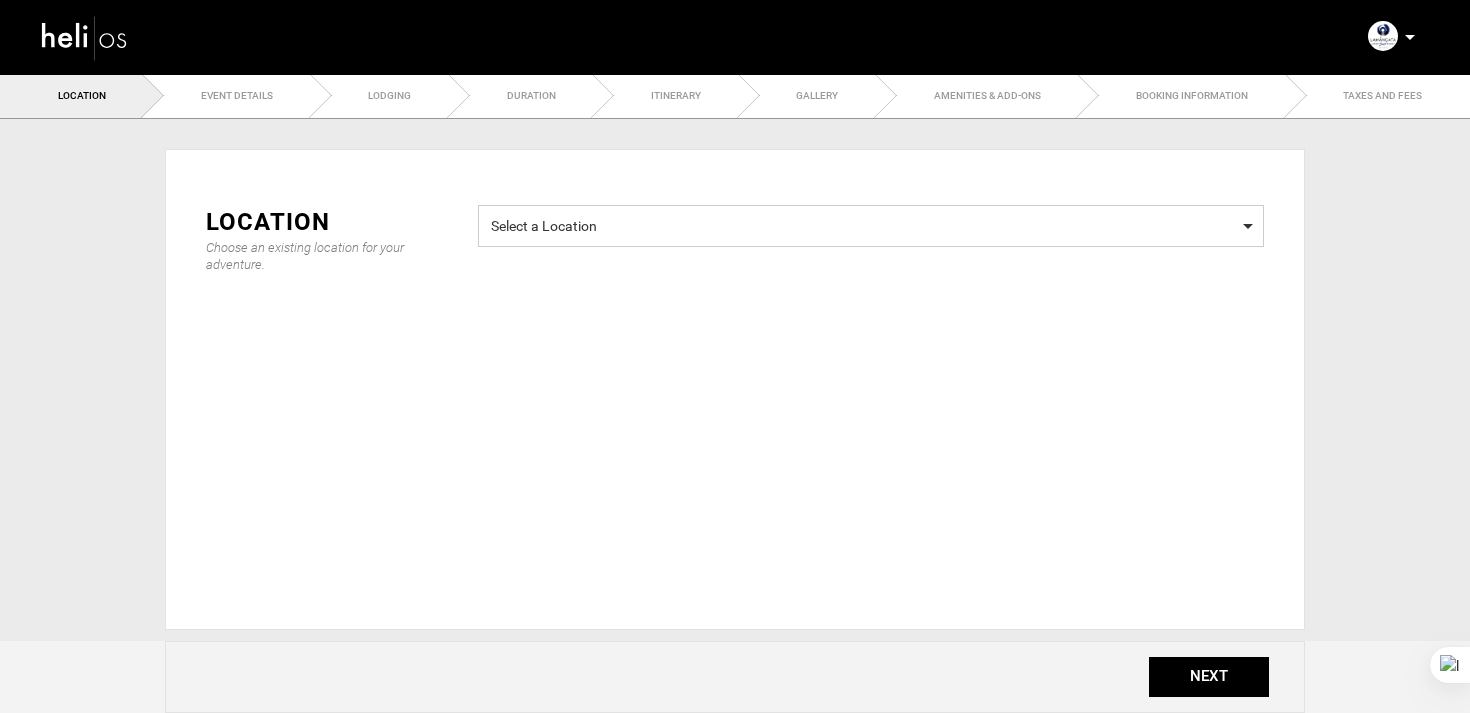 click on "Select a Location   Select a Location" at bounding box center [871, 226] 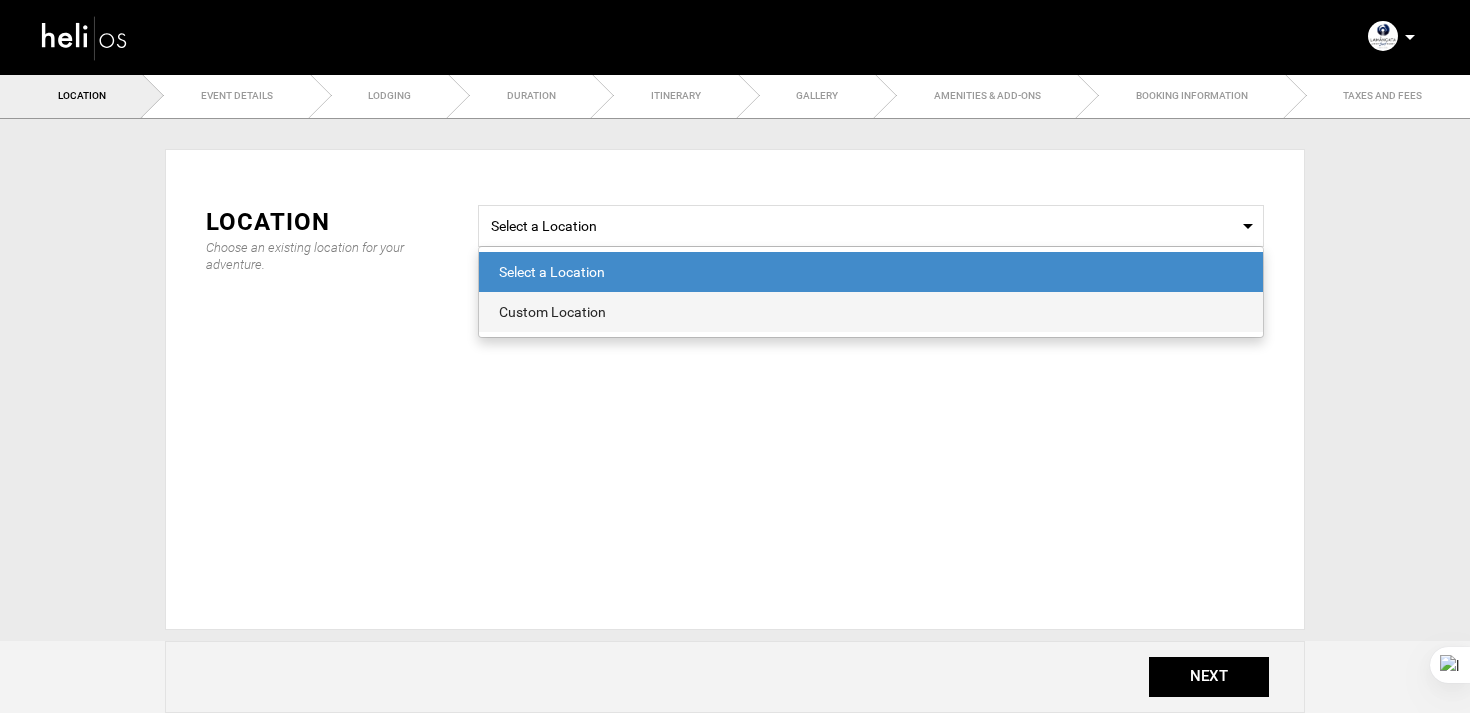 scroll, scrollTop: 0, scrollLeft: 0, axis: both 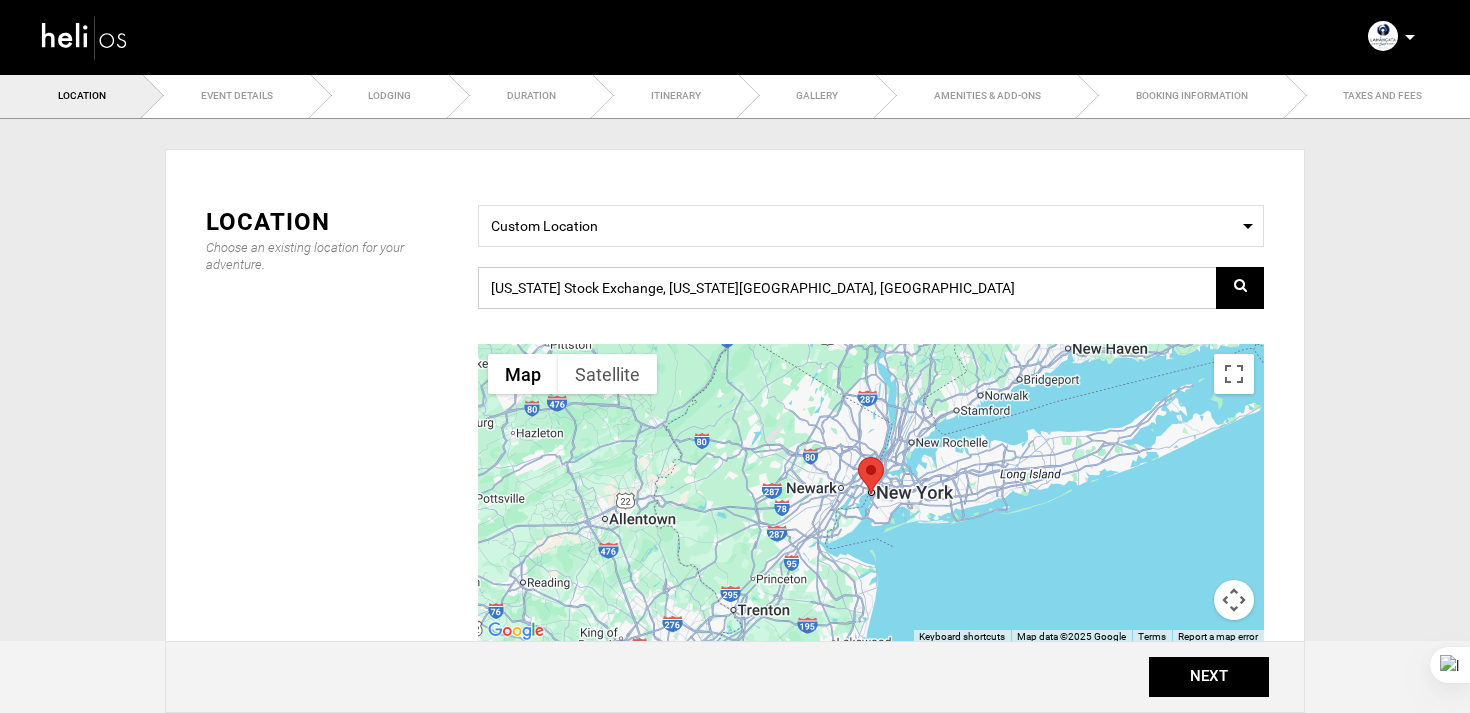 click on "New York Stock Exchange, New York, NY 10005, USA" at bounding box center (871, 288) 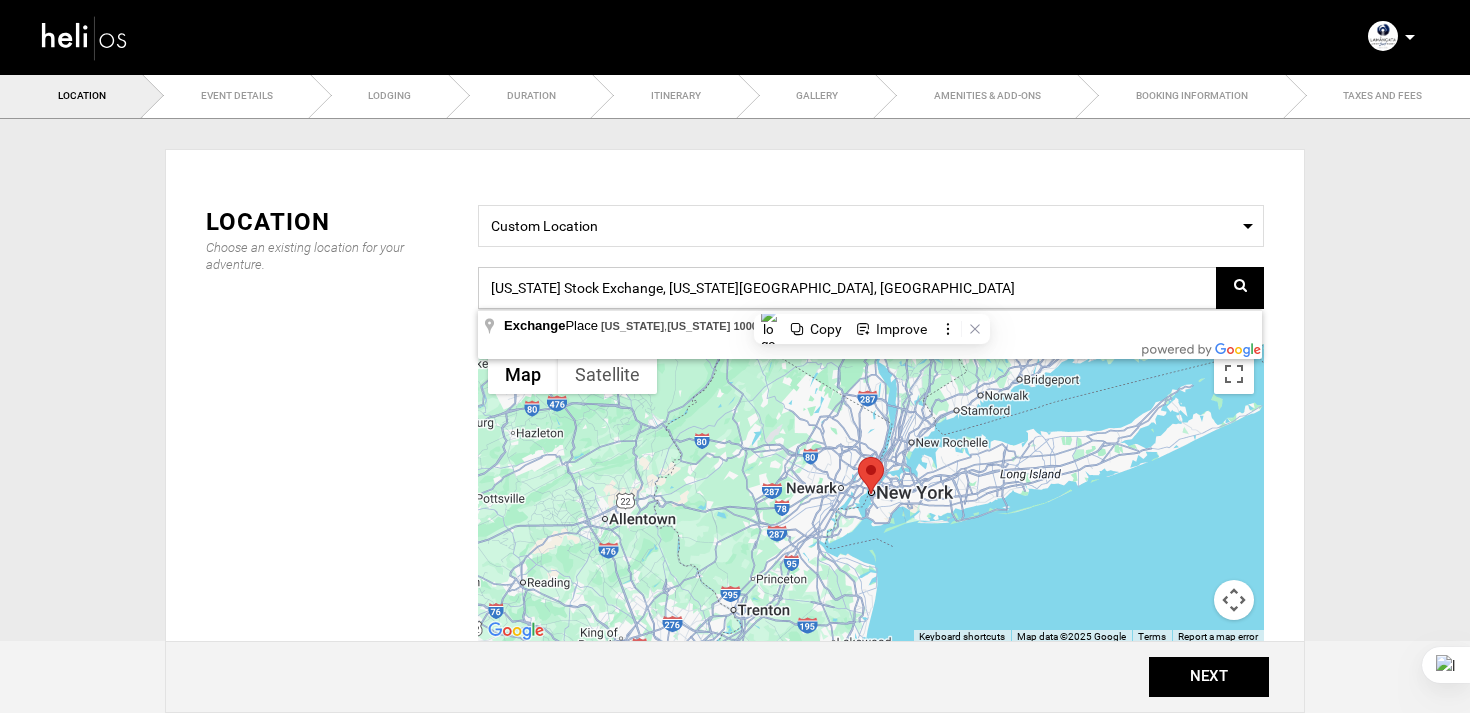 click on "New York Stock Exchange, New York, NY 10005, USA" at bounding box center (871, 288) 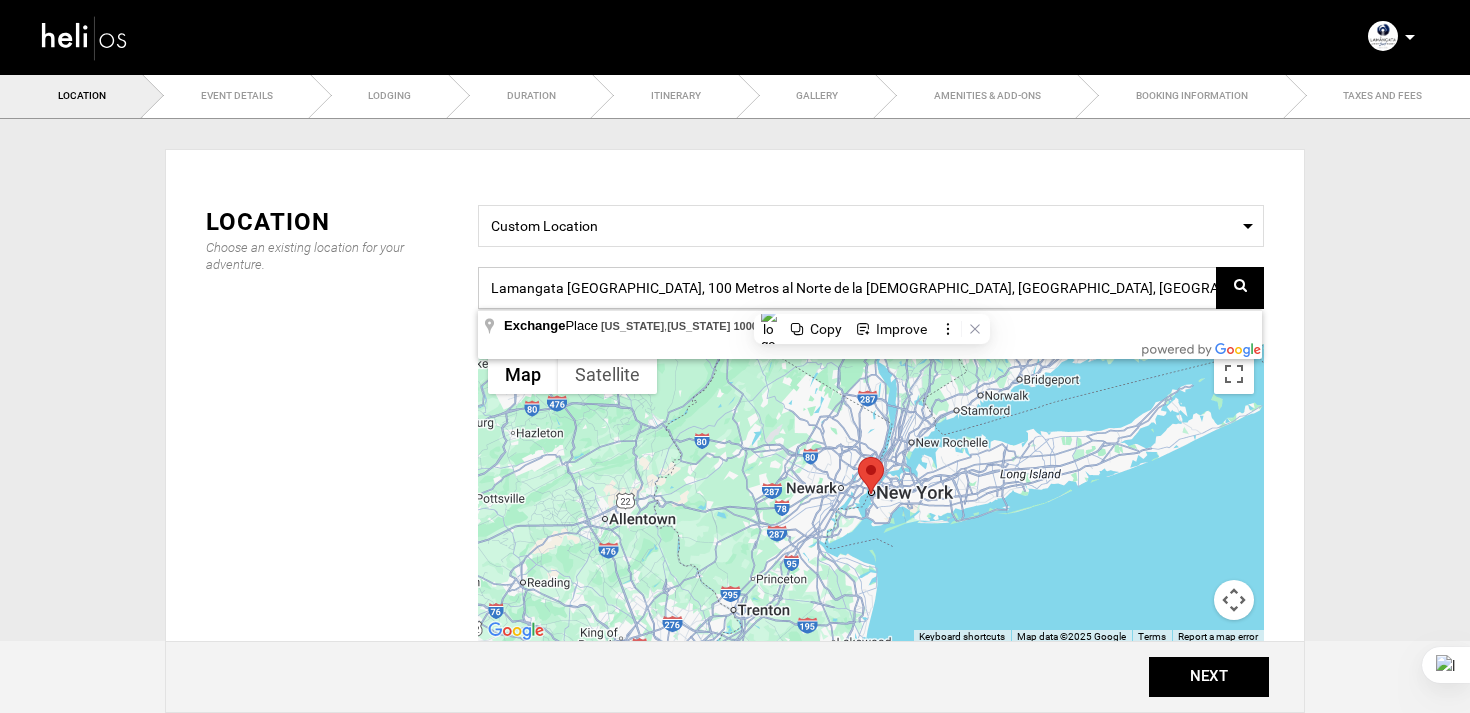 scroll, scrollTop: 0, scrollLeft: 21, axis: horizontal 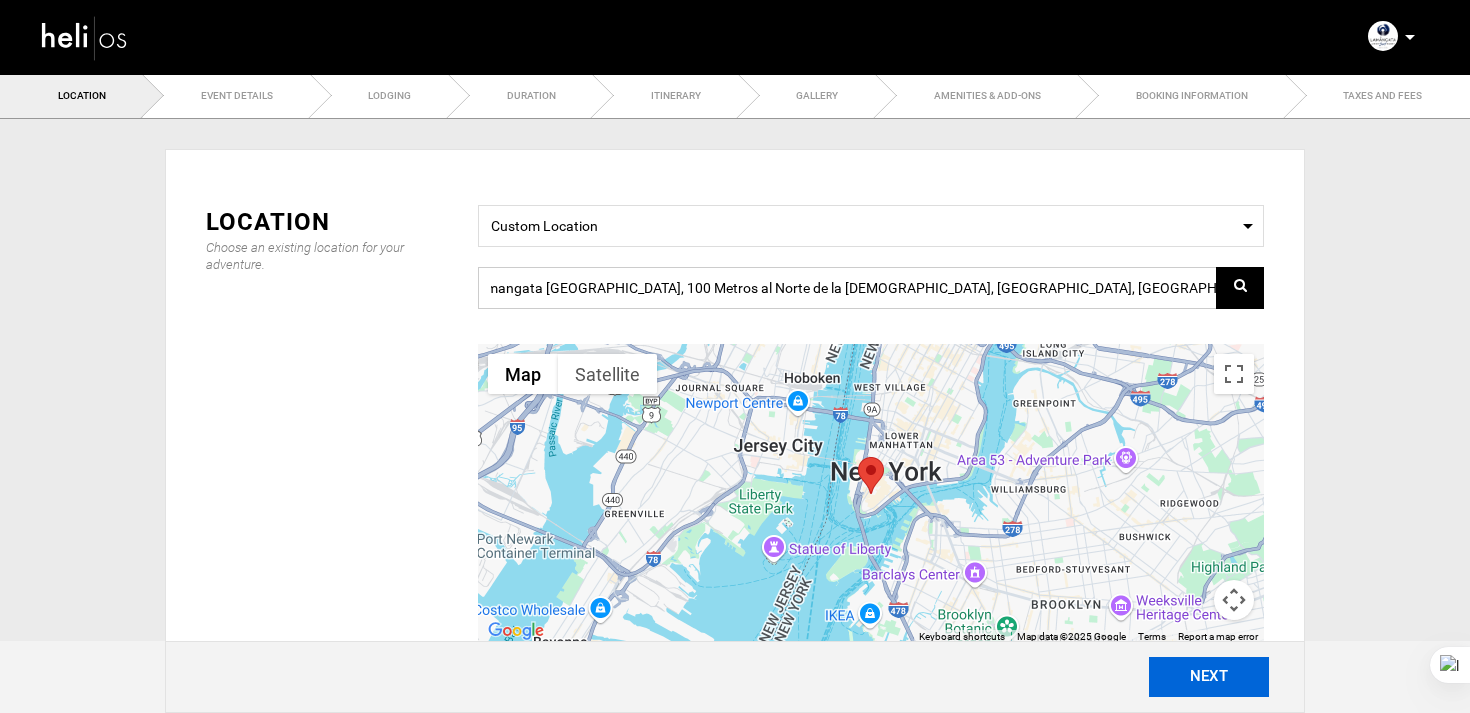 type on "Lamangata [GEOGRAPHIC_DATA], 100 Metros al Norte de la [DEMOGRAPHIC_DATA], [GEOGRAPHIC_DATA], [GEOGRAPHIC_DATA][PERSON_NAME], [GEOGRAPHIC_DATA]" 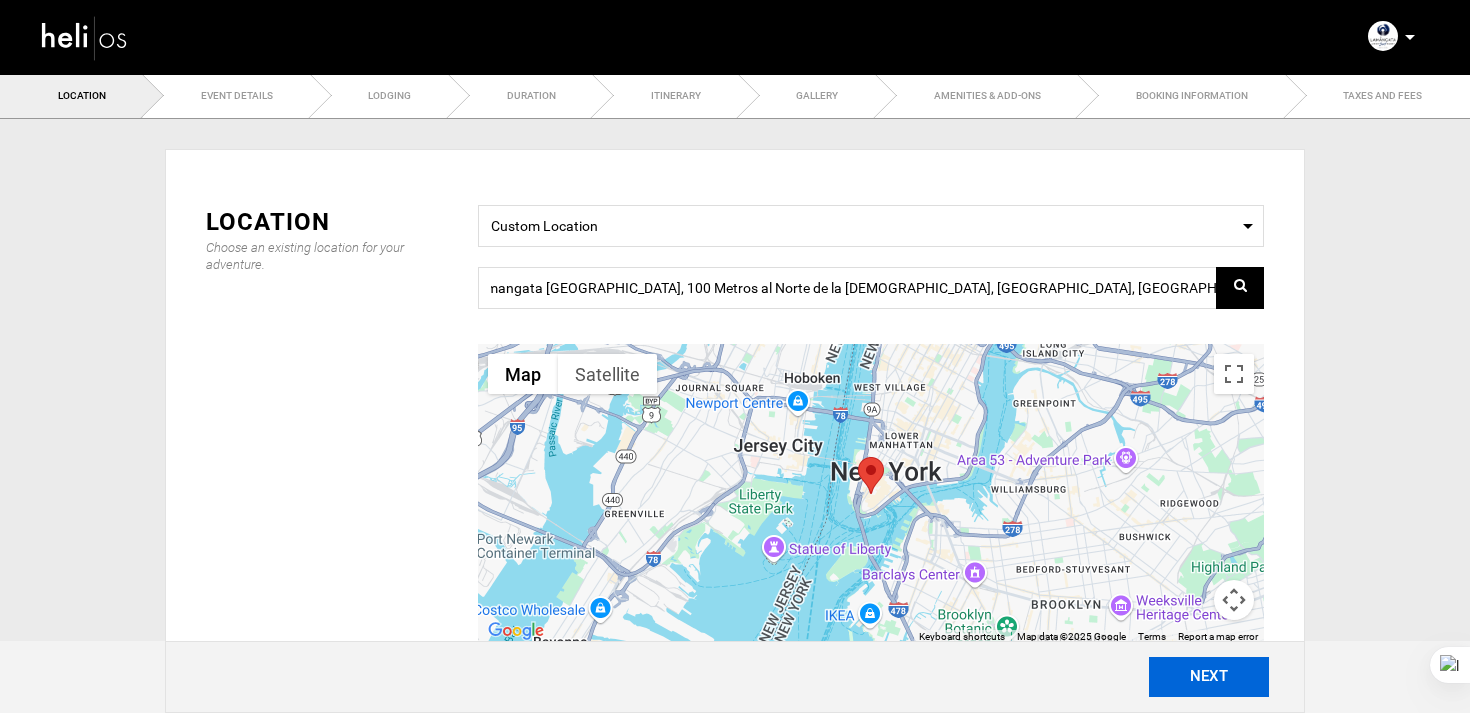 click on "NEXT" at bounding box center [1209, 677] 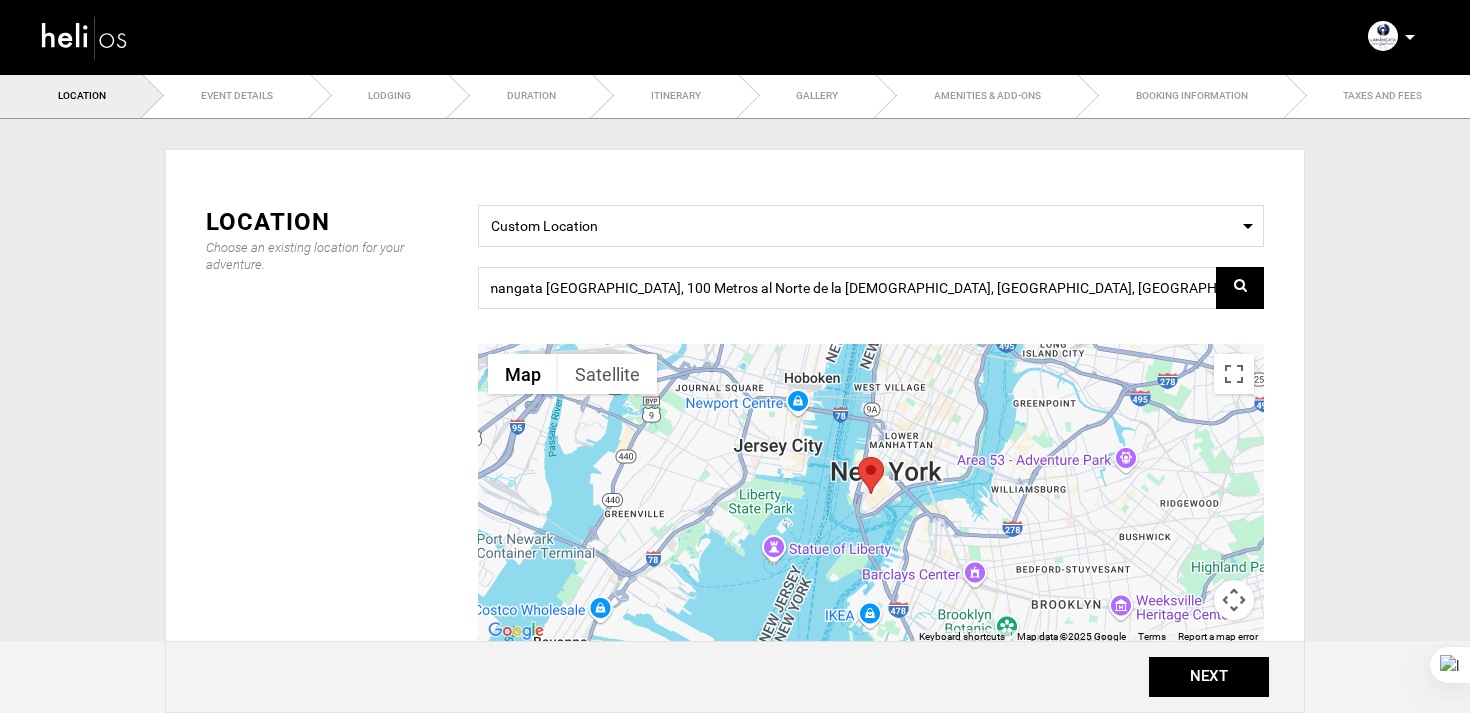 scroll, scrollTop: 0, scrollLeft: 0, axis: both 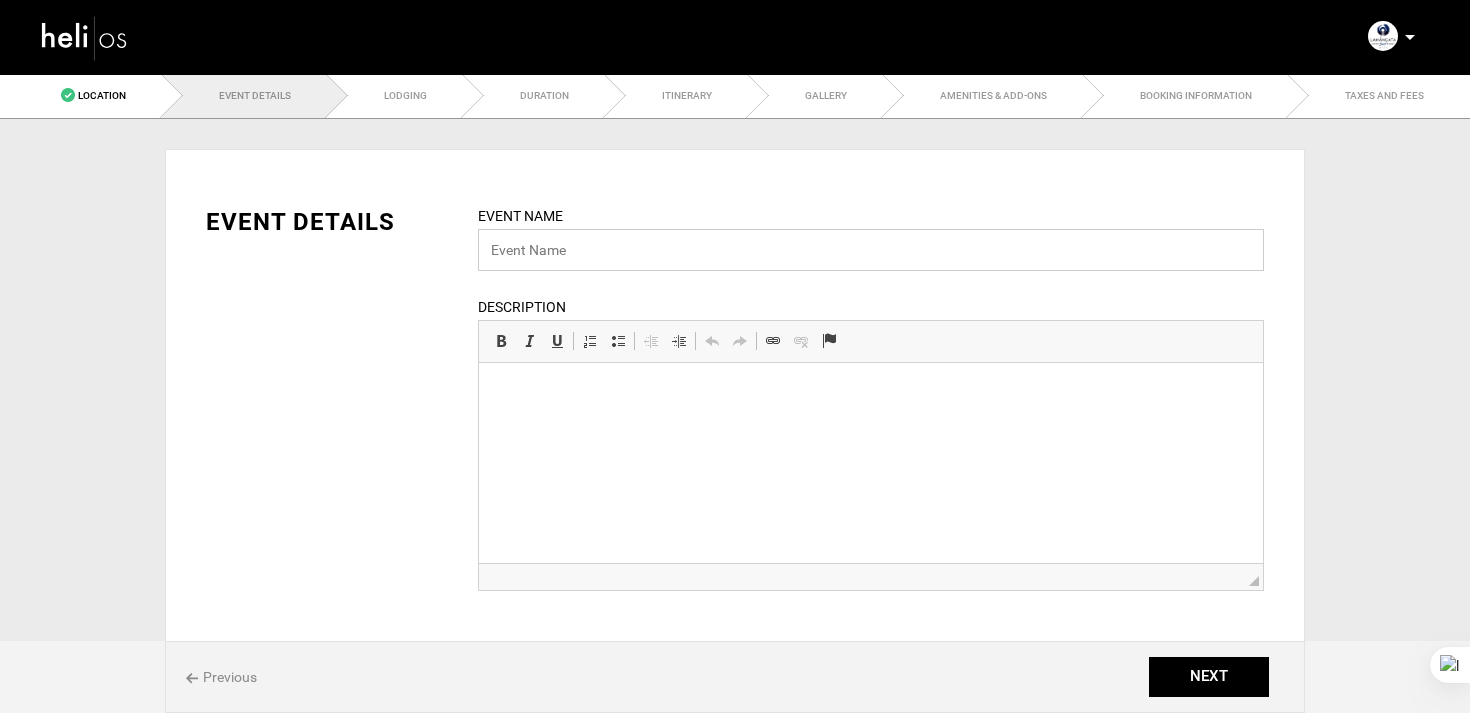 click at bounding box center [871, 250] 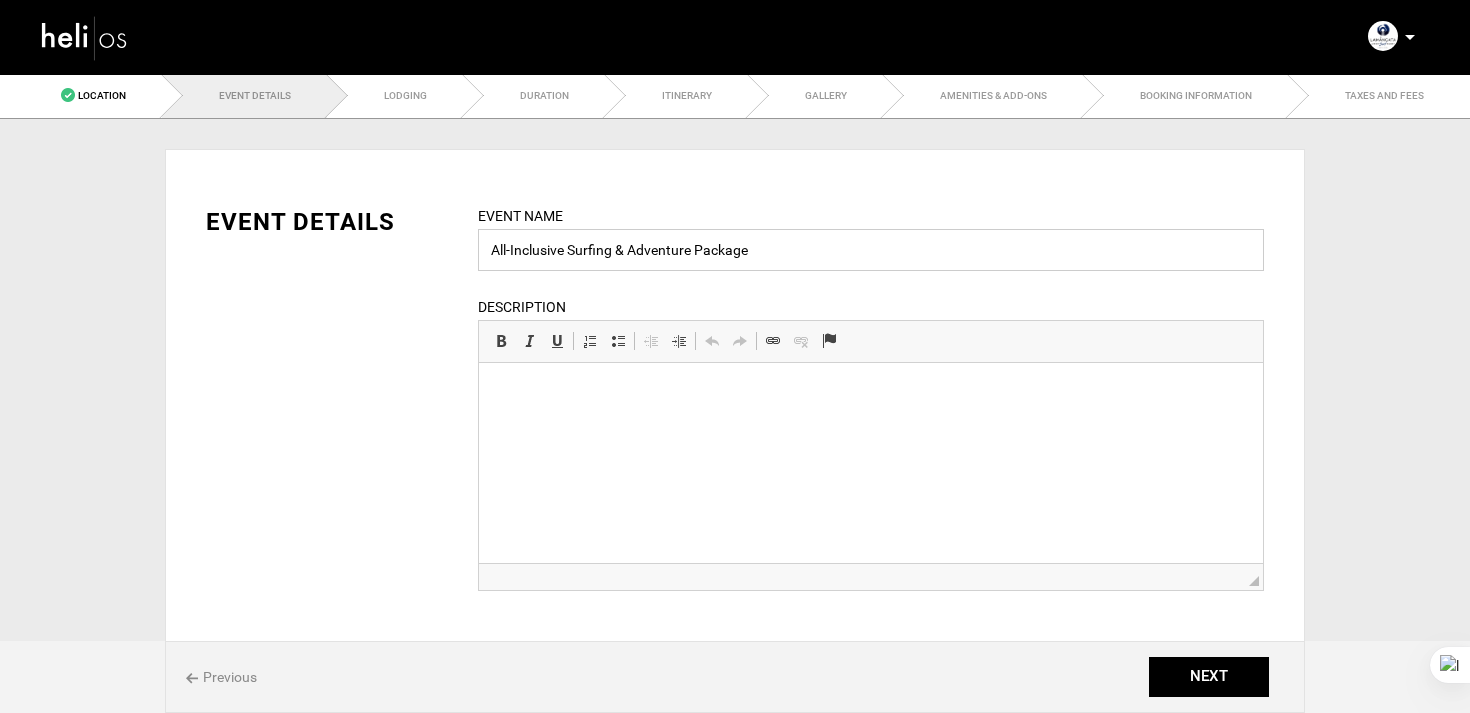 type on "All-Inclusive Surfing & Adventure Package" 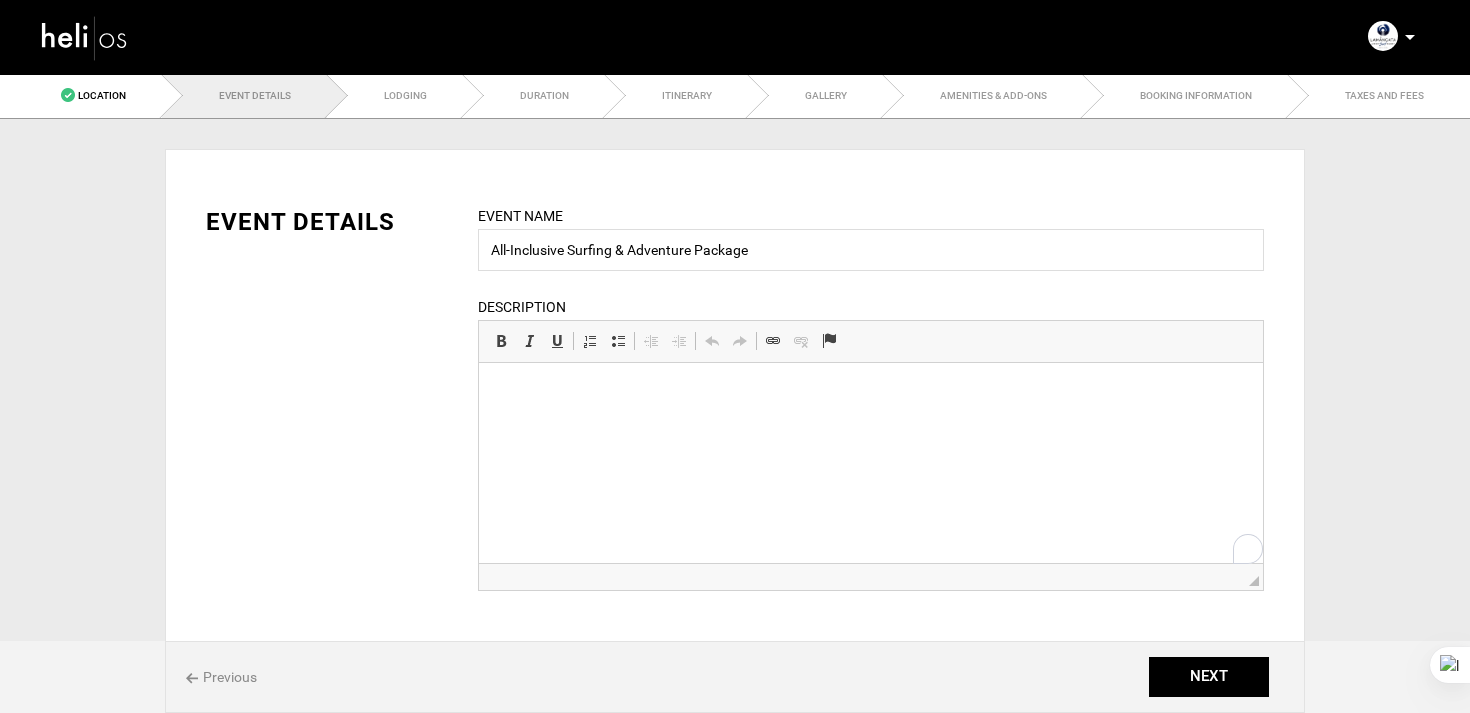 scroll, scrollTop: 173, scrollLeft: 0, axis: vertical 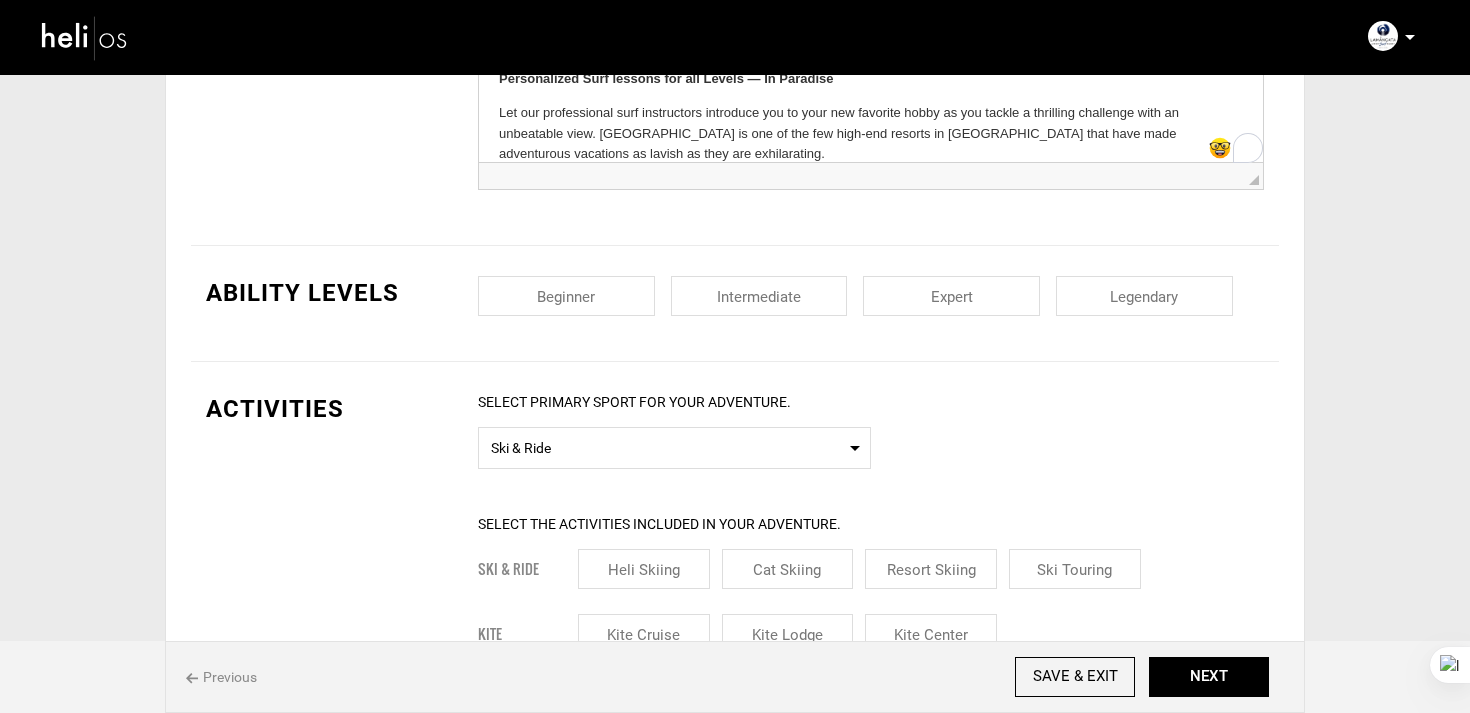 click at bounding box center [566, 296] 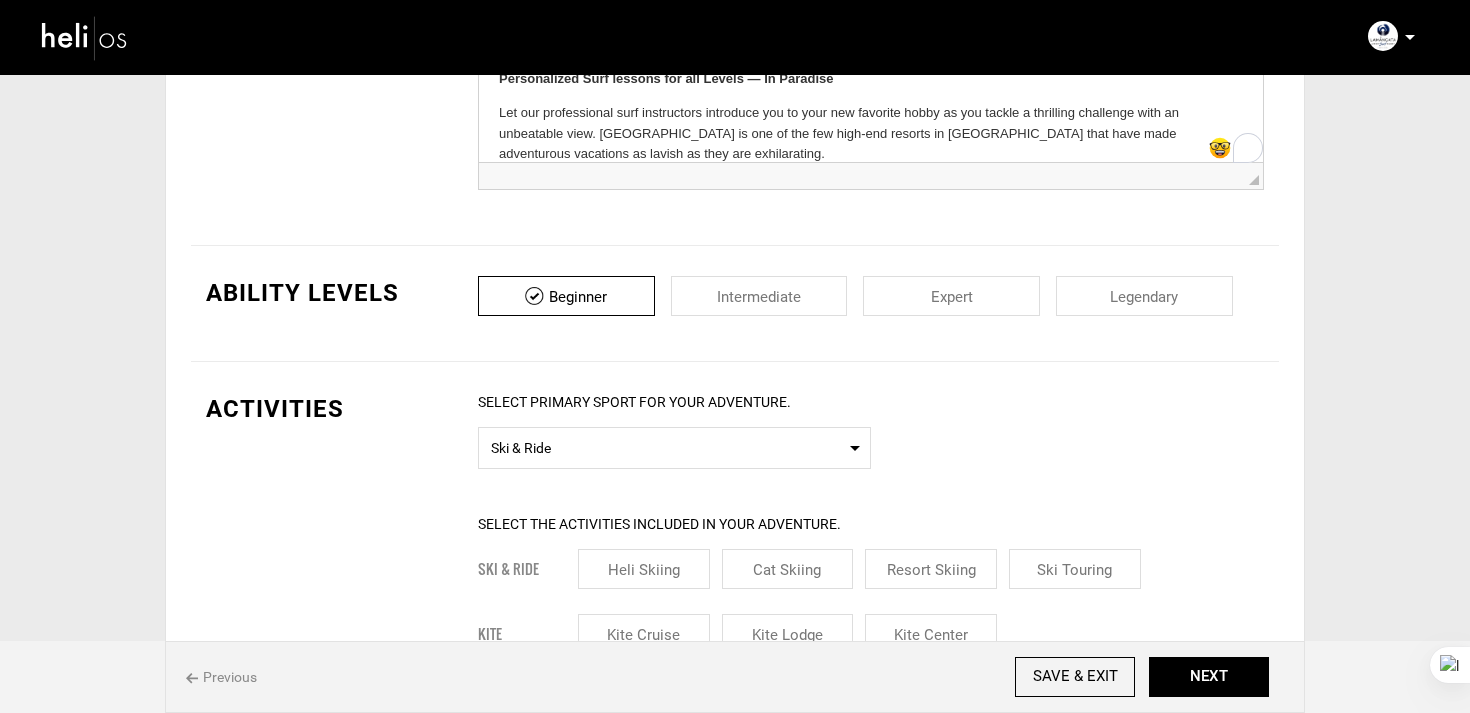 click at bounding box center (759, 296) 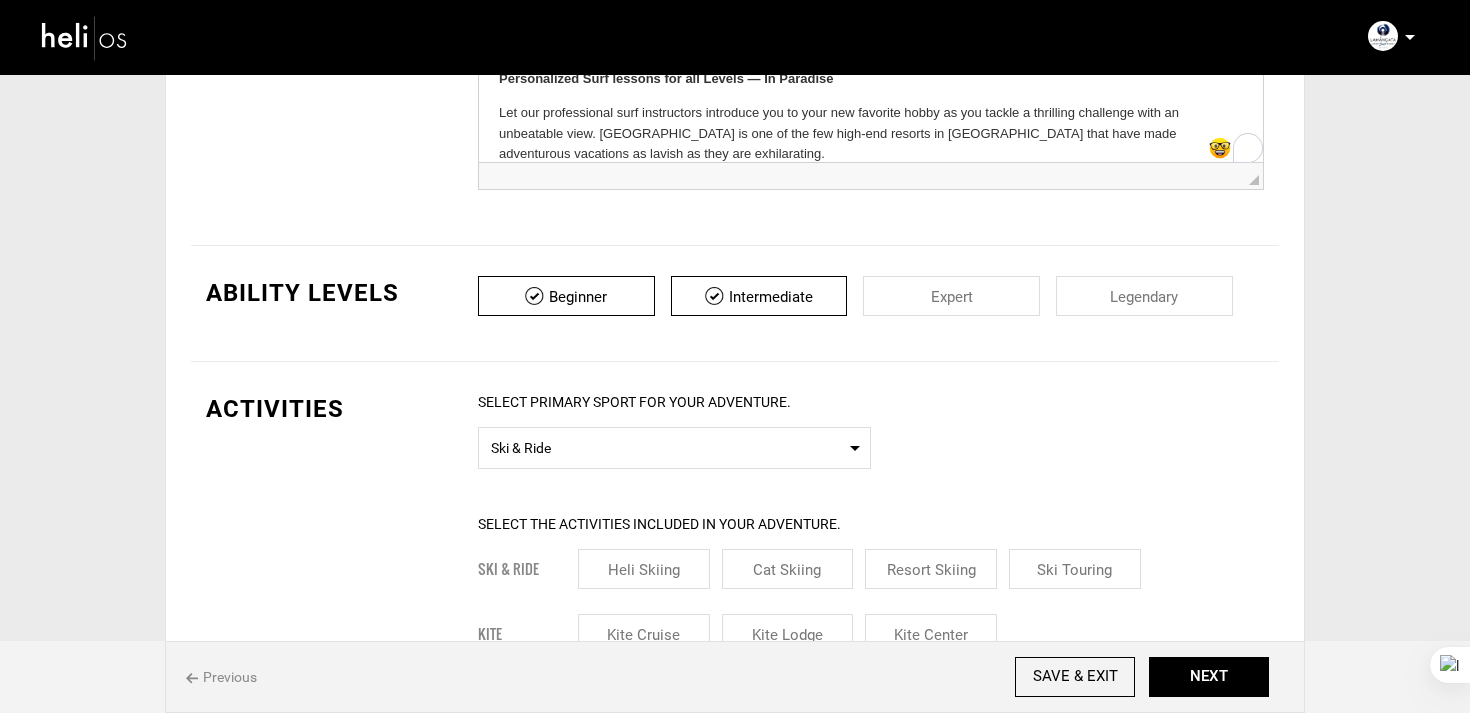 click at bounding box center [951, 296] 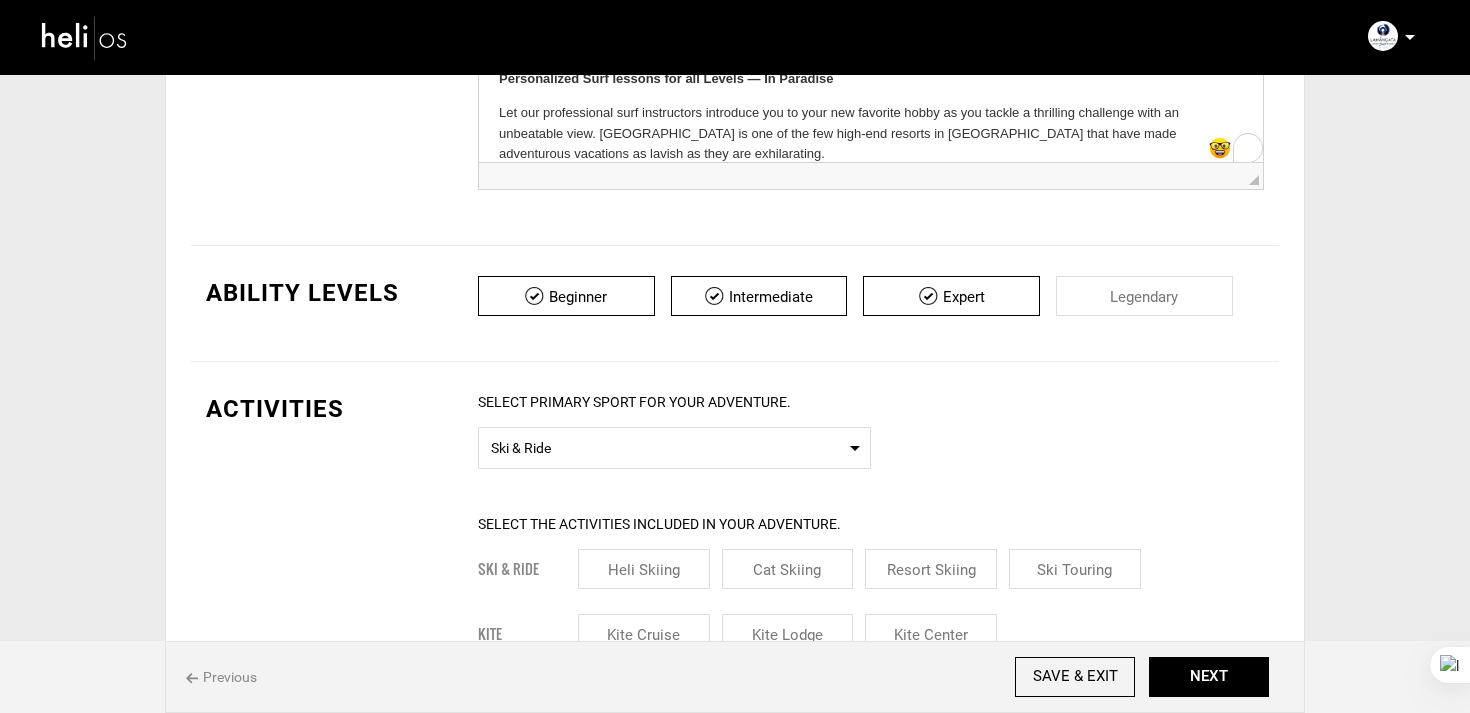 click at bounding box center (1144, 296) 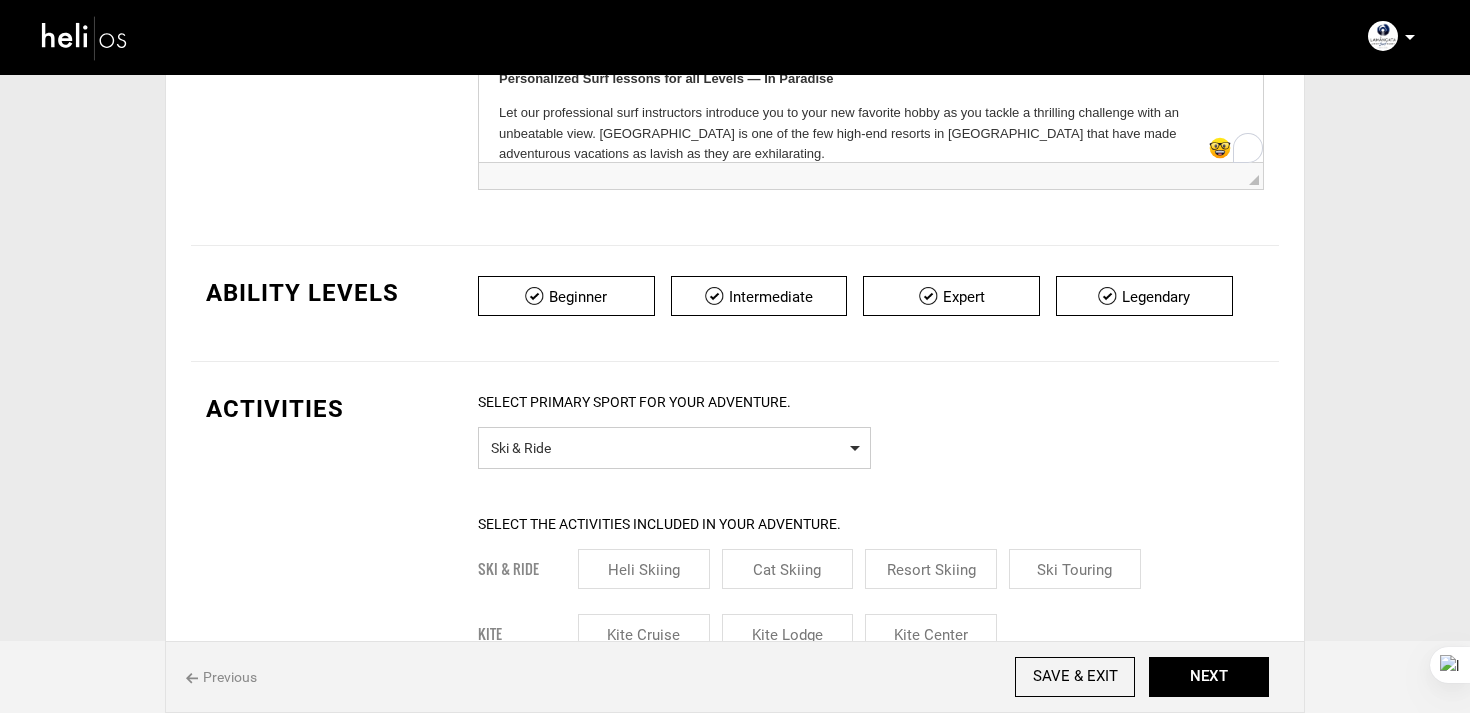 click on "Ski & Ride" at bounding box center [674, 445] 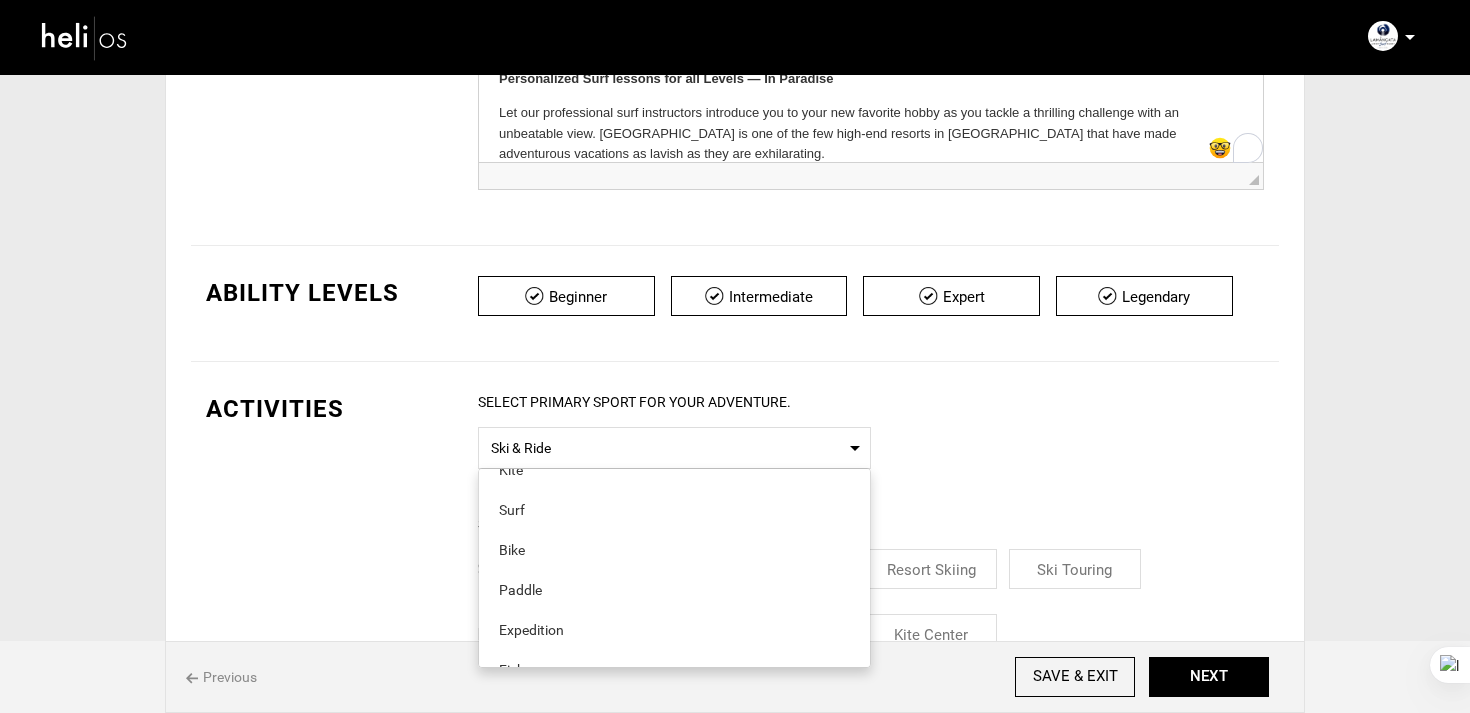 scroll, scrollTop: 145, scrollLeft: 0, axis: vertical 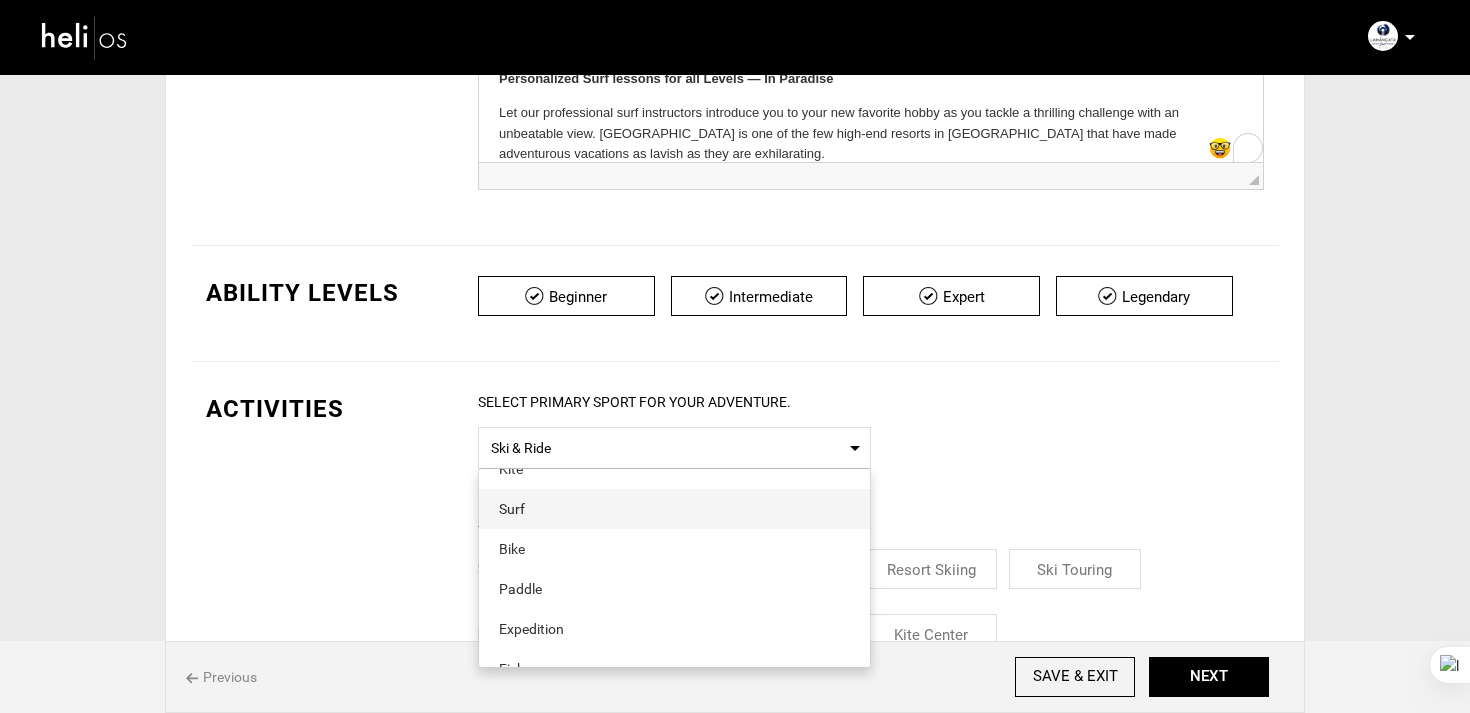 click on "Surf" at bounding box center [674, 509] 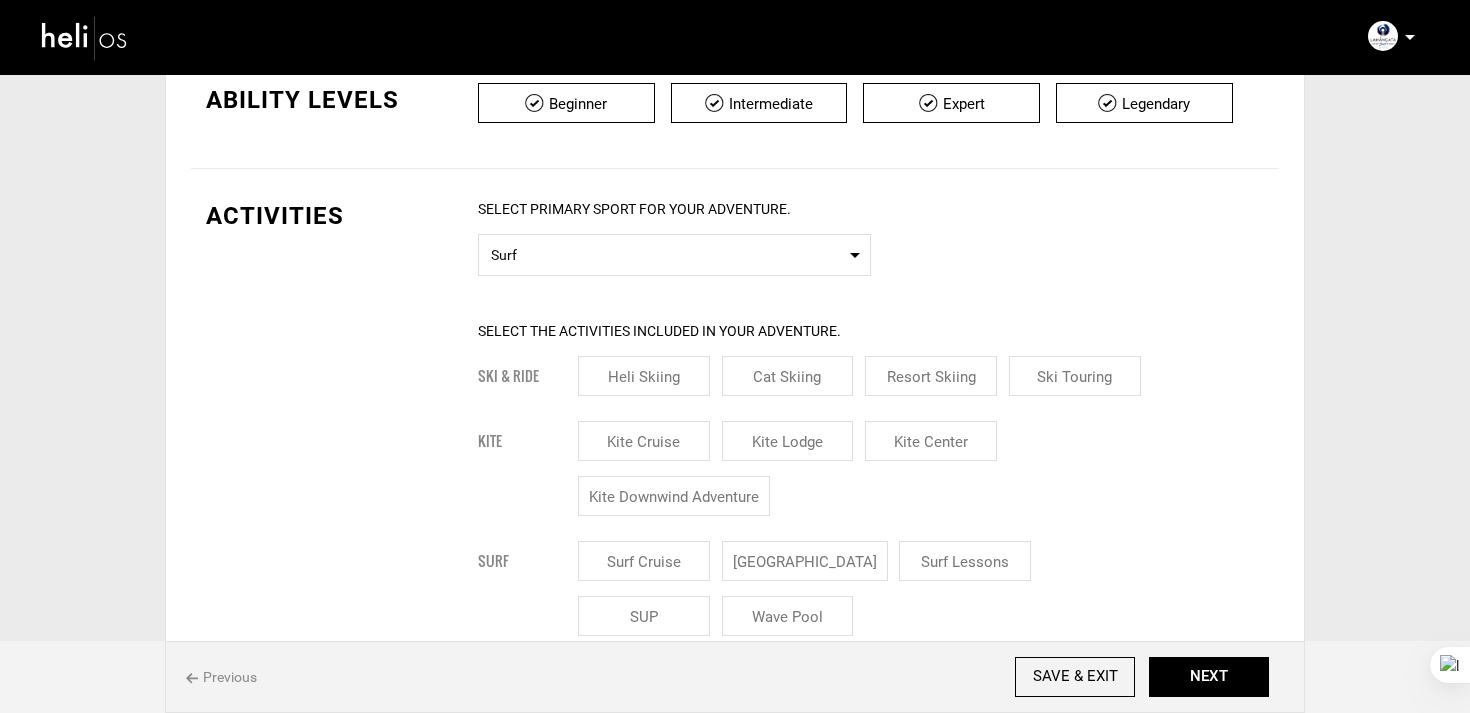 scroll, scrollTop: 737, scrollLeft: 0, axis: vertical 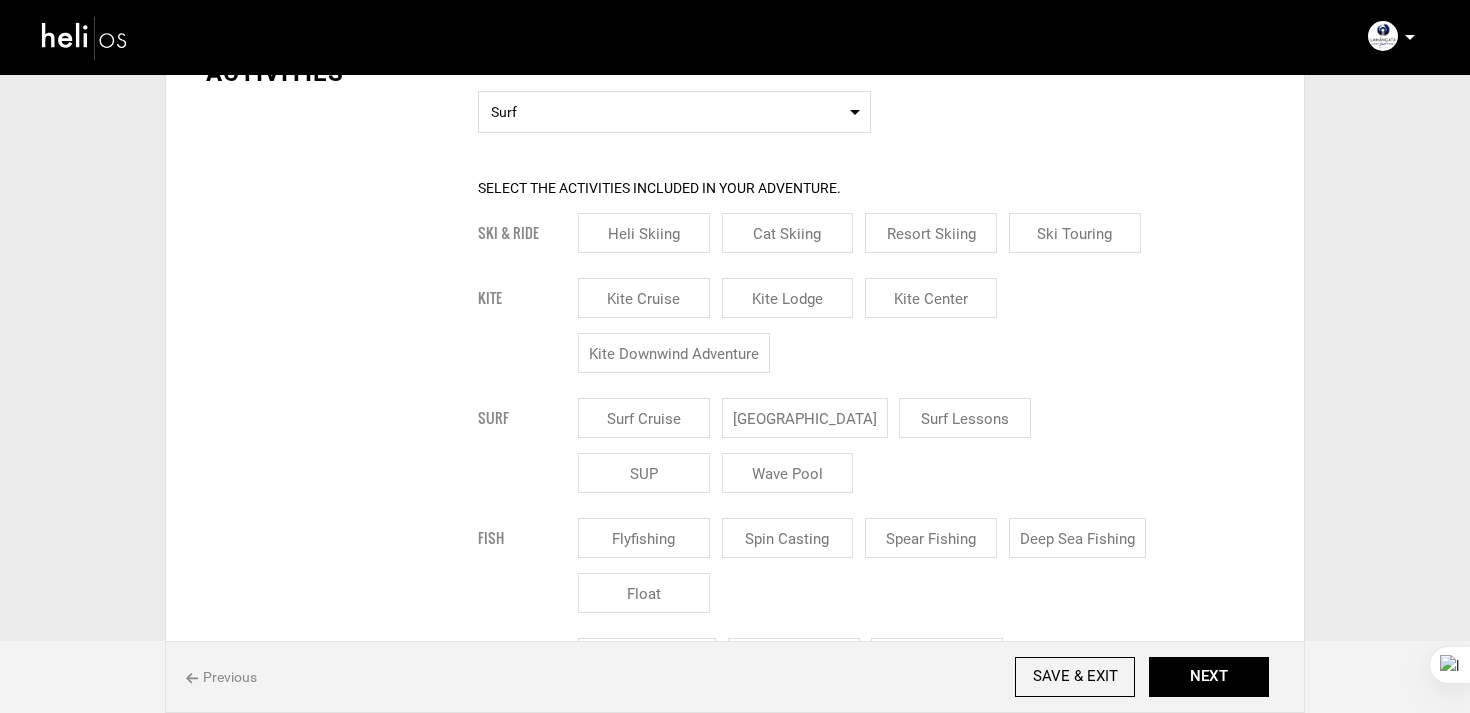 click on "[GEOGRAPHIC_DATA]" at bounding box center (805, 418) 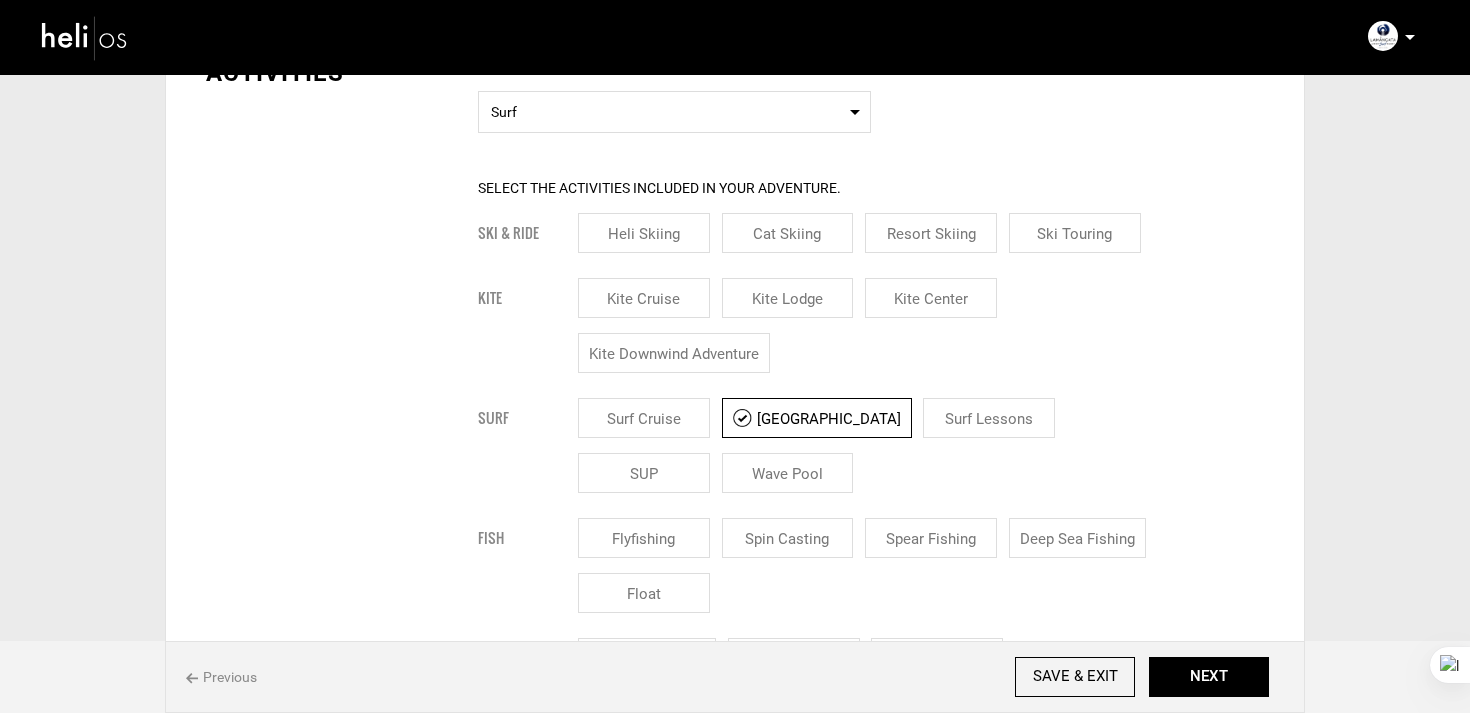 click on "Surf Lessons" at bounding box center [989, 418] 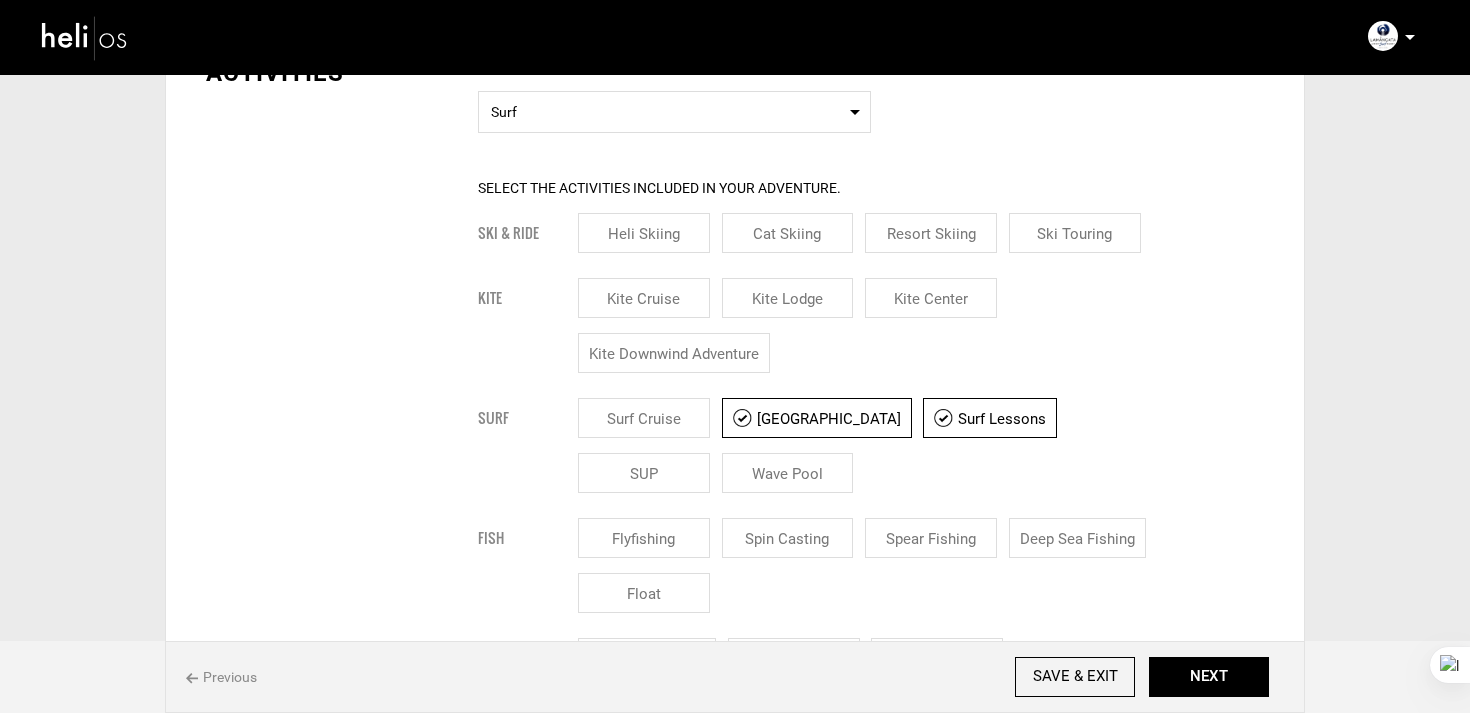 click on "SUP" at bounding box center (644, 473) 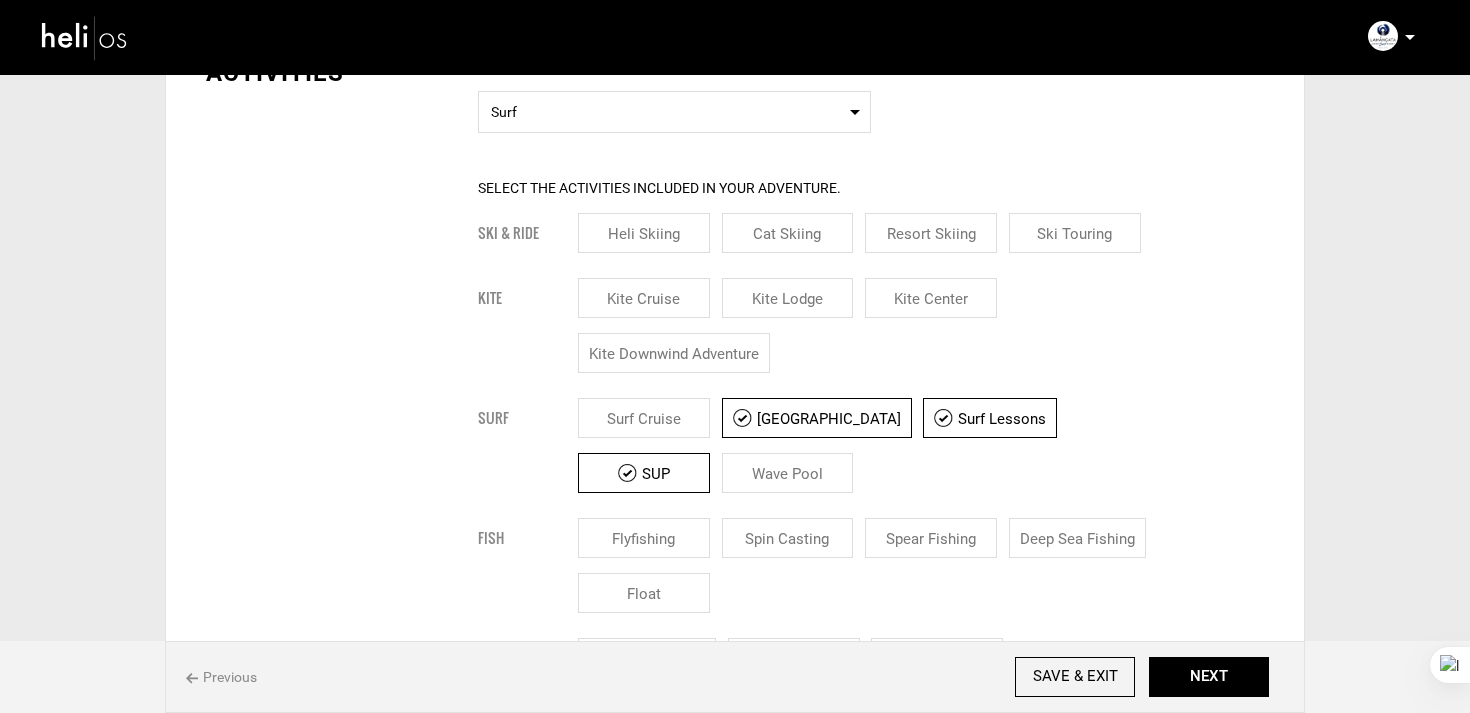 scroll, scrollTop: 1056, scrollLeft: 0, axis: vertical 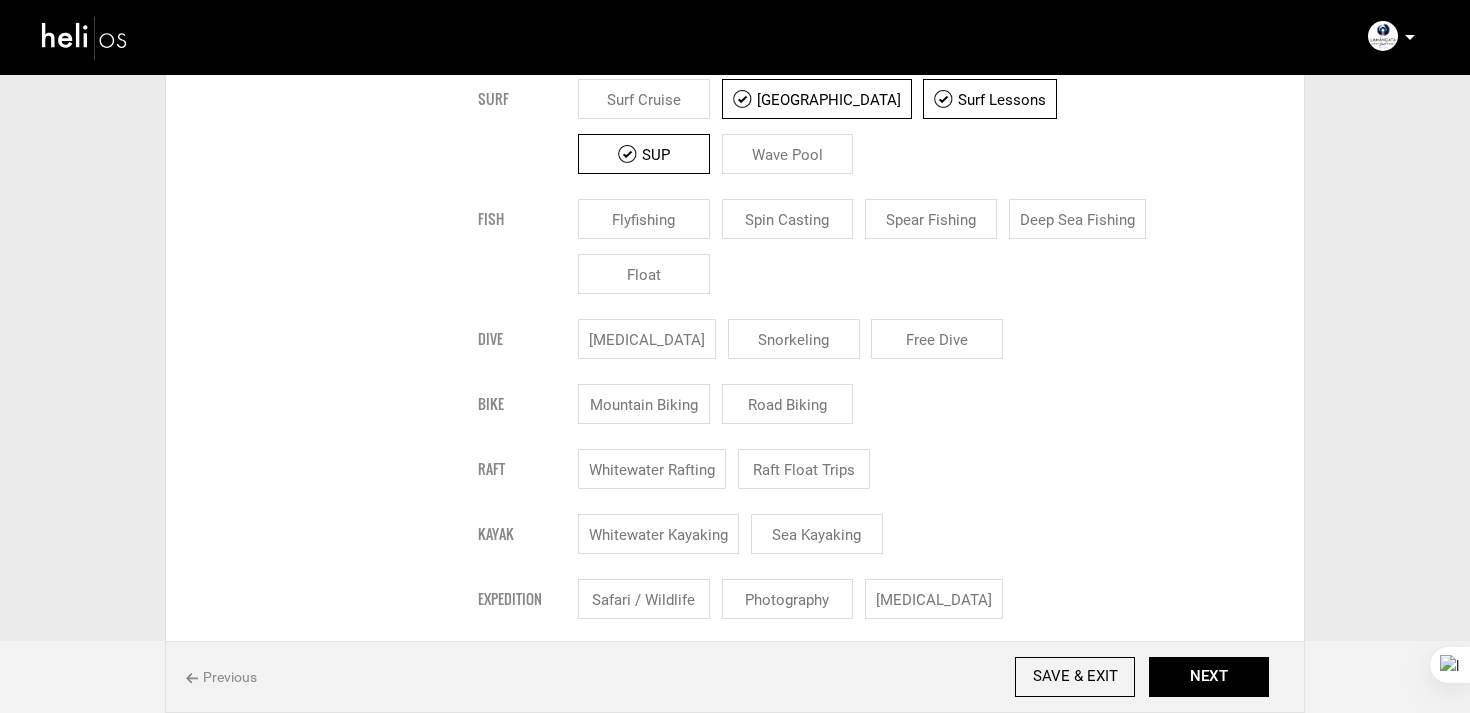 click on "Snorkeling" at bounding box center (794, 339) 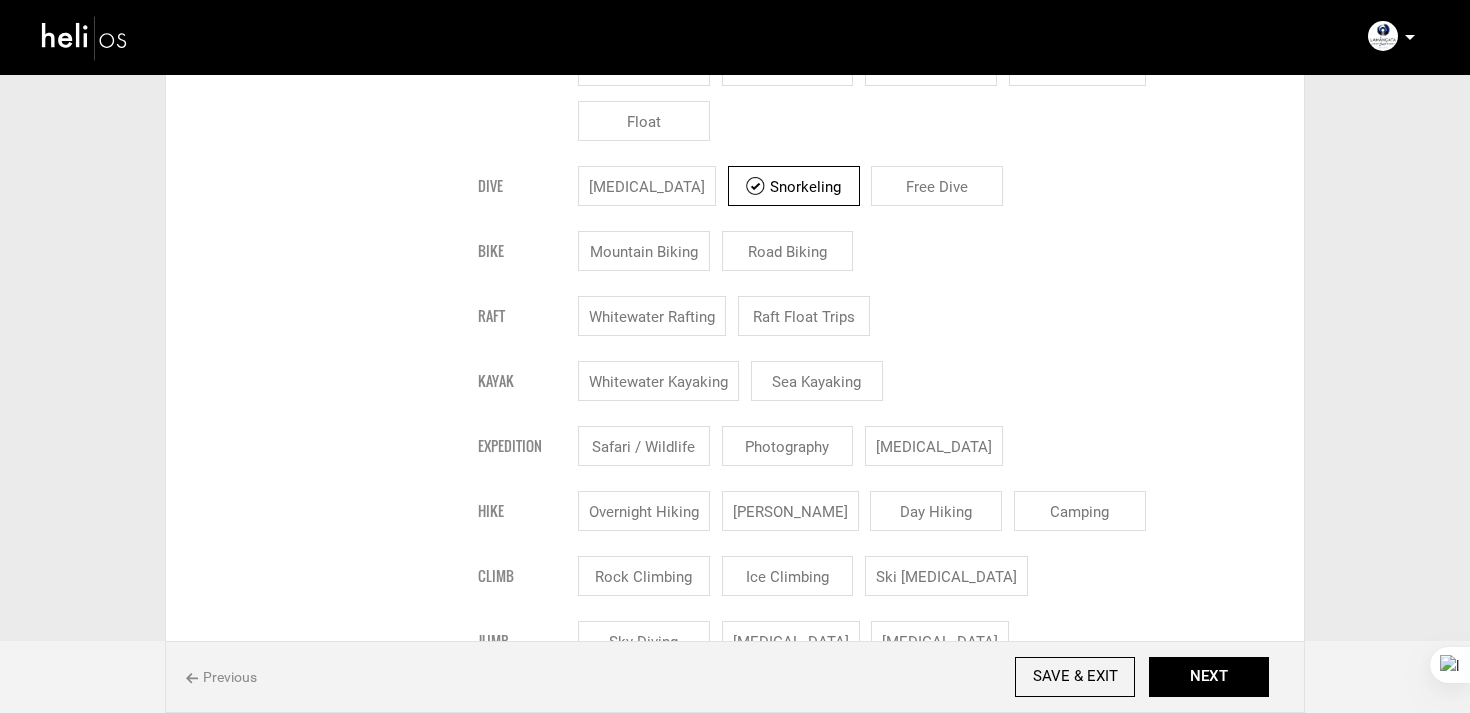 scroll, scrollTop: 1245, scrollLeft: 0, axis: vertical 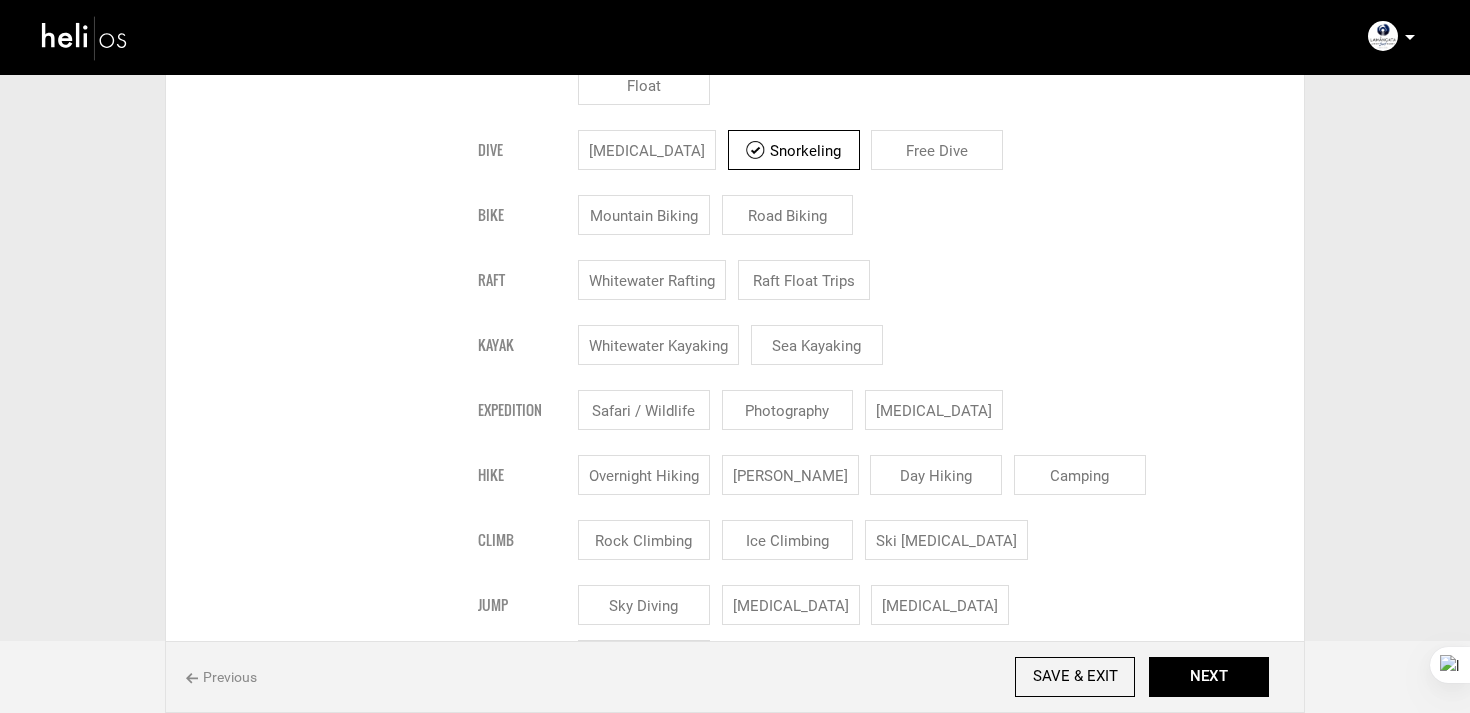 click on "Safari / Wildlife" at bounding box center [644, 410] 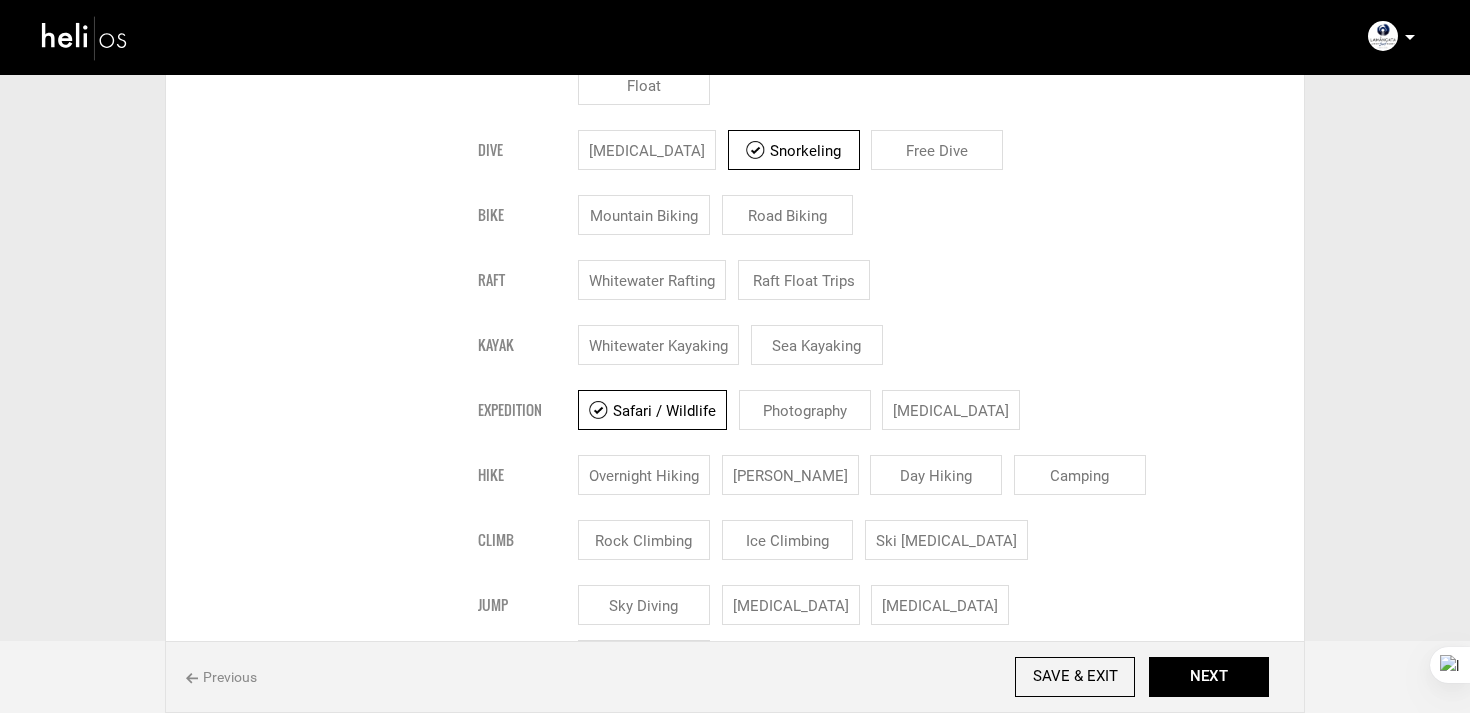 click on "Photography" at bounding box center [805, 410] 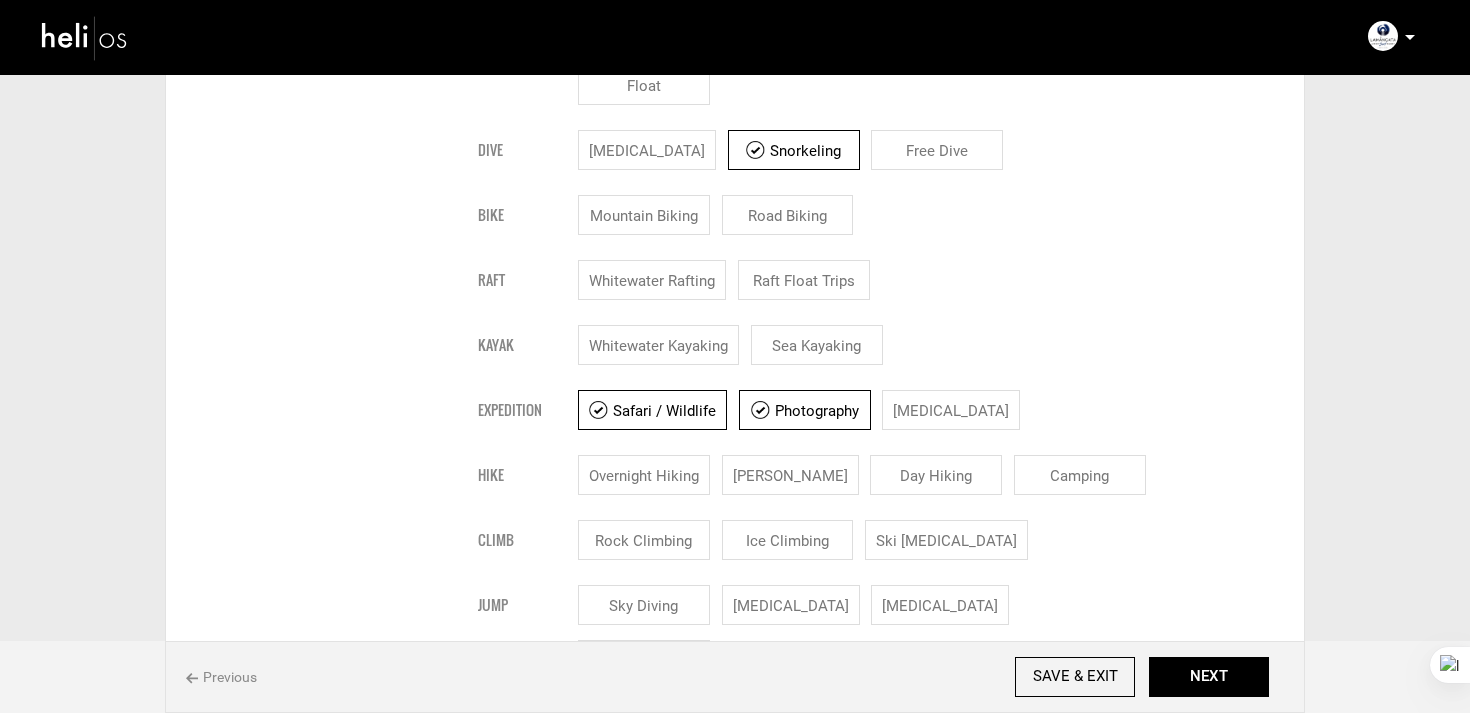 click on "[MEDICAL_DATA]" at bounding box center (951, 410) 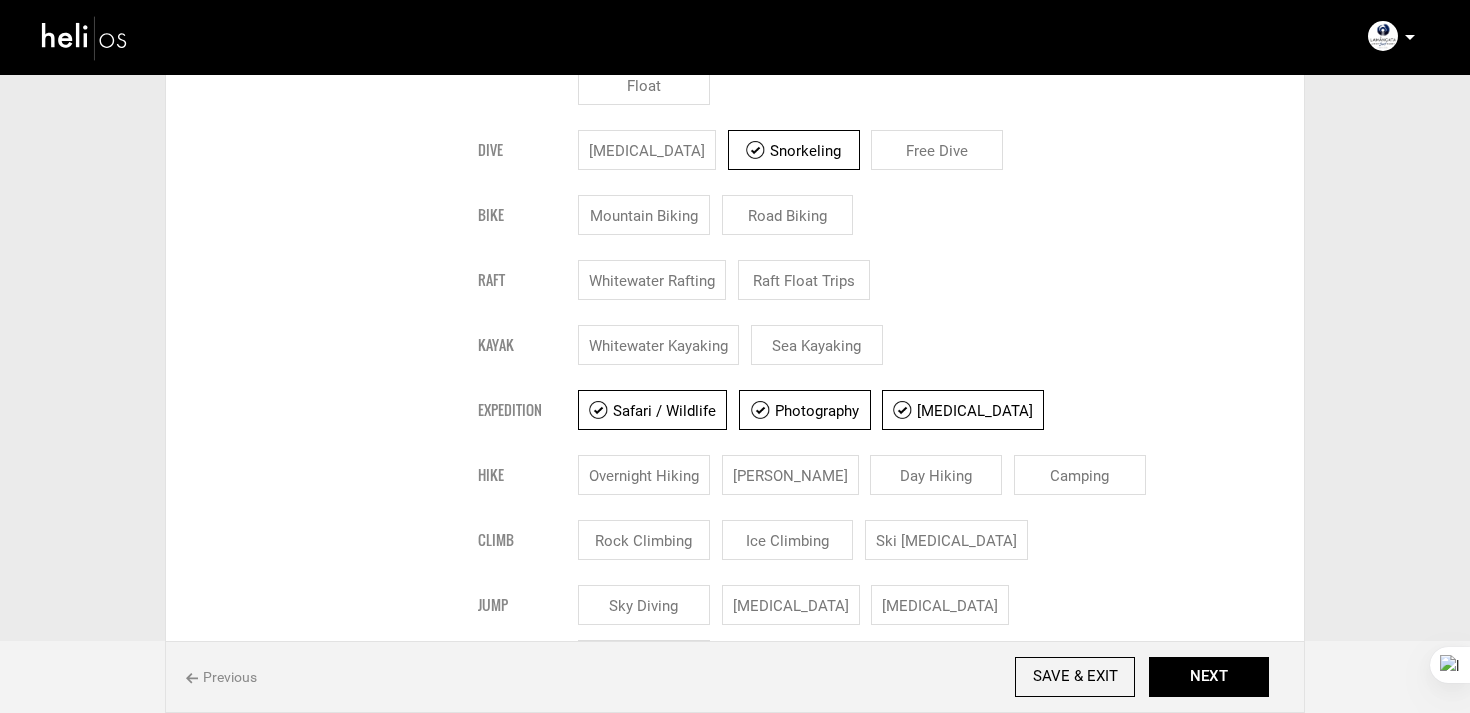 click on "Day Hiking" at bounding box center [936, 475] 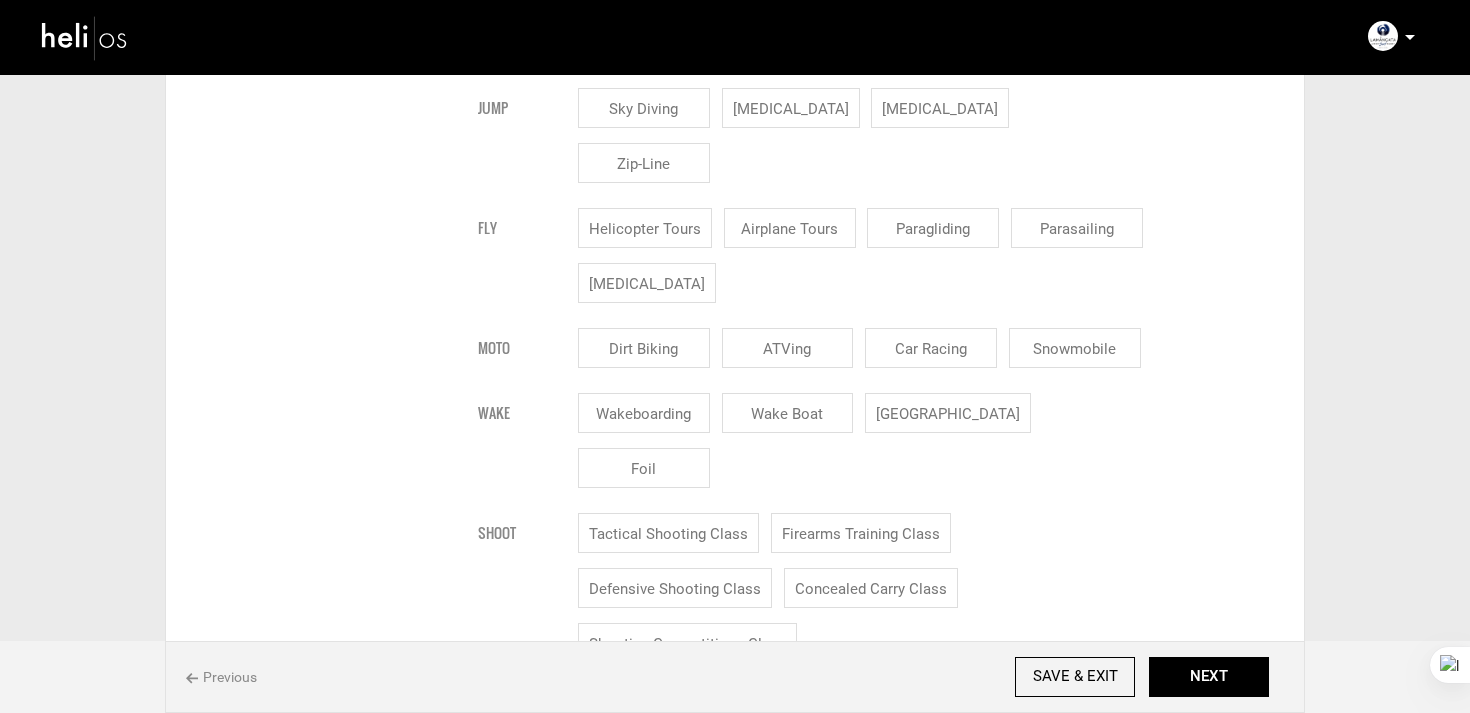 scroll, scrollTop: 1759, scrollLeft: 0, axis: vertical 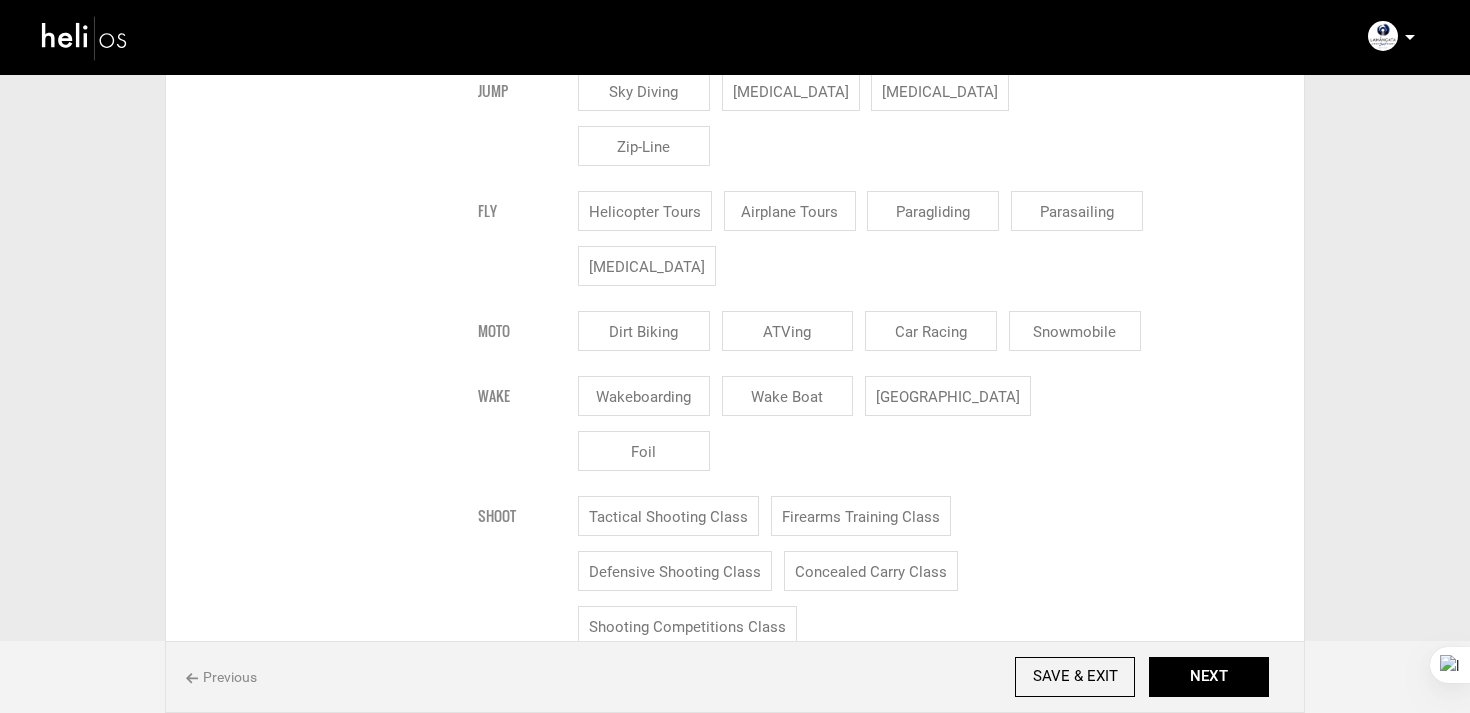 click on "Yoga" at bounding box center [644, 691] 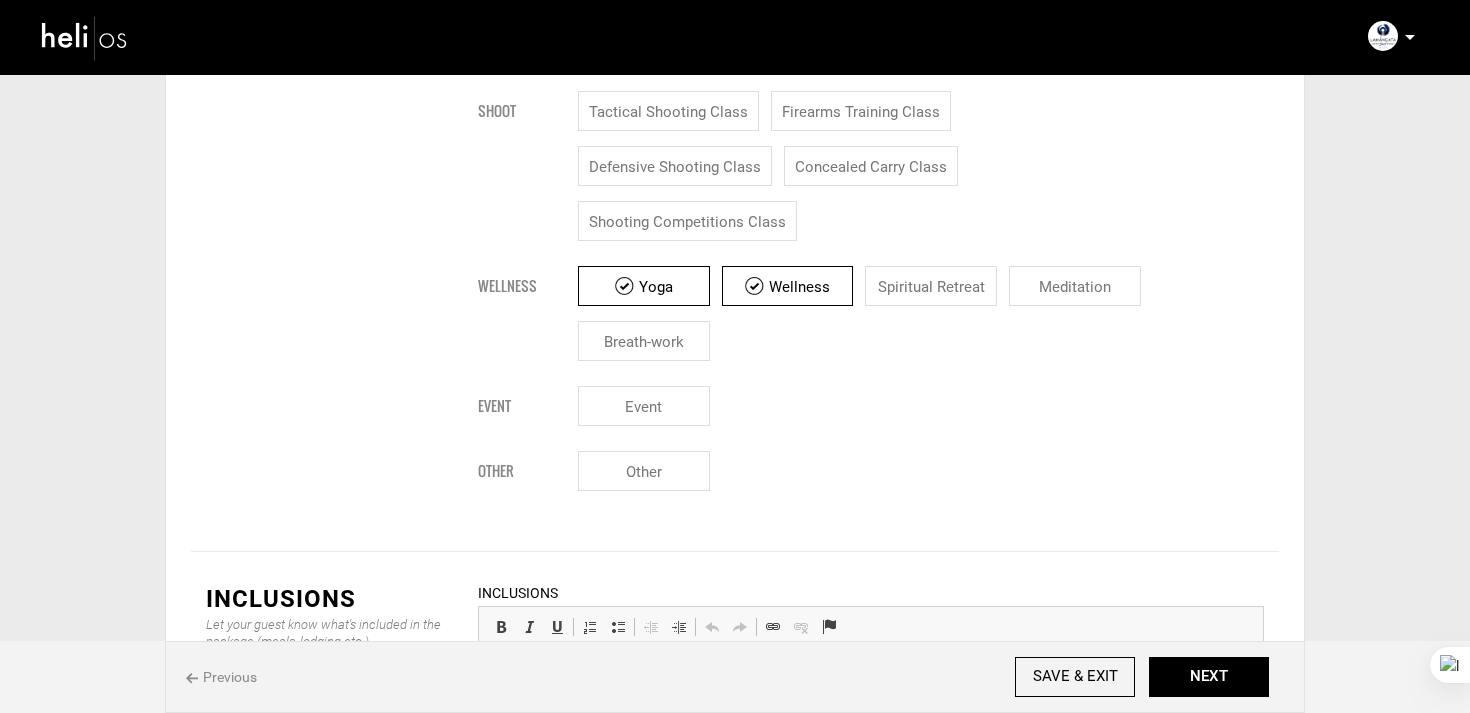 scroll, scrollTop: 2295, scrollLeft: 0, axis: vertical 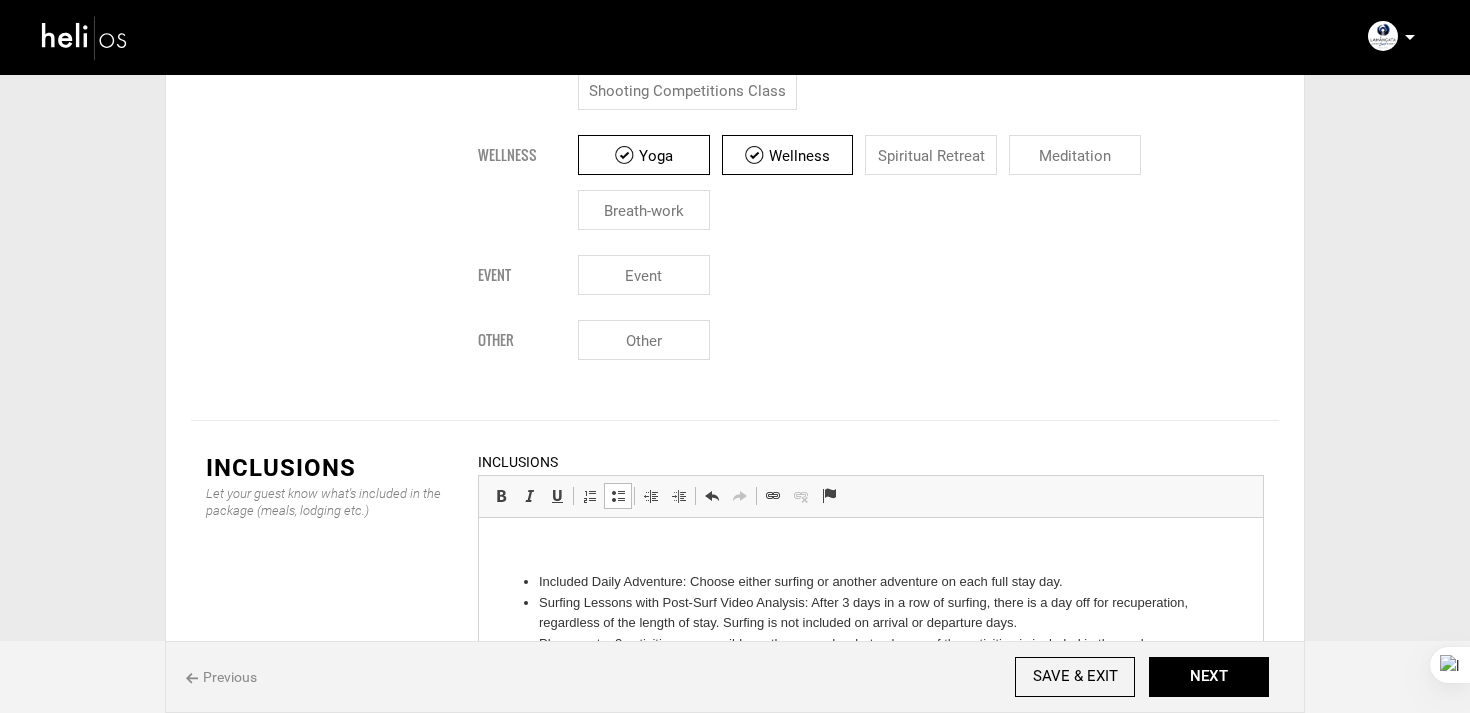 click on "Included Daily Adventure: Choose either surfing or another adventure on each full stay day. Surfing Lessons with Post-Surf Video Analysis: After 3 days in a row of surfing, there is a day off for recuperation, regardless of the length of stay. Surfing is not included on arrival or departure days. Please note: 2 activities are possible on the same day, but only one of the activities is included in the package price. Talk to your Experience Designer for details. Your Dedicated Experience Designer Will Create, With Your Input, Your Dream Itinerary.  Welcome Drinks and Hors D'Oeuvres Resort Orientation Daily Gourmet Meals (Breakfast, lunch and dinner) + Non-Alcoholic Beverages Included. Wednesday night is dinner out at a local restaurant of your choosing at guest expense. Transportation included. Sunset Hors D'Ouevres  Round-Trip Airport Transfers: San Jose (SJO) or Quepos (XQP).   Bird Watching Galore-> Bring your Binoculars and check out what makes Costa Rica a bird lover's paradise! Wi-Fi" at bounding box center [871, 769] 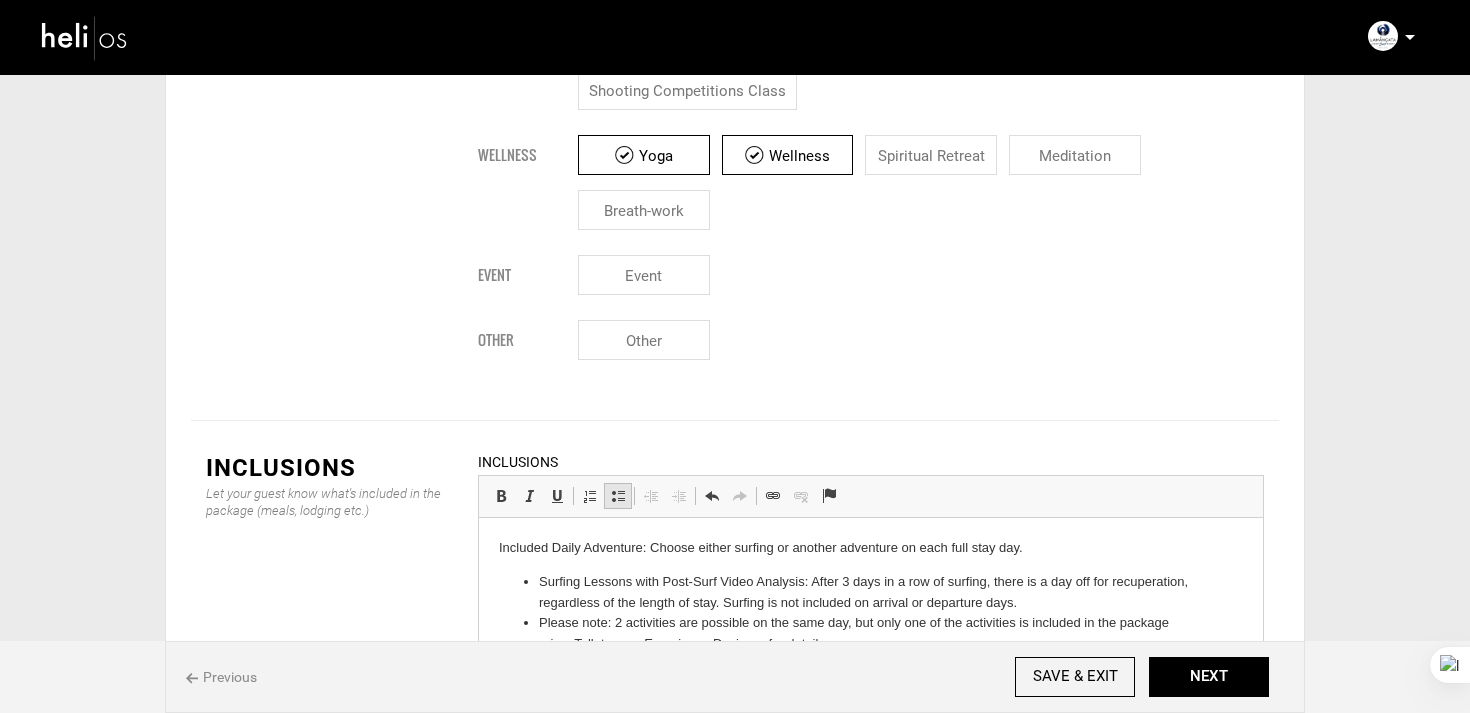 click on "Insert/Remove Bulleted List" at bounding box center (618, 496) 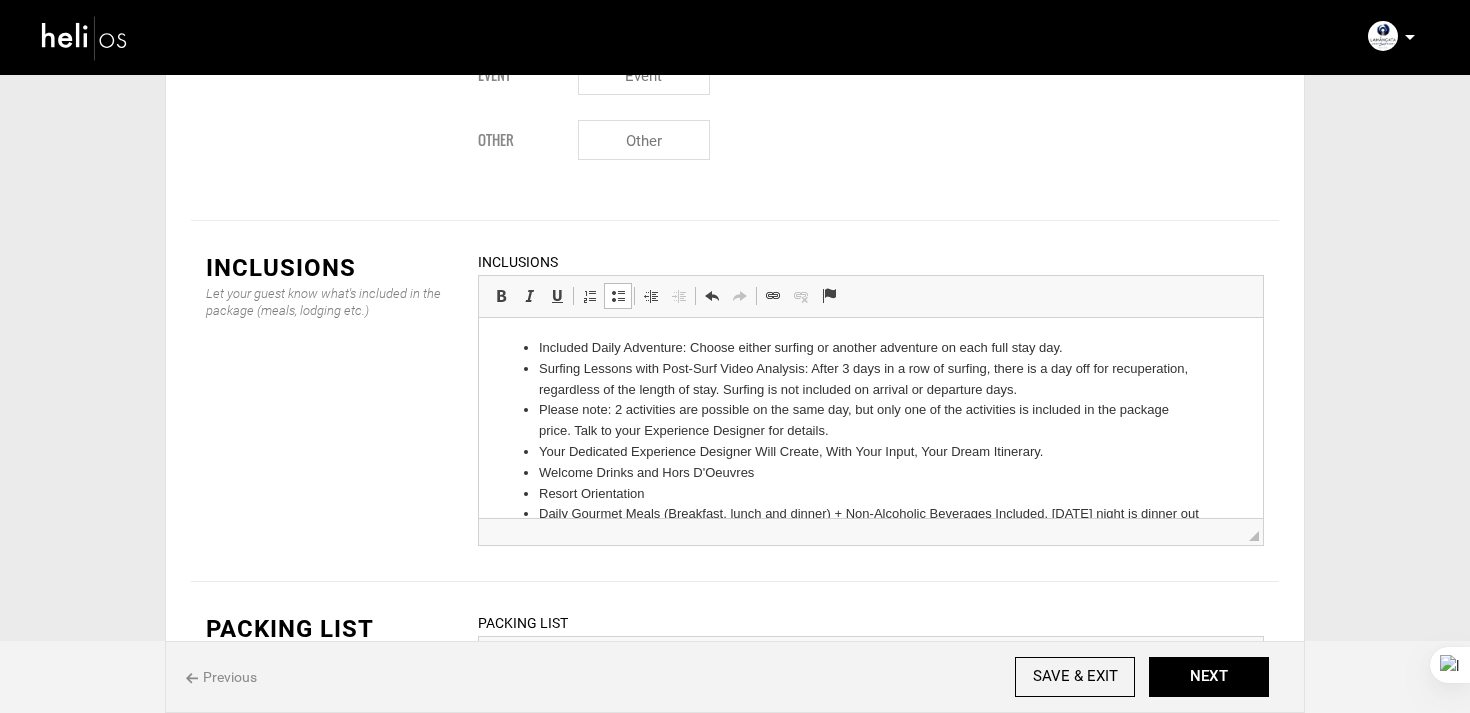 scroll, scrollTop: 2635, scrollLeft: 0, axis: vertical 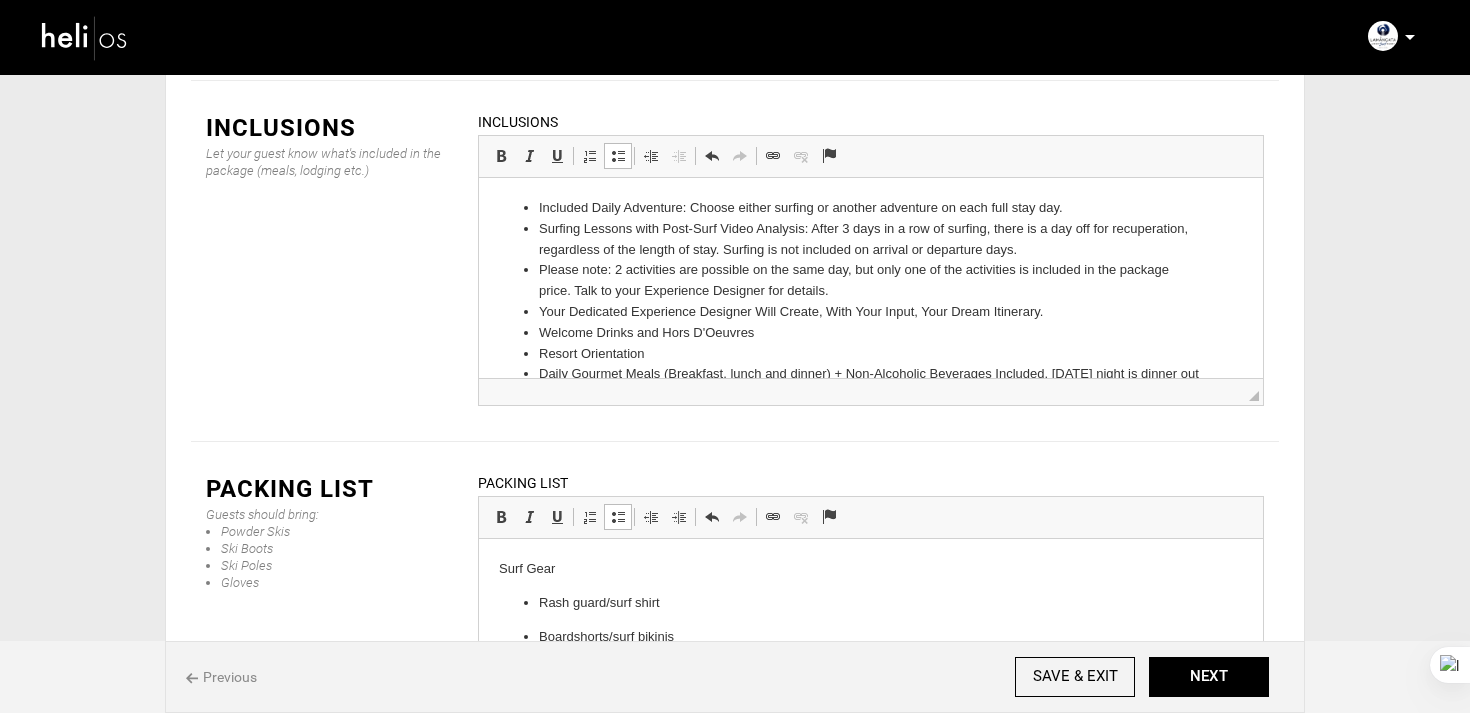 drag, startPoint x: 1202, startPoint y: 662, endPoint x: 724, endPoint y: 342, distance: 575.22516 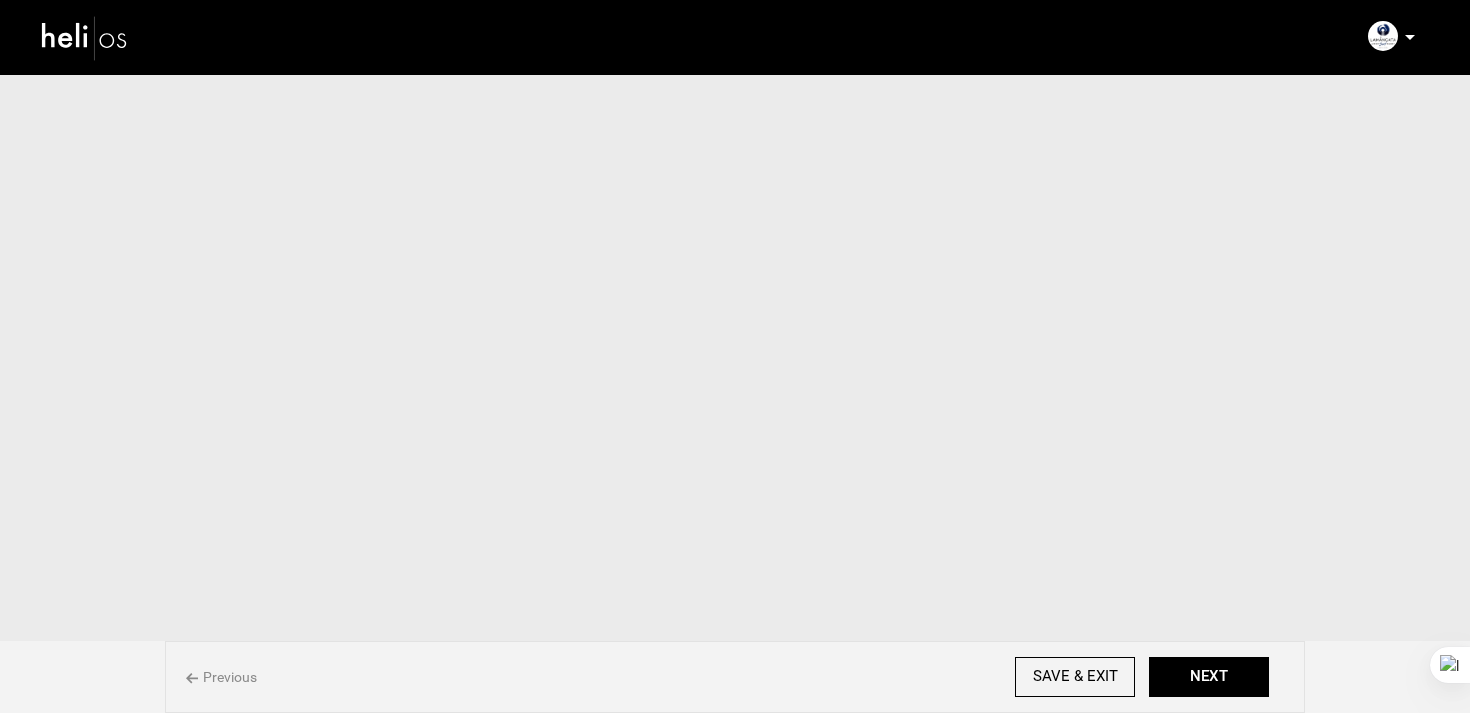 scroll, scrollTop: 0, scrollLeft: 0, axis: both 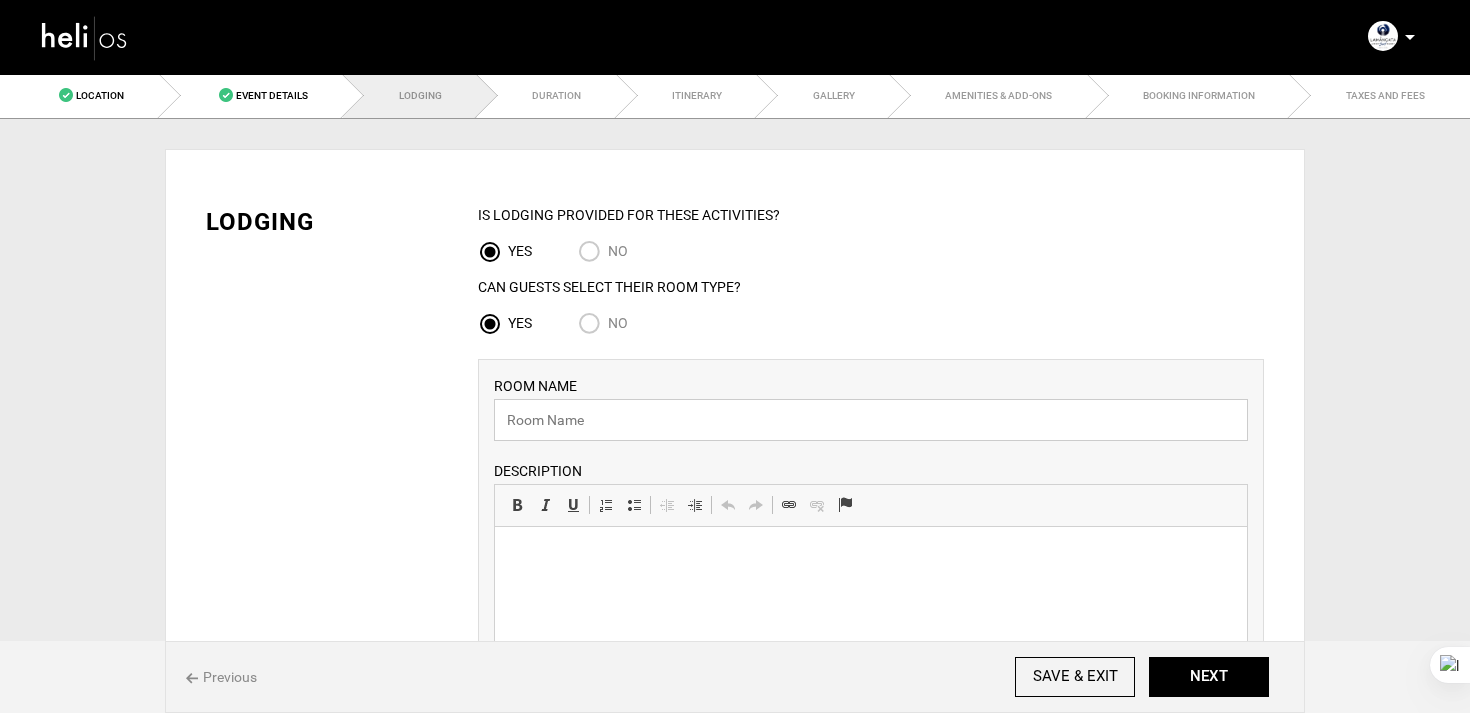 click at bounding box center (871, 420) 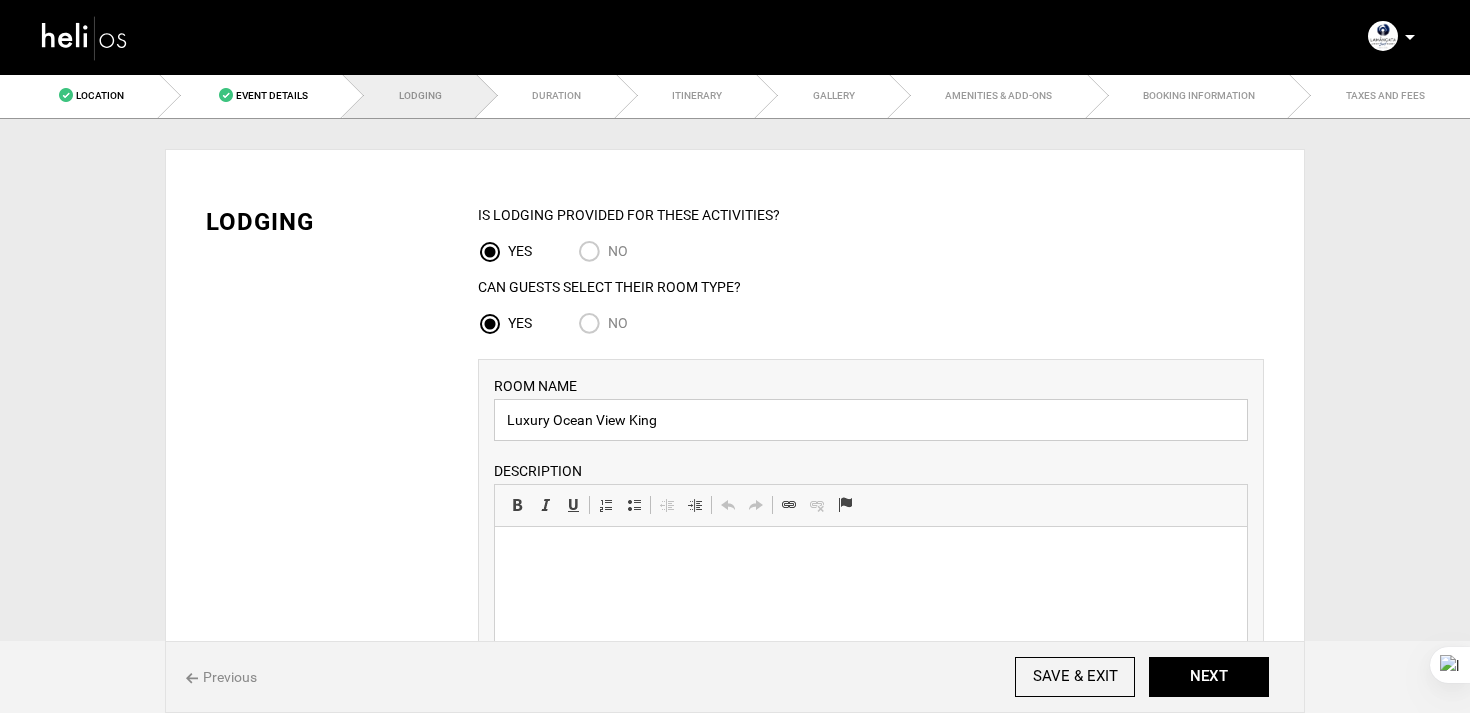 type on "Luxury Ocean View King" 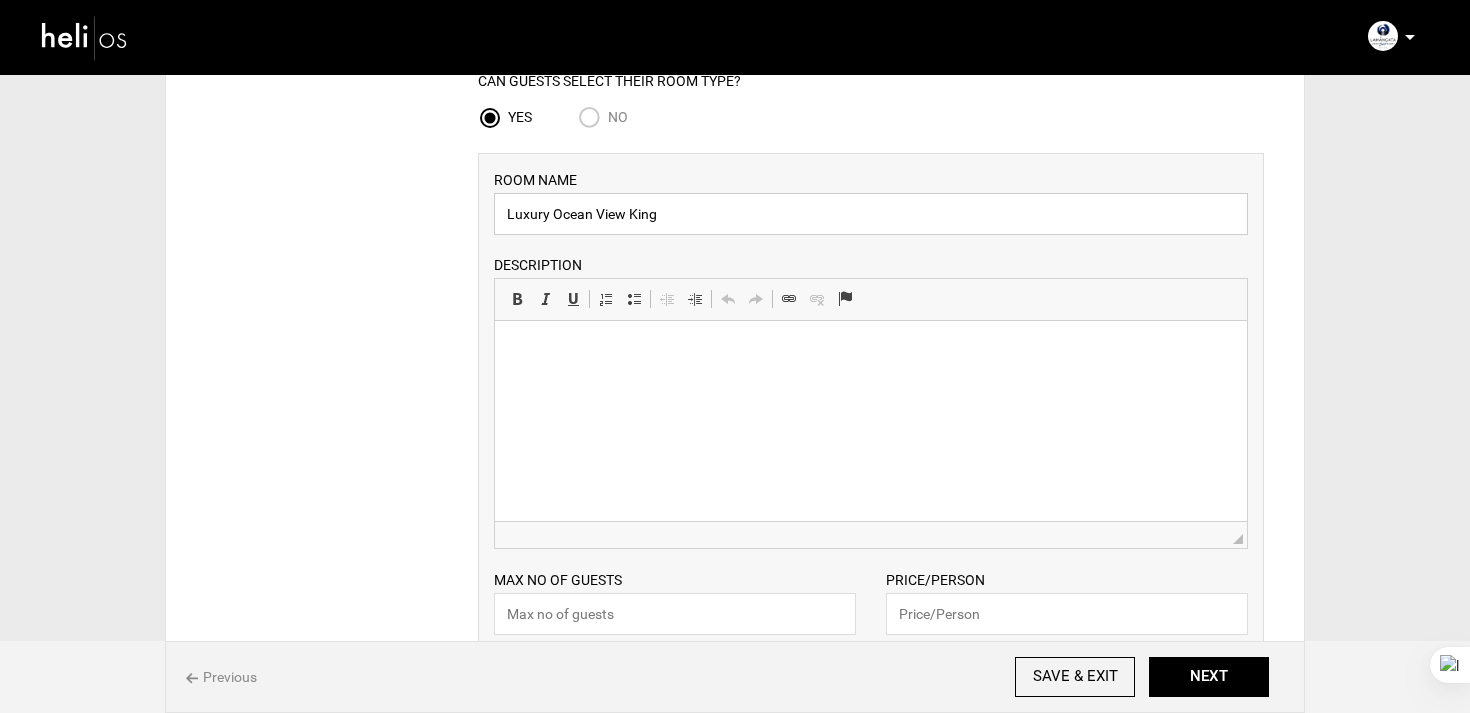 scroll, scrollTop: 216, scrollLeft: 0, axis: vertical 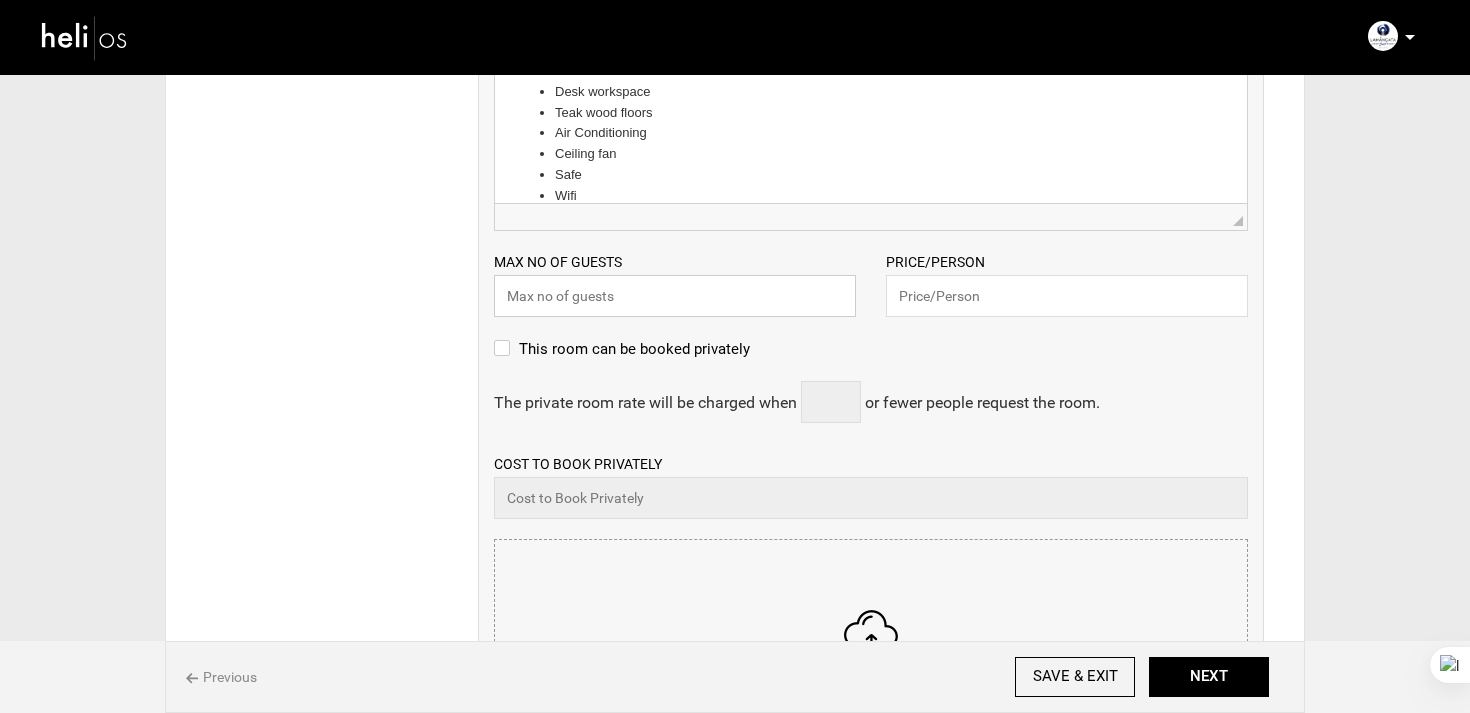click at bounding box center [675, 296] 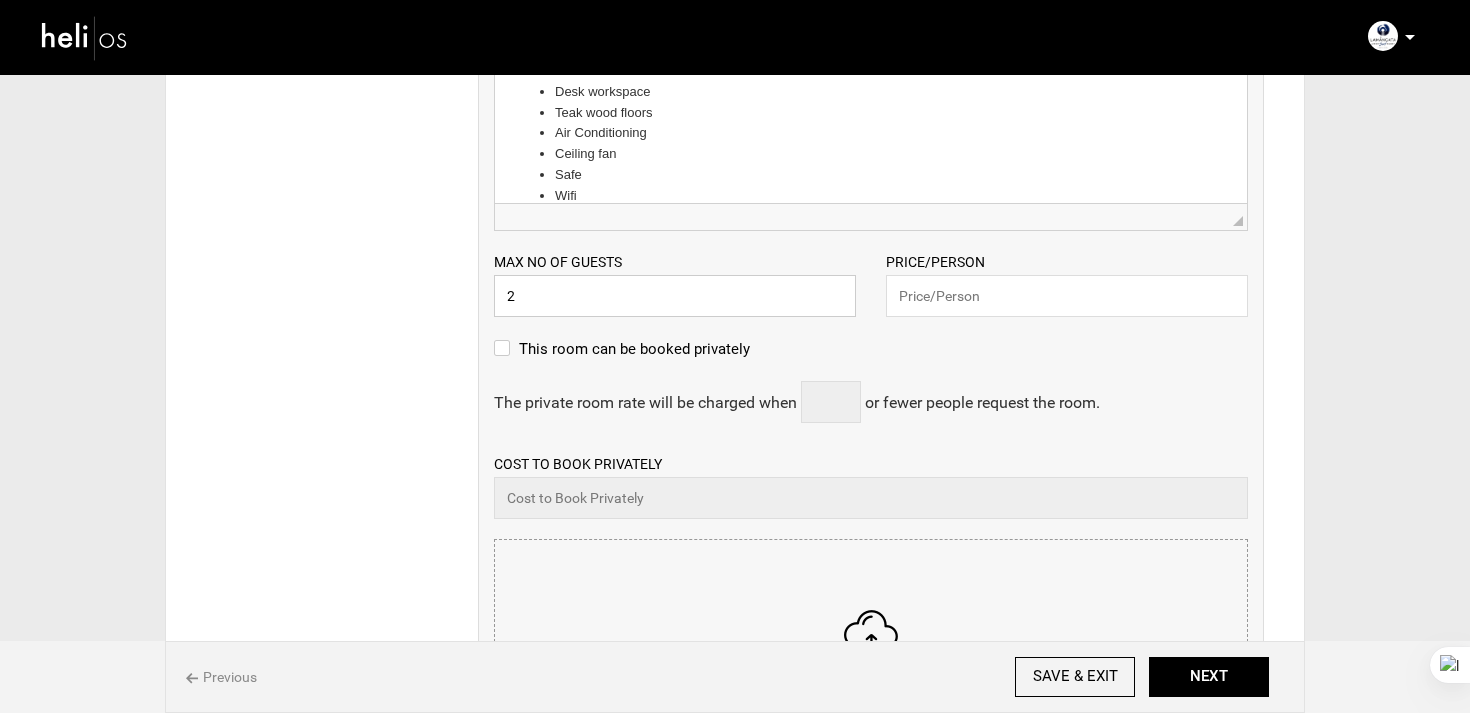 type on "2" 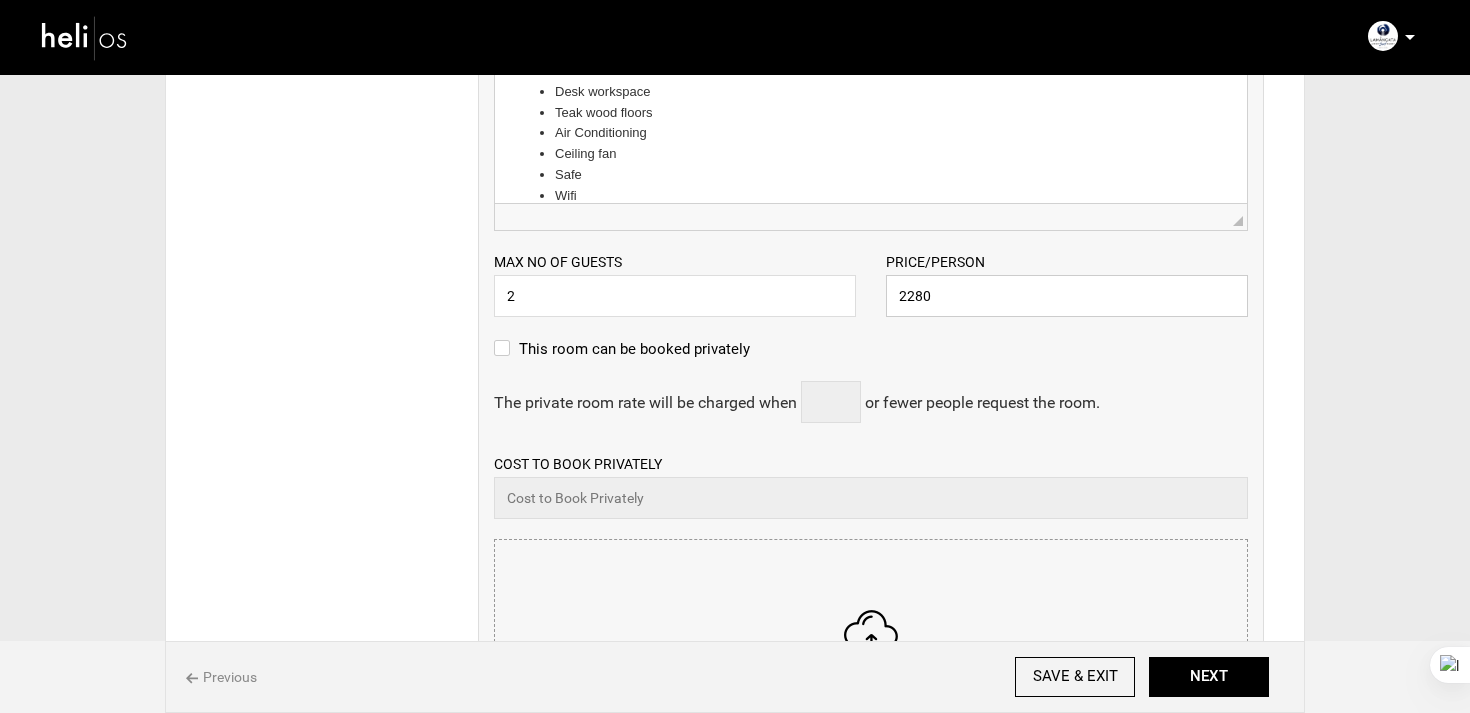 type on "2280" 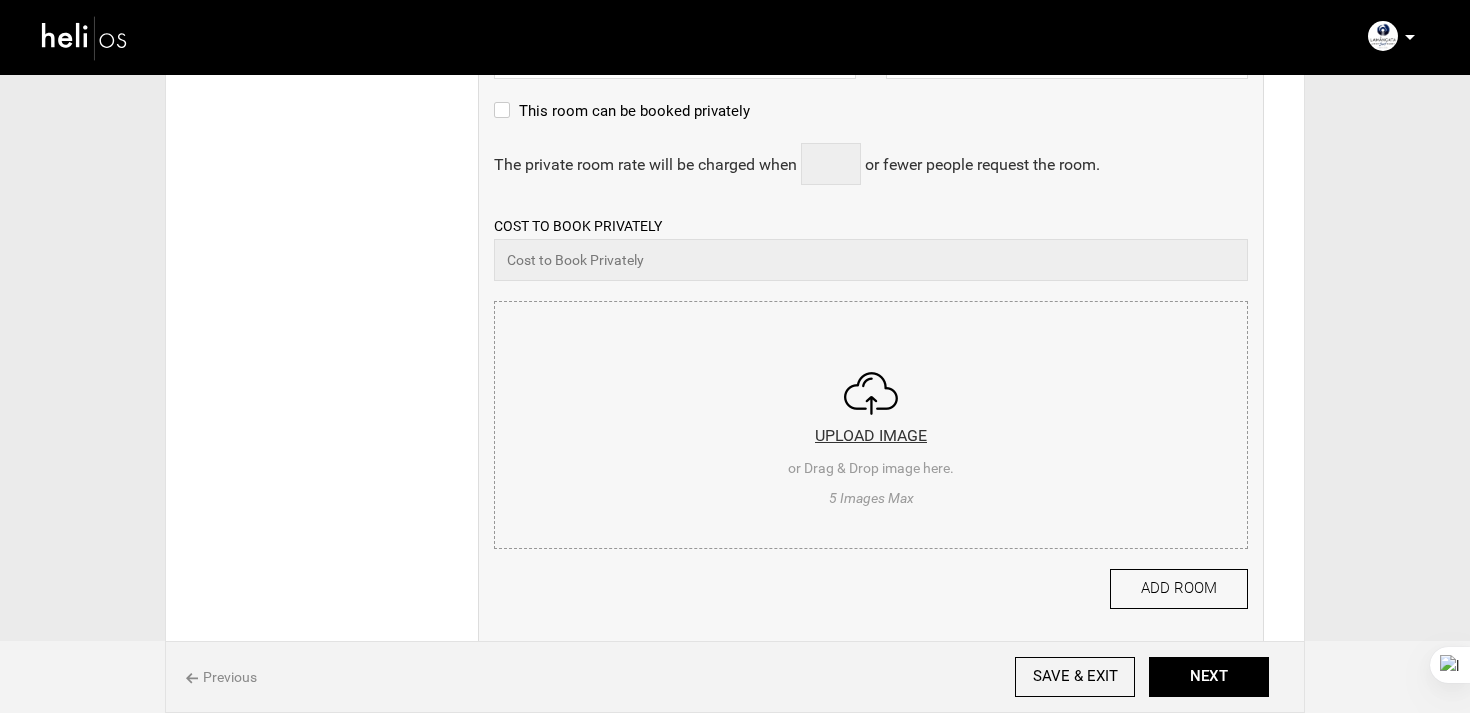 click at bounding box center (871, 422) 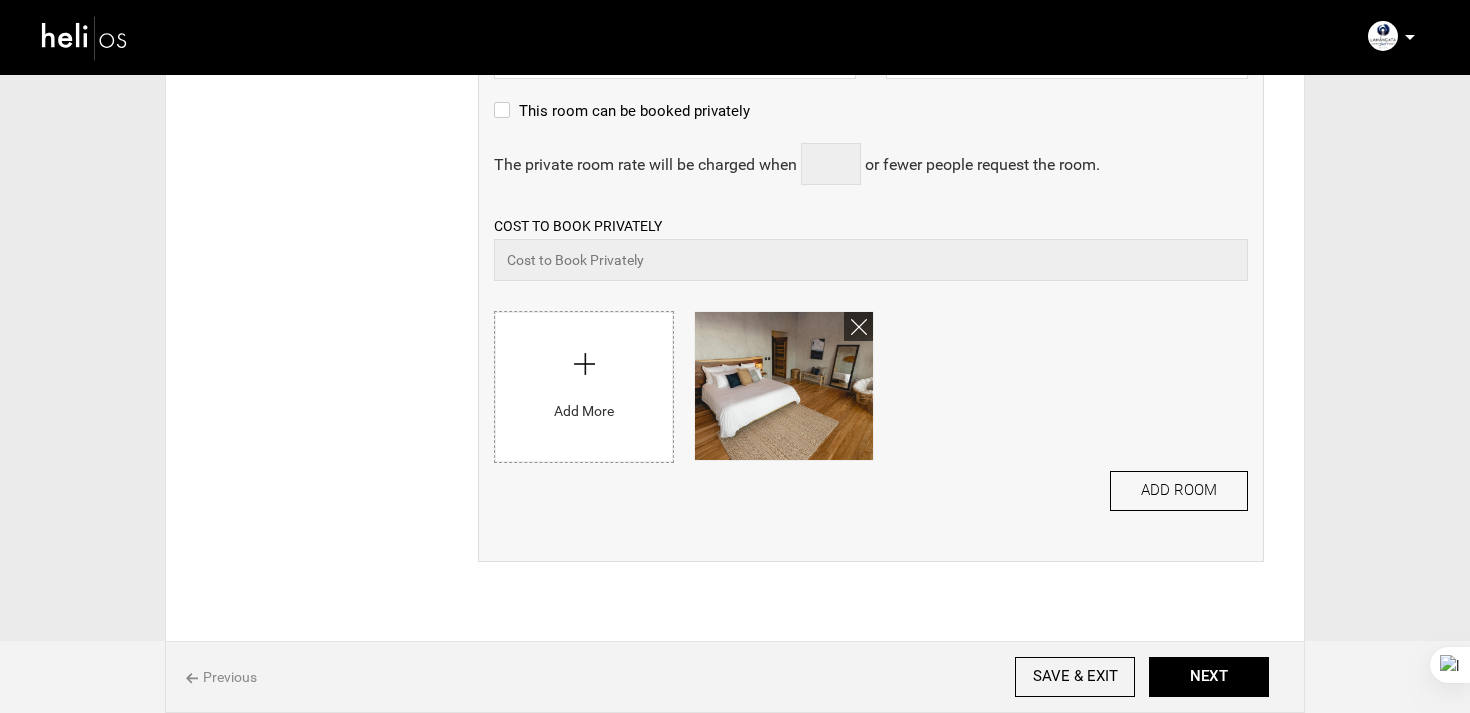 click at bounding box center [584, 382] 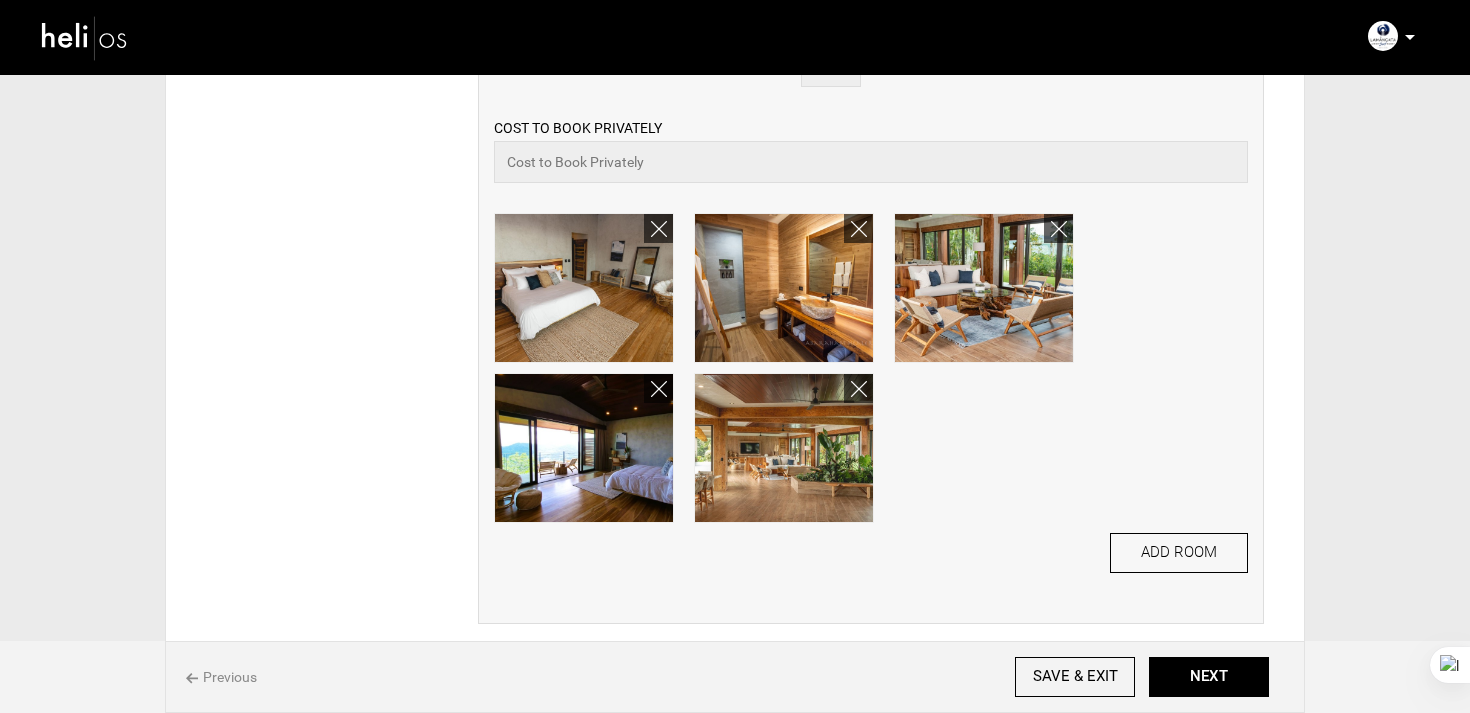 scroll, scrollTop: 890, scrollLeft: 0, axis: vertical 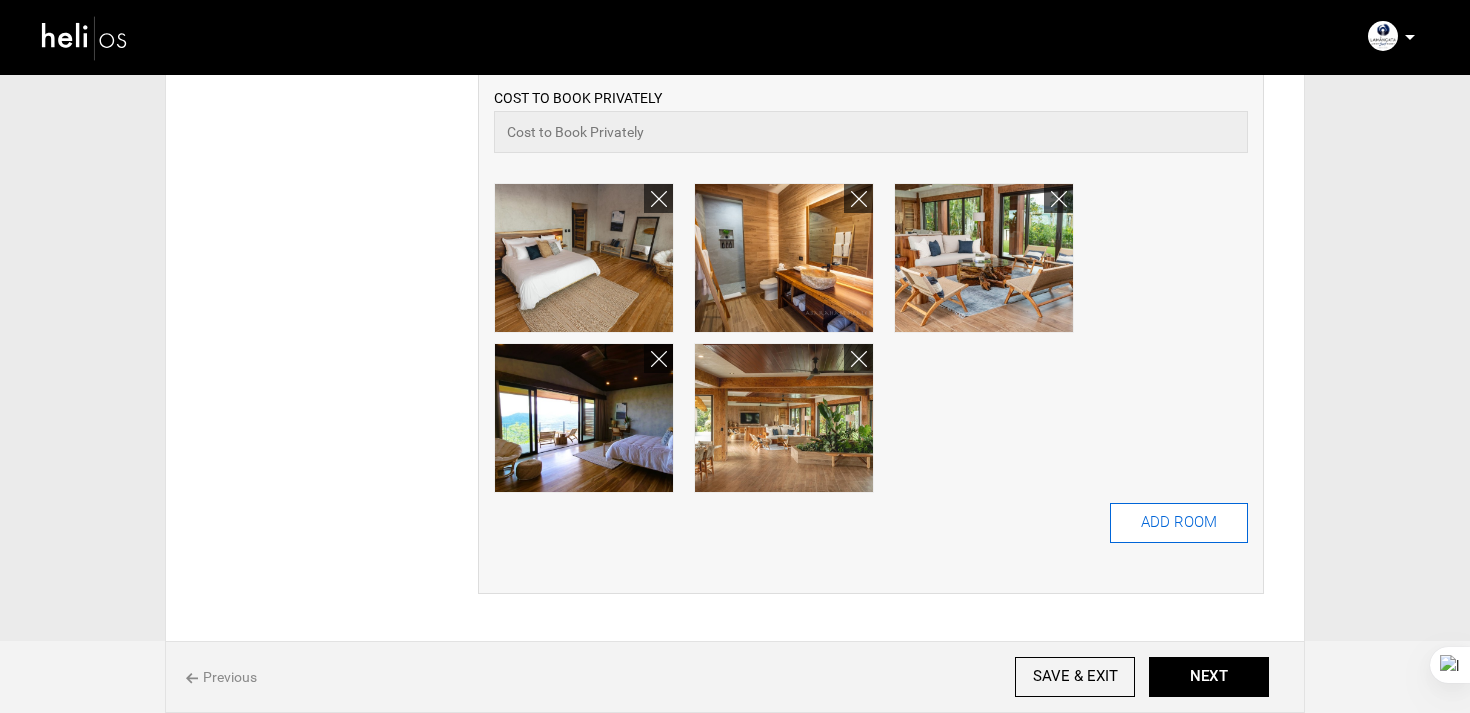 click on "ADD ROOM" at bounding box center [1179, 523] 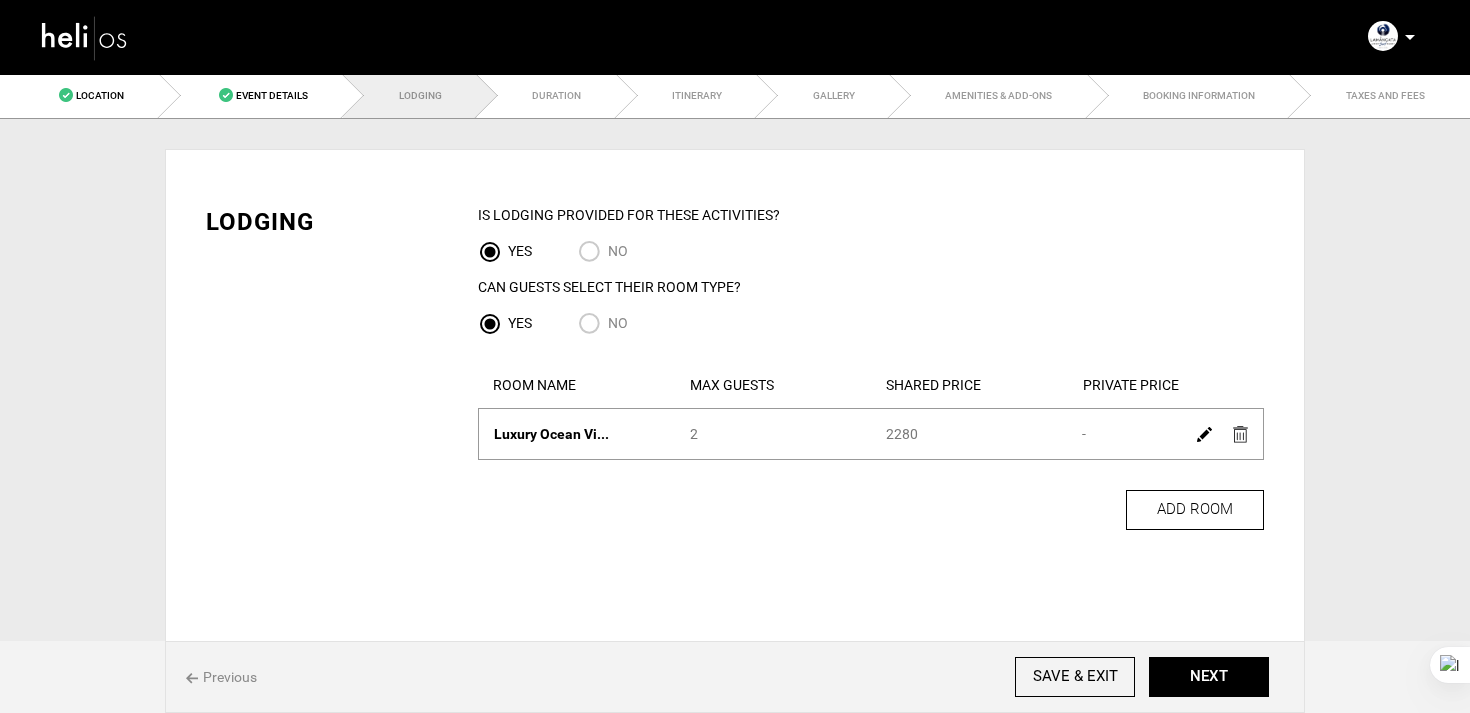 scroll, scrollTop: 49, scrollLeft: 0, axis: vertical 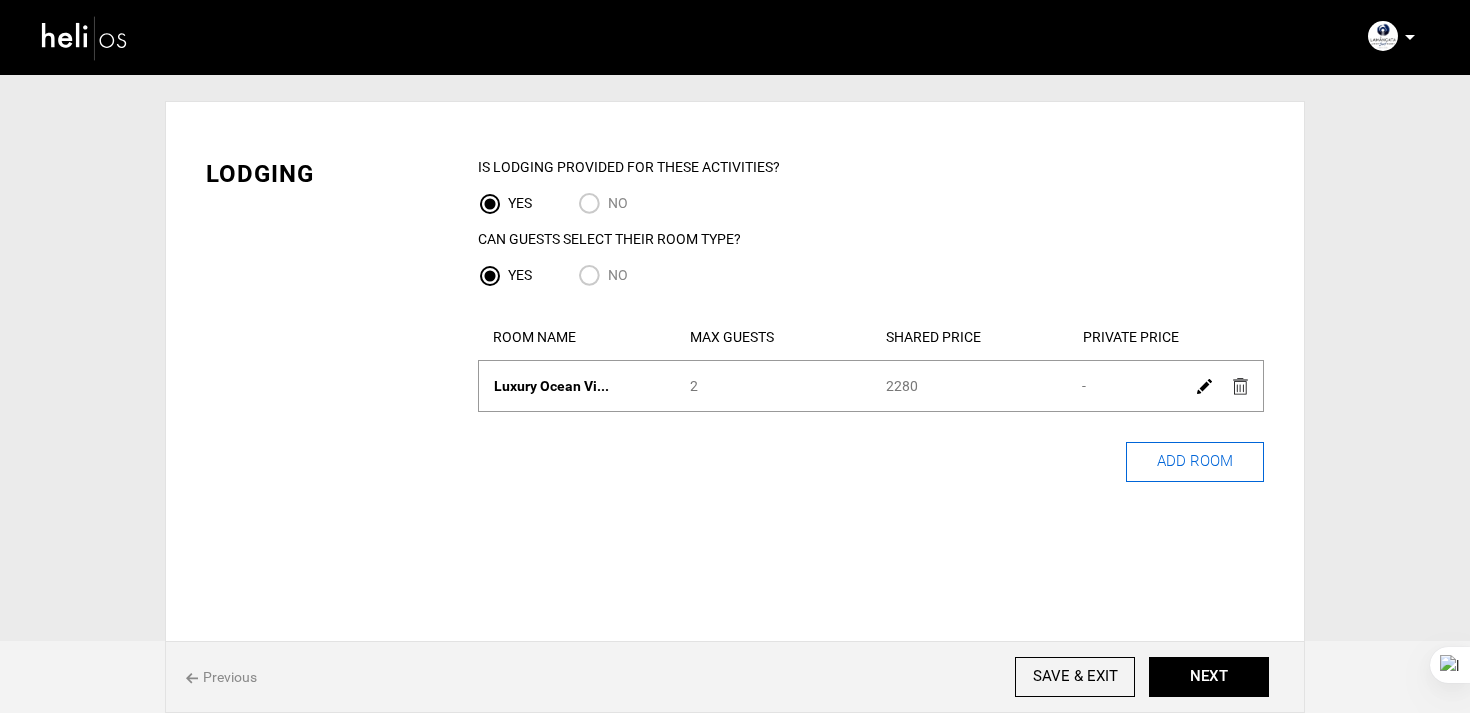 click on "ADD ROOM" at bounding box center [1195, 462] 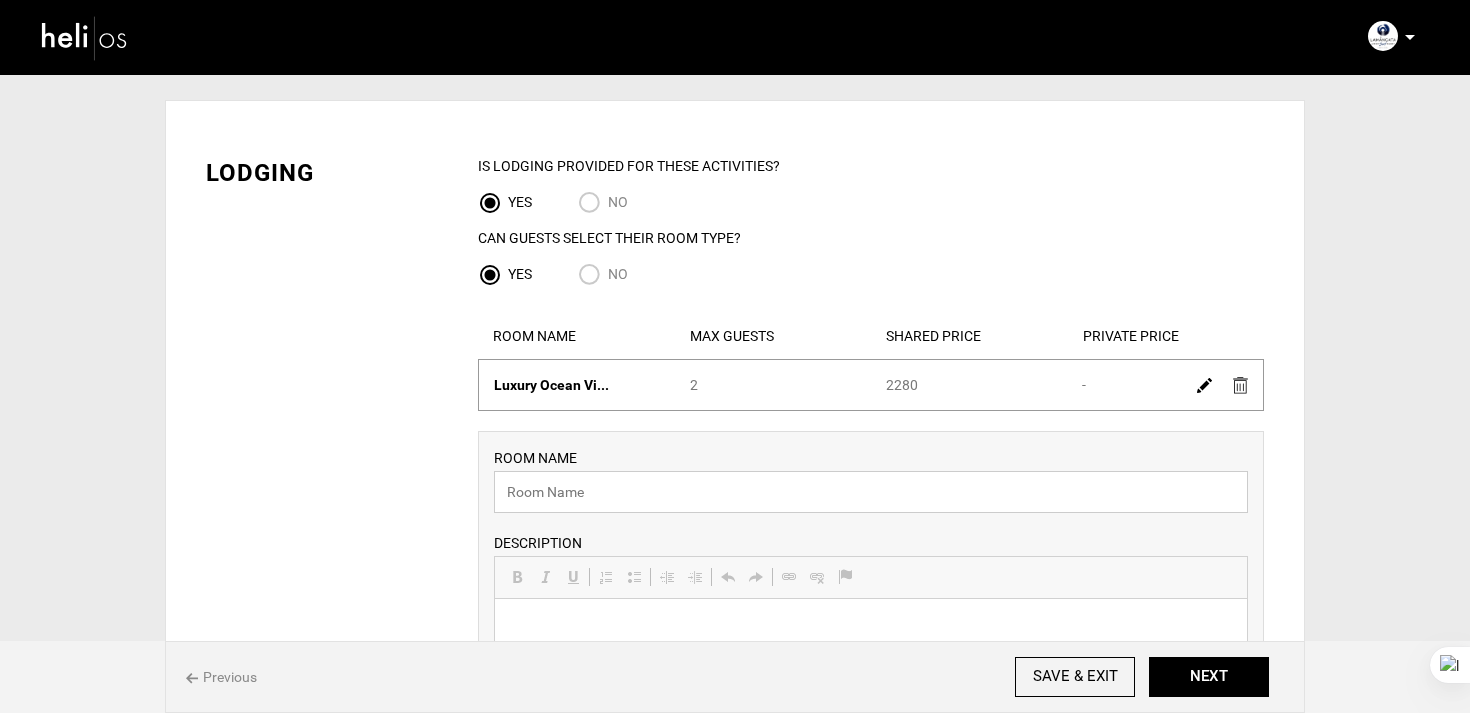 click at bounding box center (871, 492) 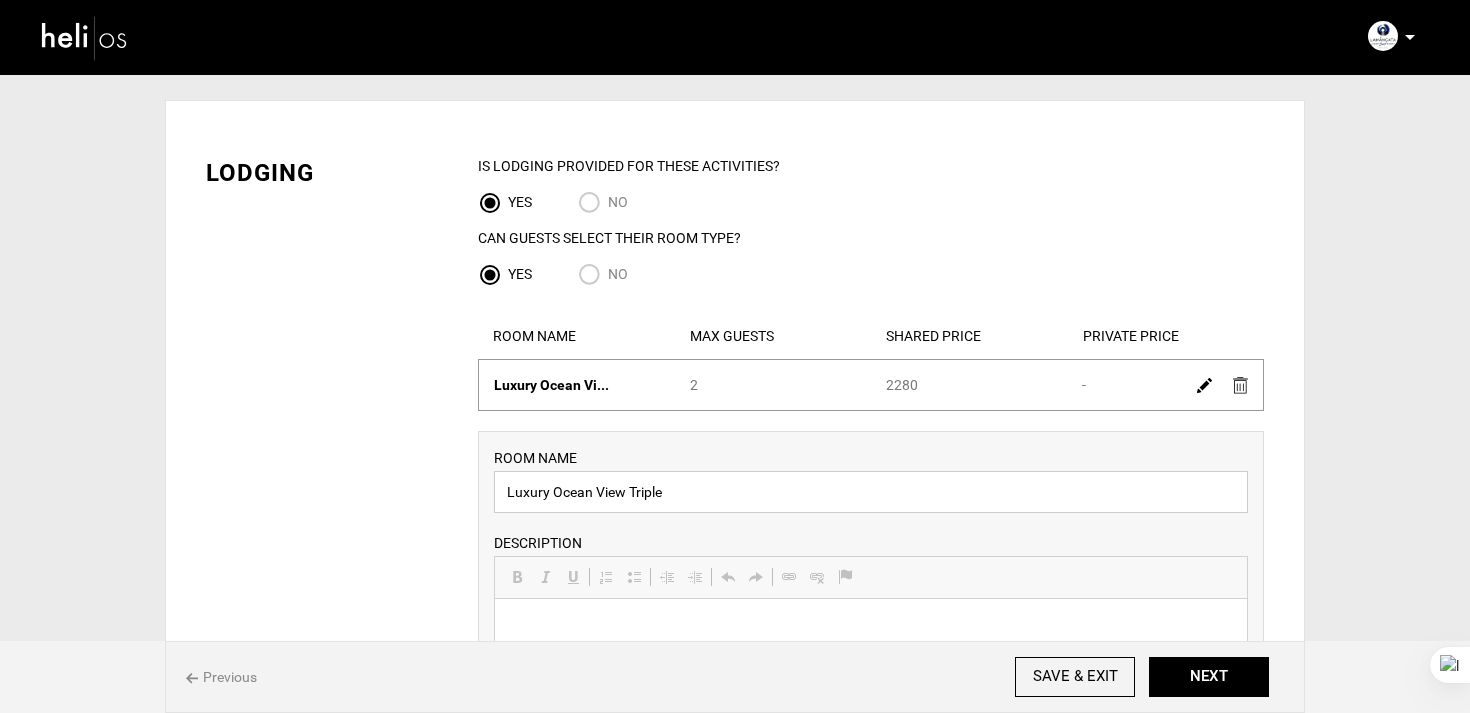 scroll, scrollTop: 0, scrollLeft: 0, axis: both 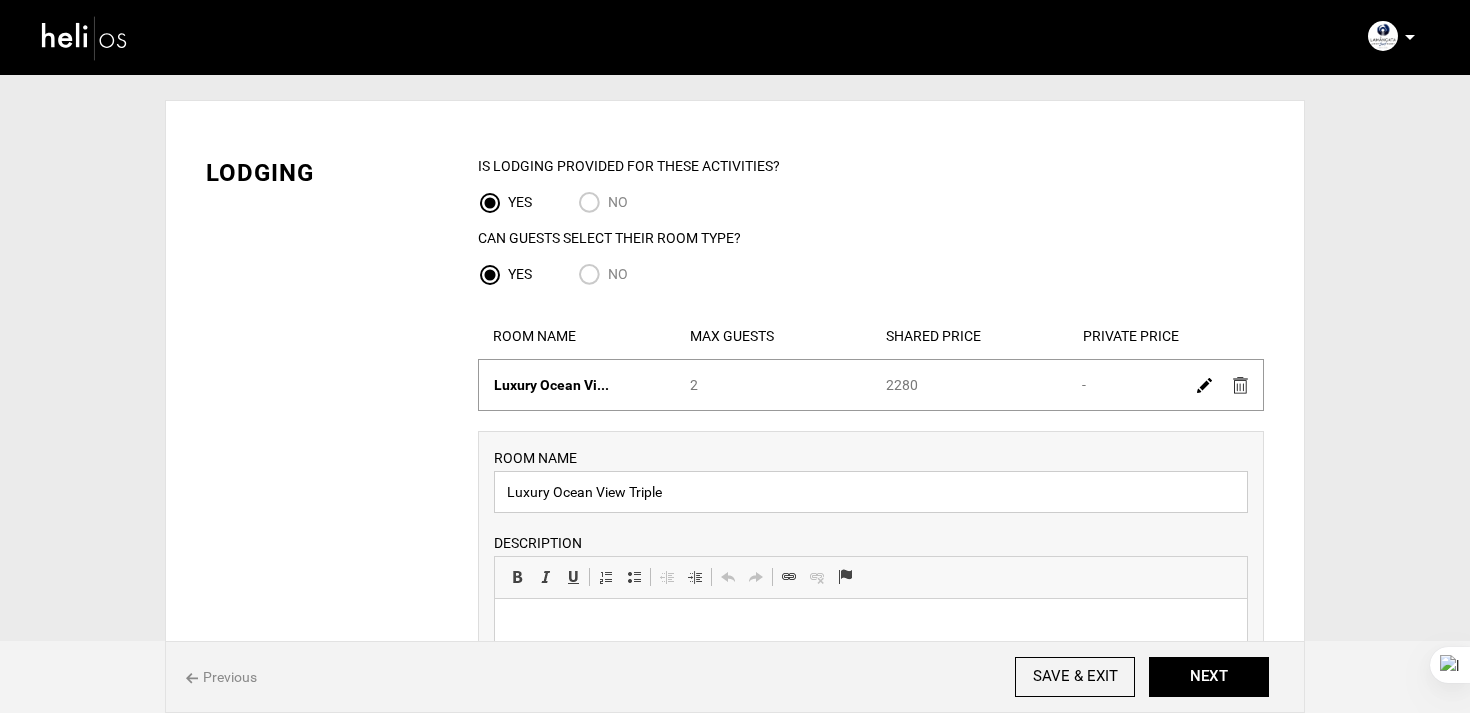type on "Luxury Ocean View Triple" 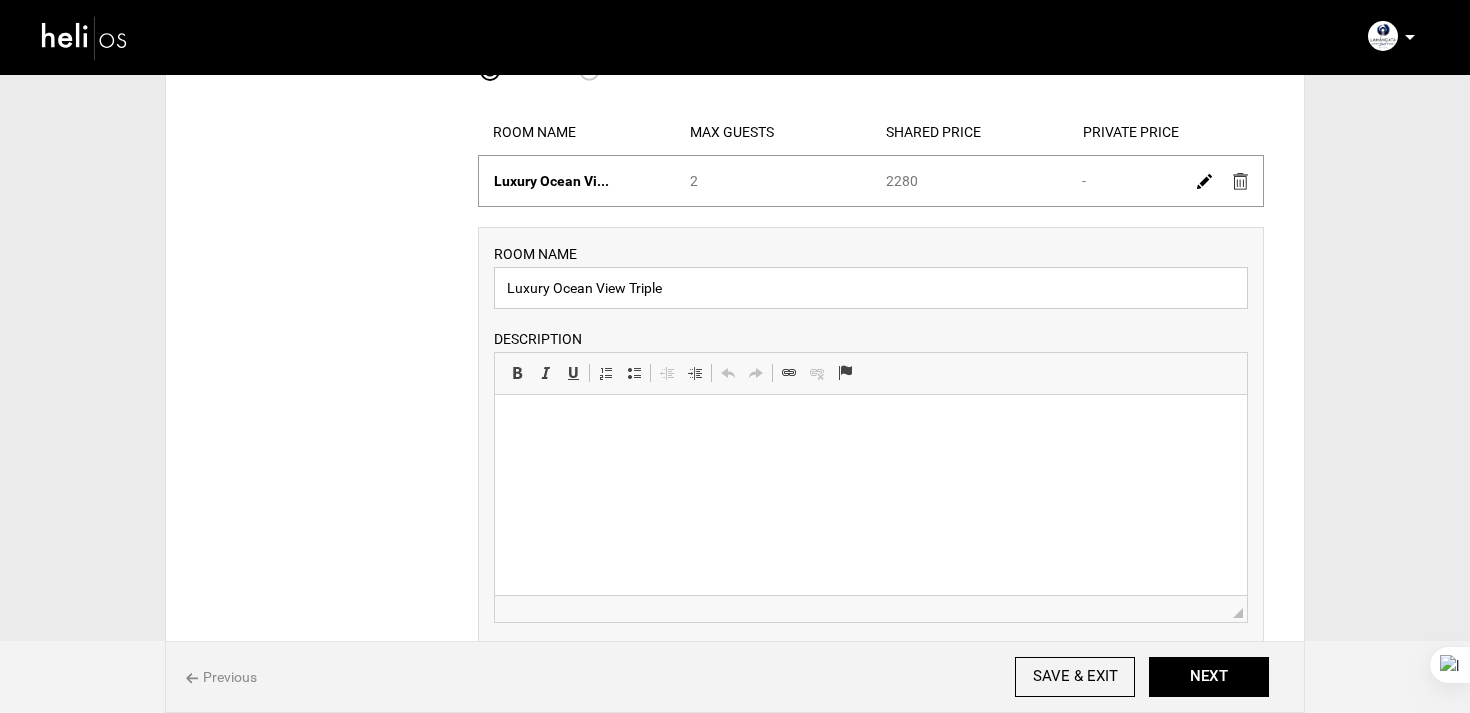 scroll, scrollTop: 265, scrollLeft: 0, axis: vertical 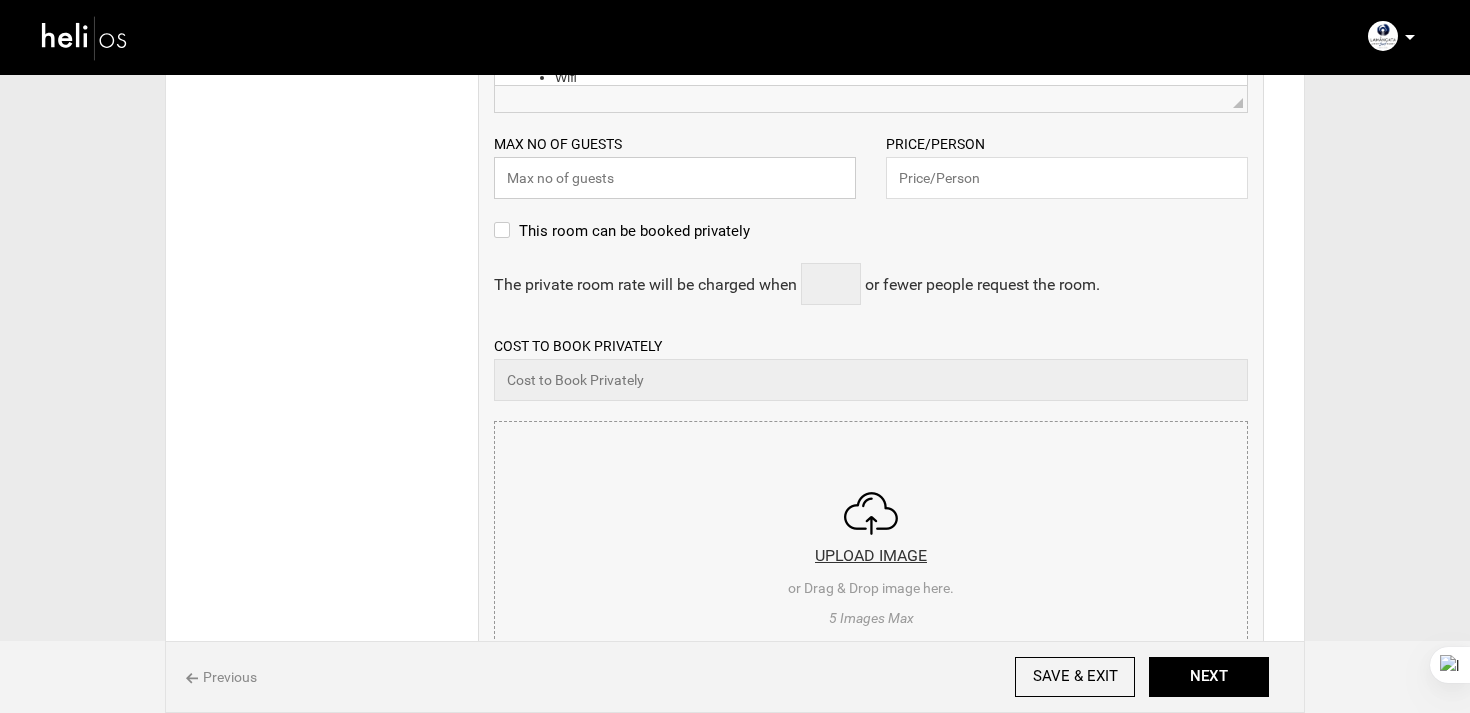 click at bounding box center (675, 178) 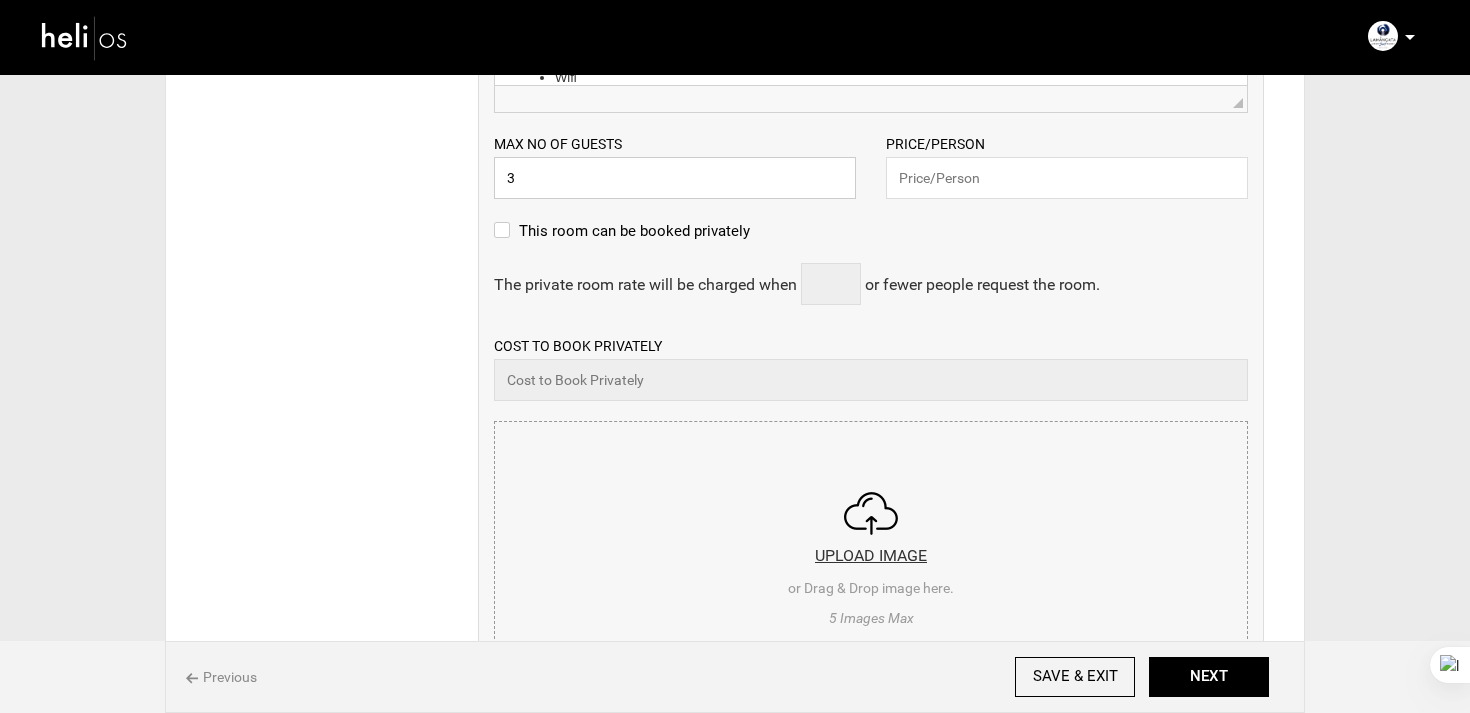type on "3" 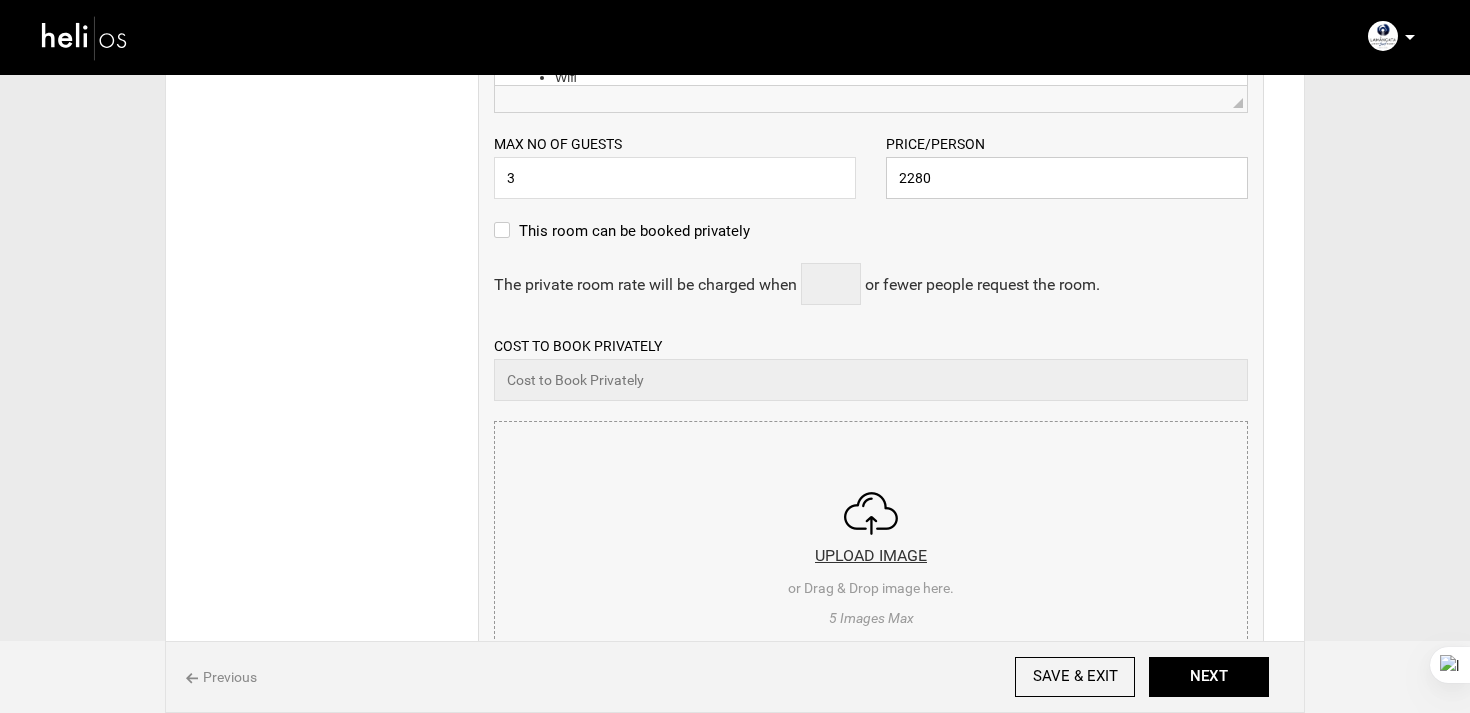 type on "2280" 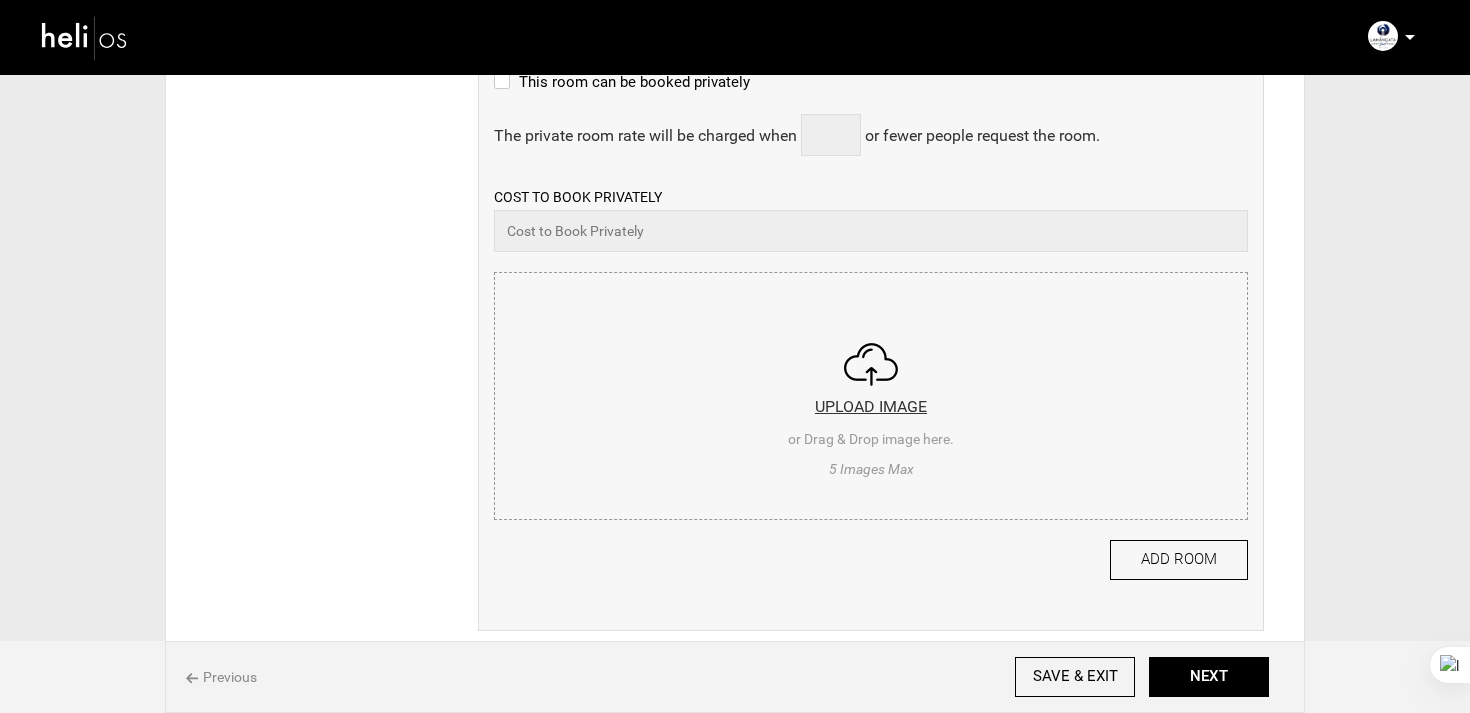 scroll, scrollTop: 928, scrollLeft: 0, axis: vertical 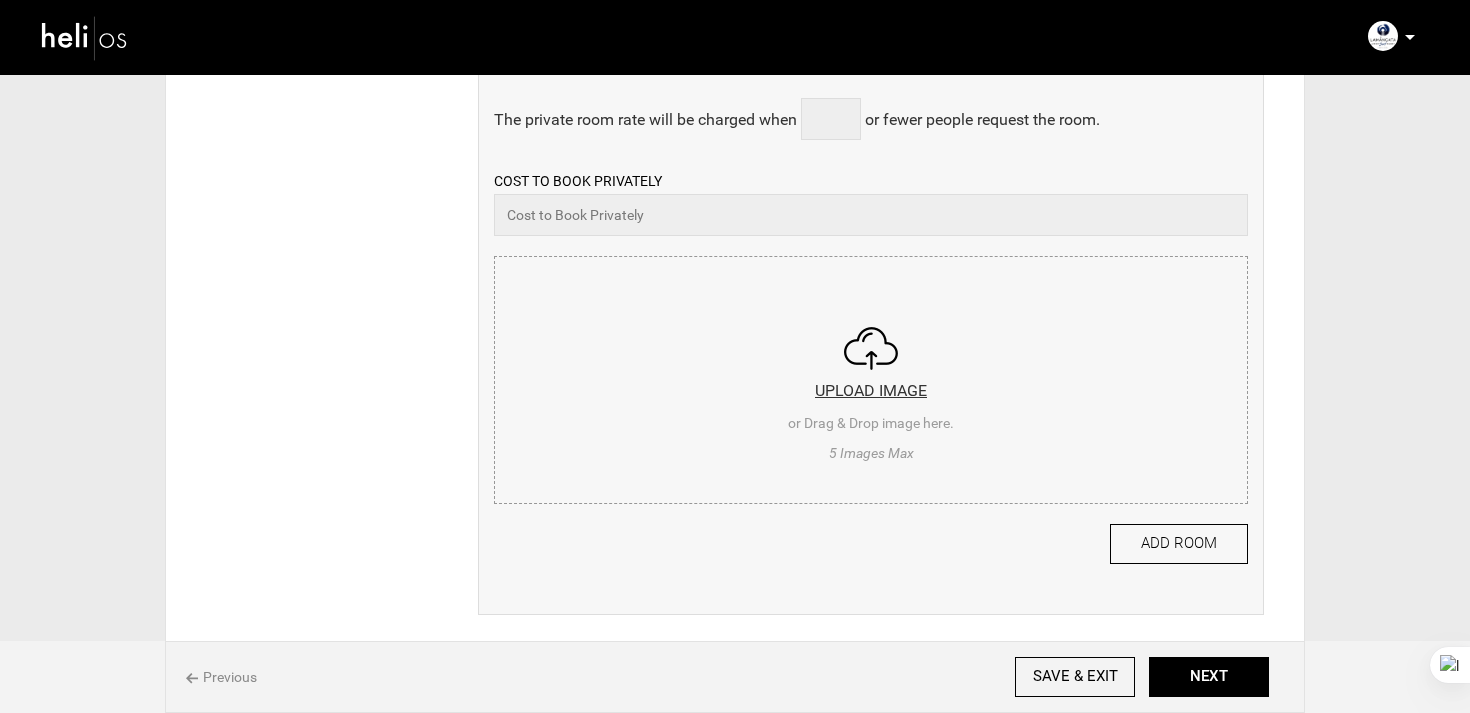 click at bounding box center [871, 377] 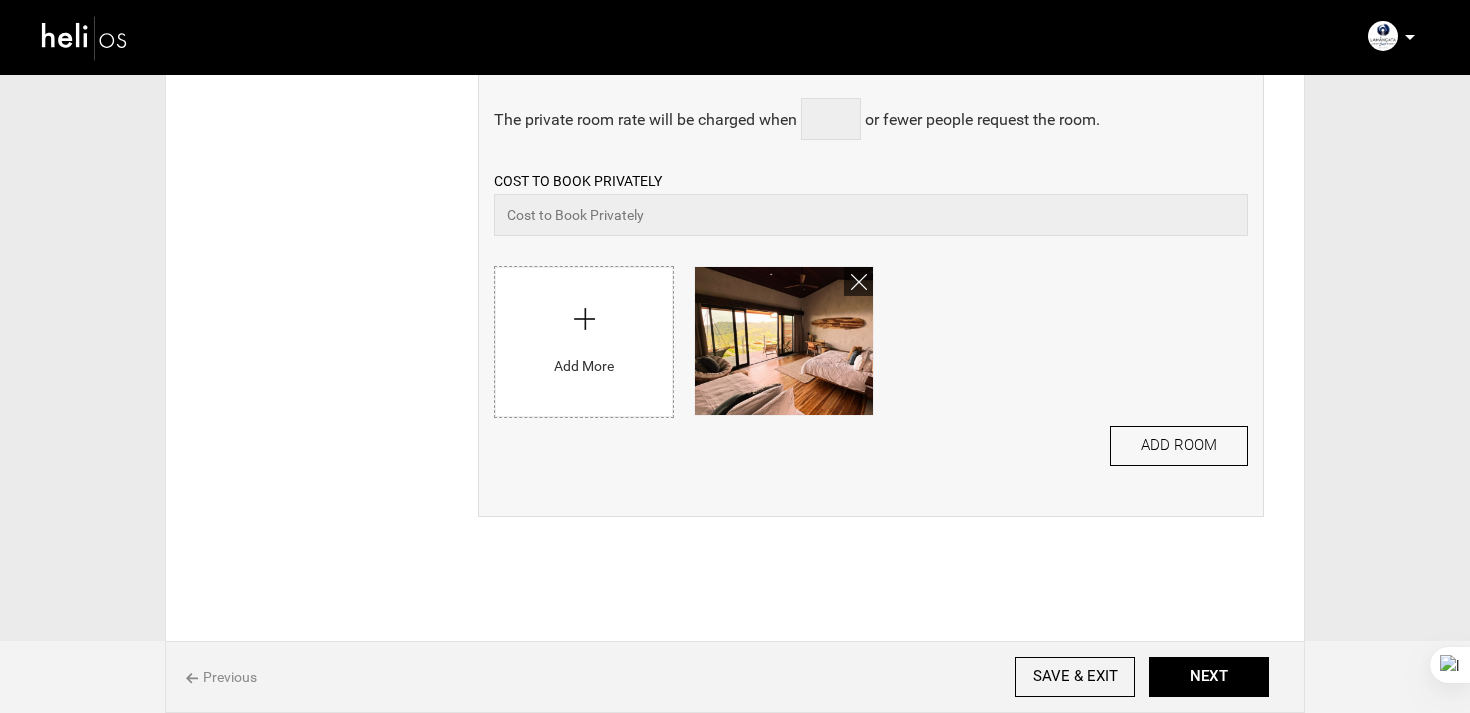 click at bounding box center [584, 337] 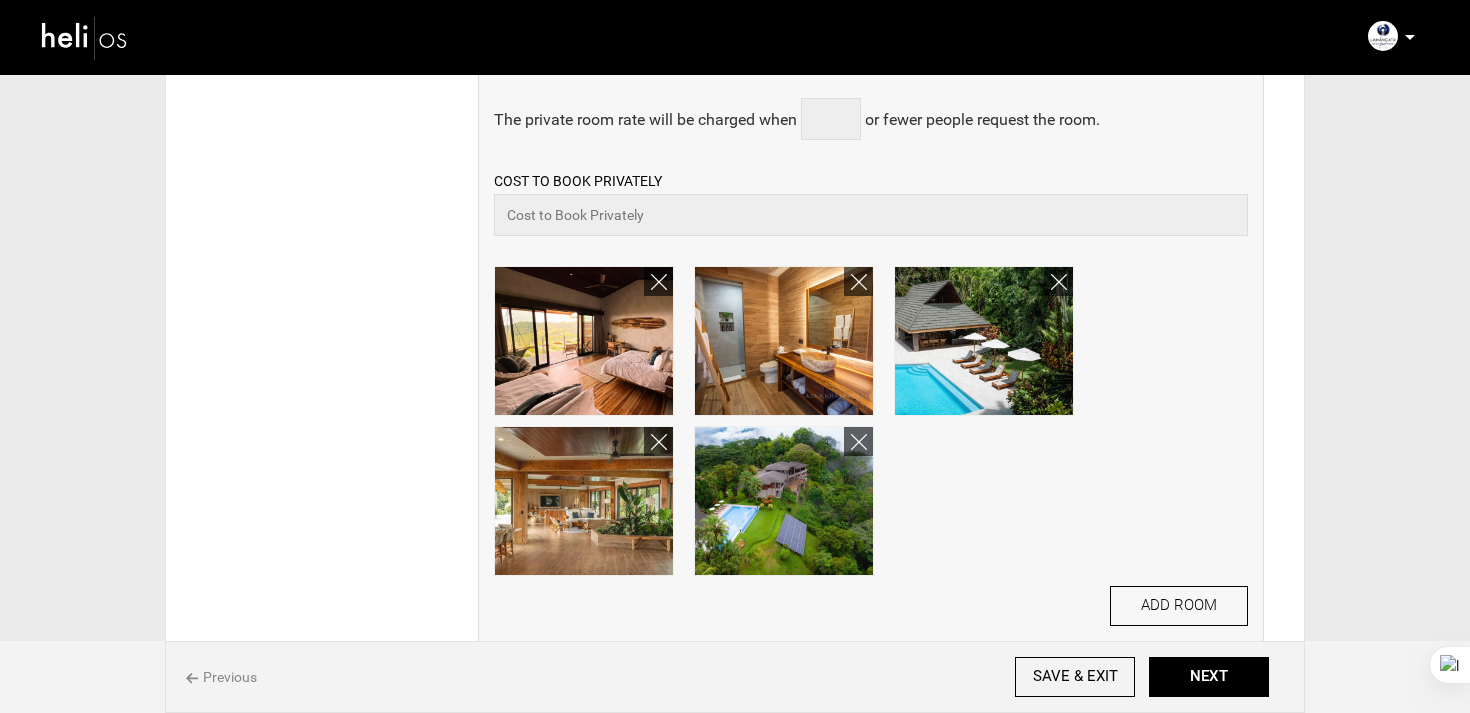 click on "ROOM NAME
Luxury Ocean View Triple
Please
enter room name.
DESCRIPTION
Rich Text Editor, editor20 Editor toolbars Basic Styles   Bold Keyboard shortcut Command+B   Italic Keyboard shortcut Command+I   Underline Keyboard shortcut Command+U Paragraph   Insert/Remove Numbered List   Insert/Remove Bulleted List   Decrease Indent   Increase Indent Clipboard/Undo   Undo Keyboard shortcut Command+Z   Redo Keyboard shortcut Command+Y Links   Link Keyboard shortcut Command+K   Unlink   Anchor Press ALT 0 for help ◢
Please
enter room description.
3 2280" at bounding box center [871, 114] 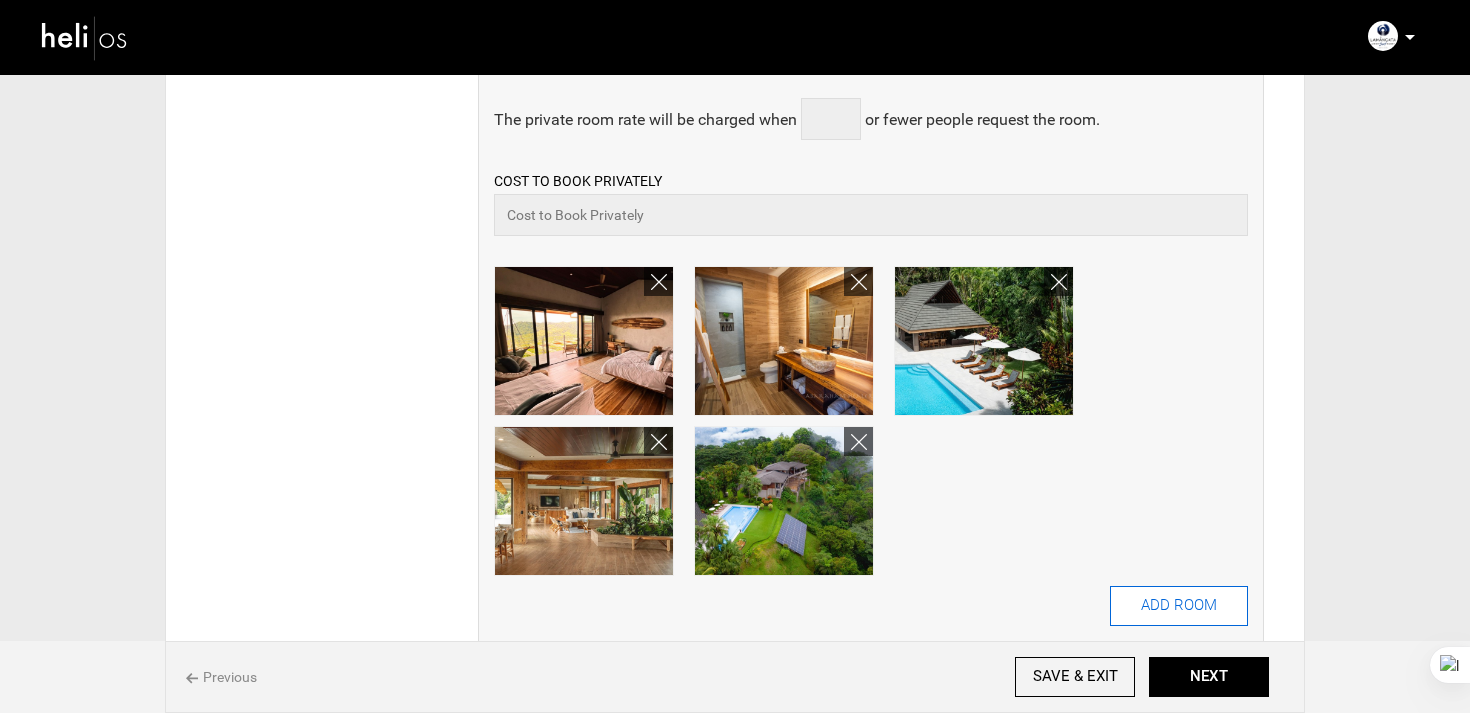 click on "ADD ROOM" at bounding box center (1179, 606) 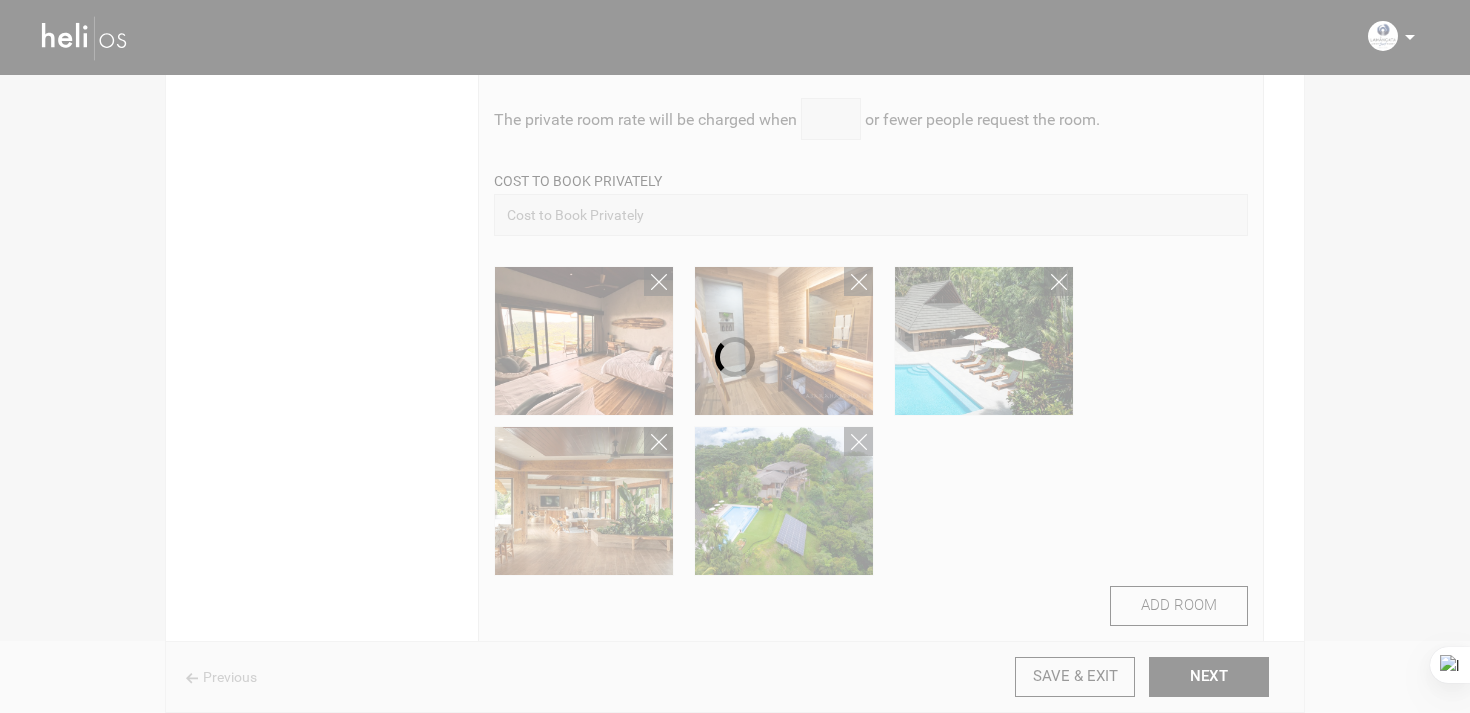 type 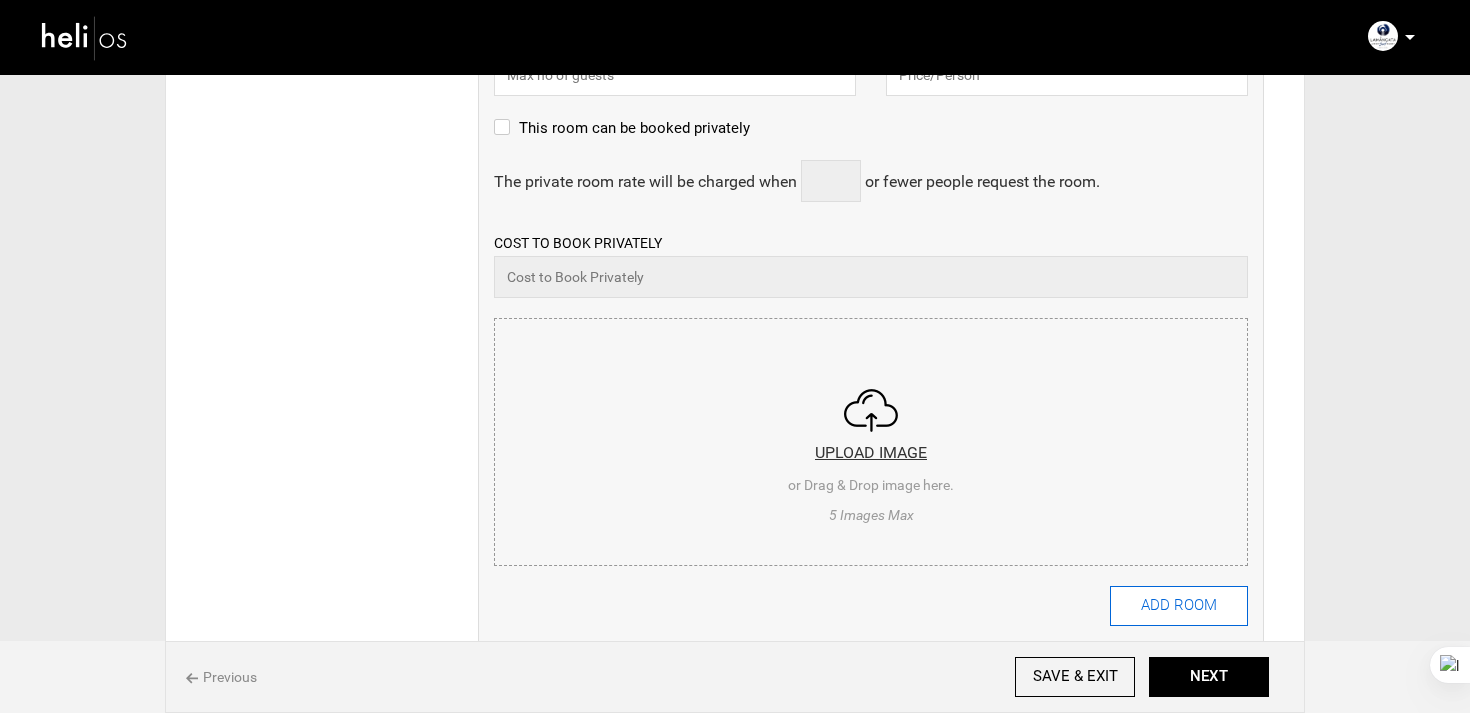 scroll, scrollTop: 0, scrollLeft: 0, axis: both 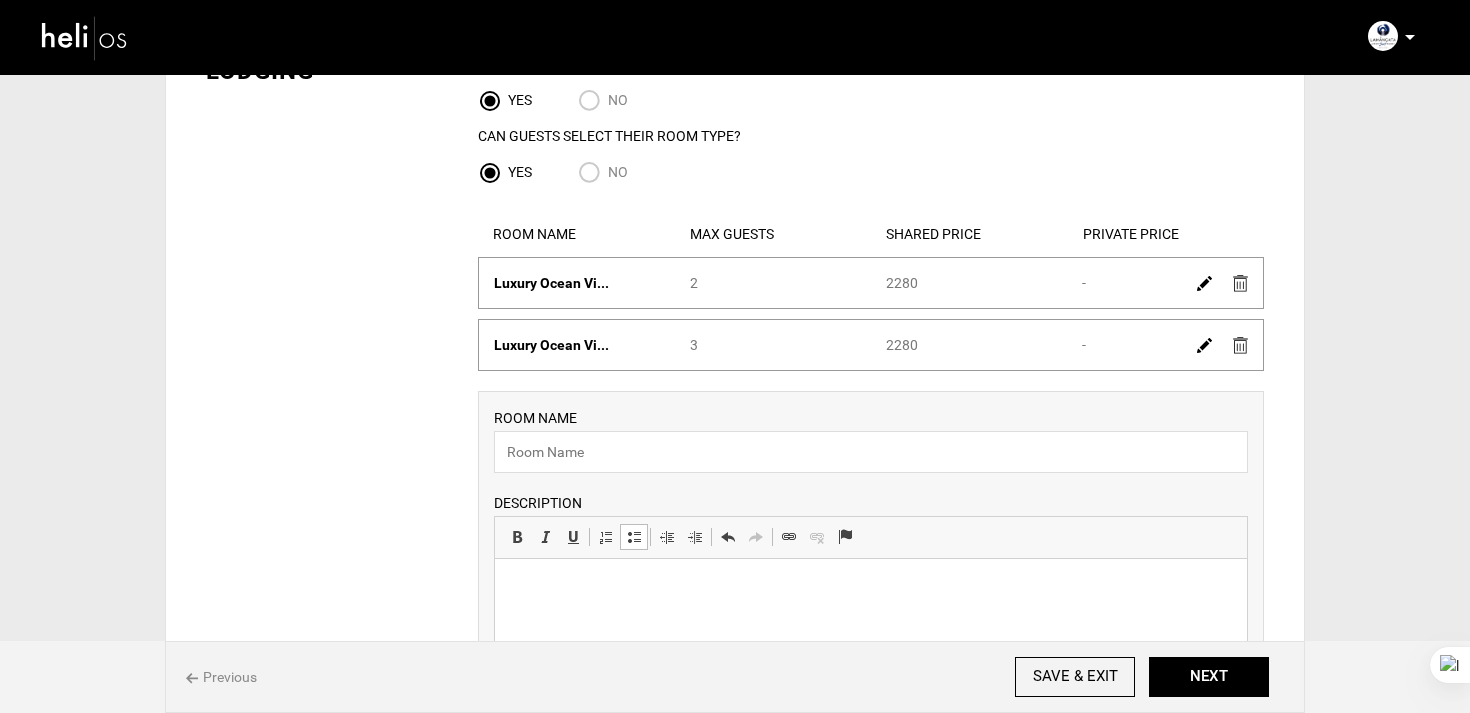 click on "Previous
SAVE & EXIT
NEXT" at bounding box center (735, 677) 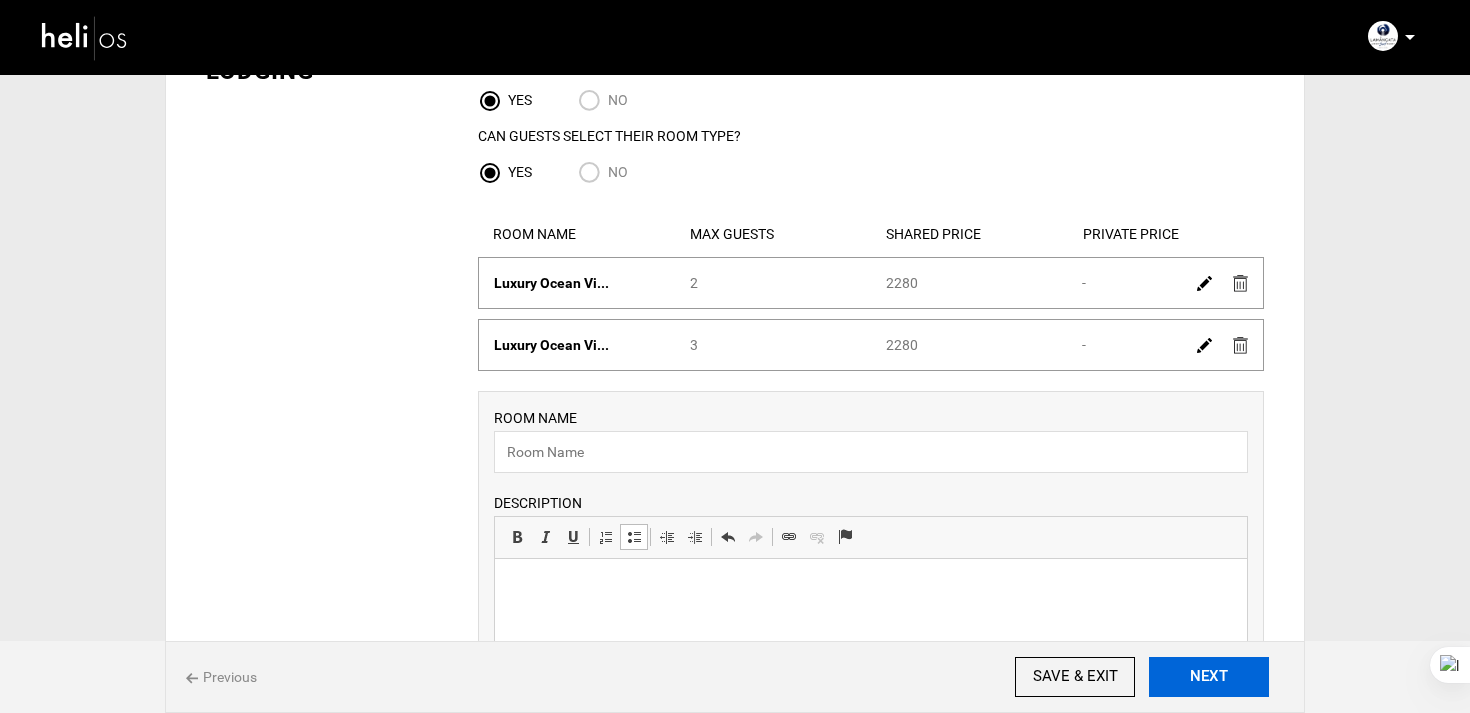 click on "NEXT" at bounding box center (1209, 677) 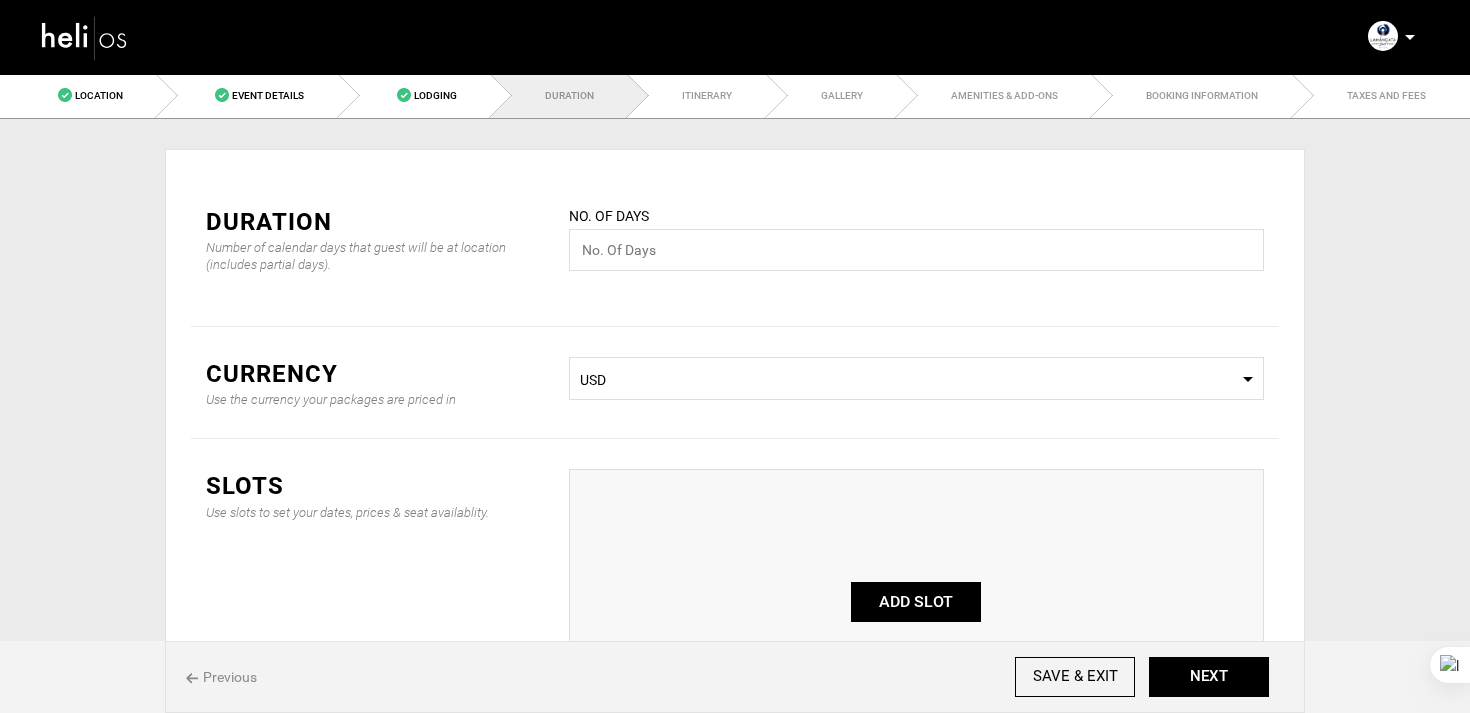 scroll, scrollTop: 223, scrollLeft: 0, axis: vertical 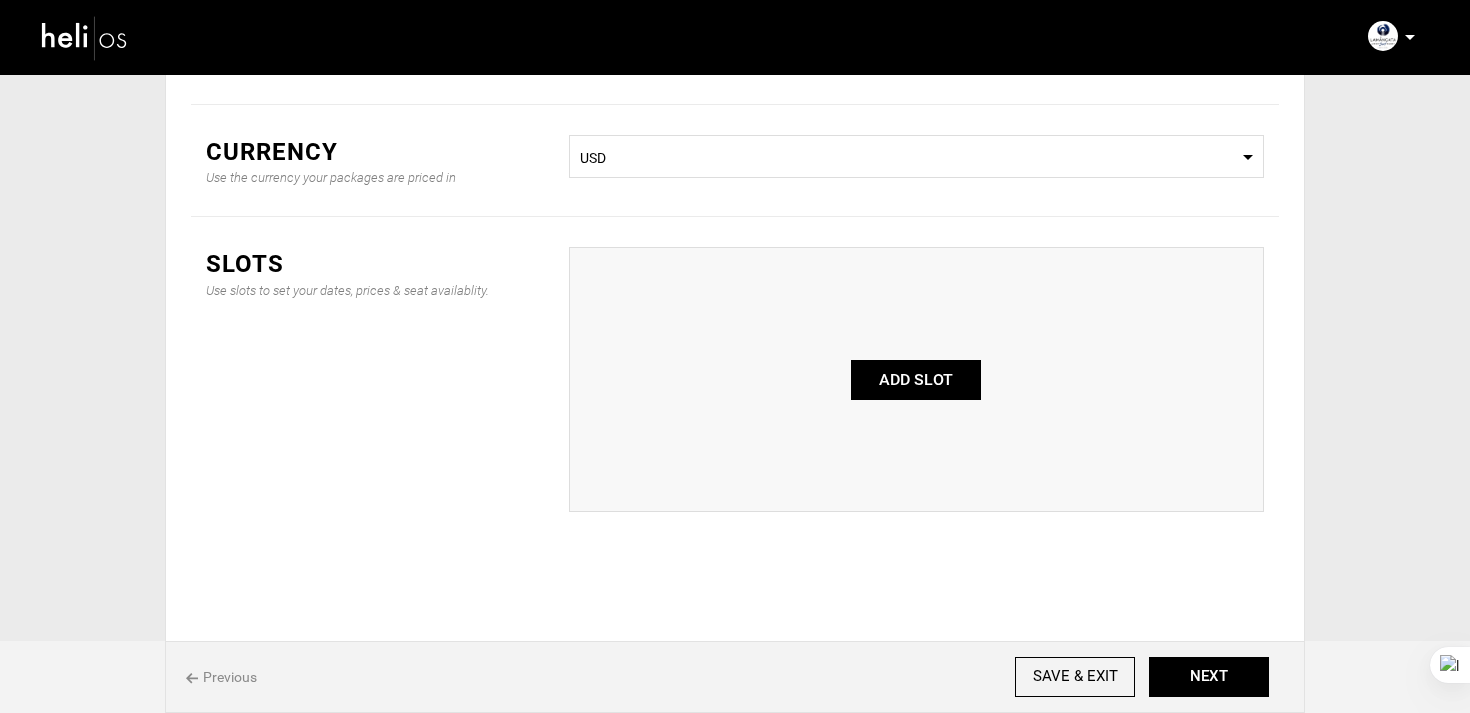click on "ADD
SLOT" at bounding box center (916, 380) 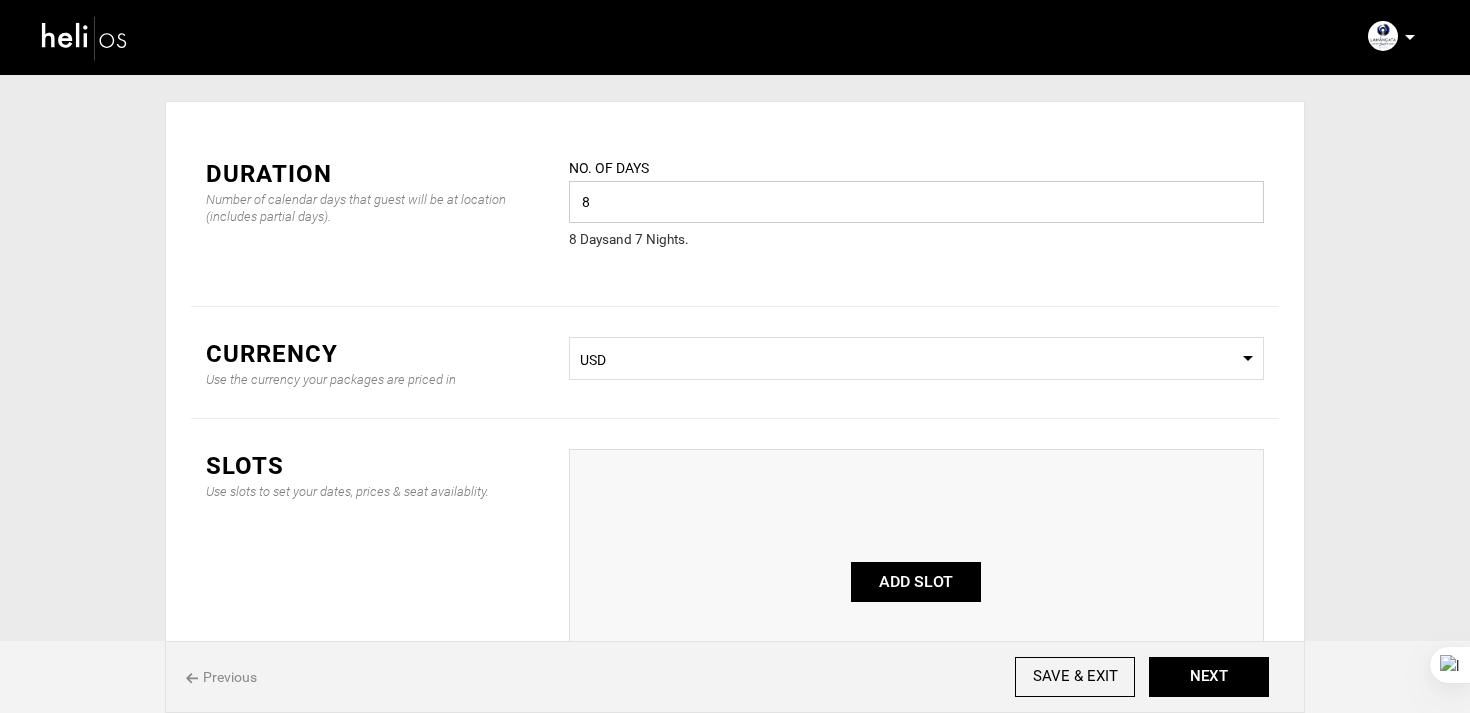 type on "8" 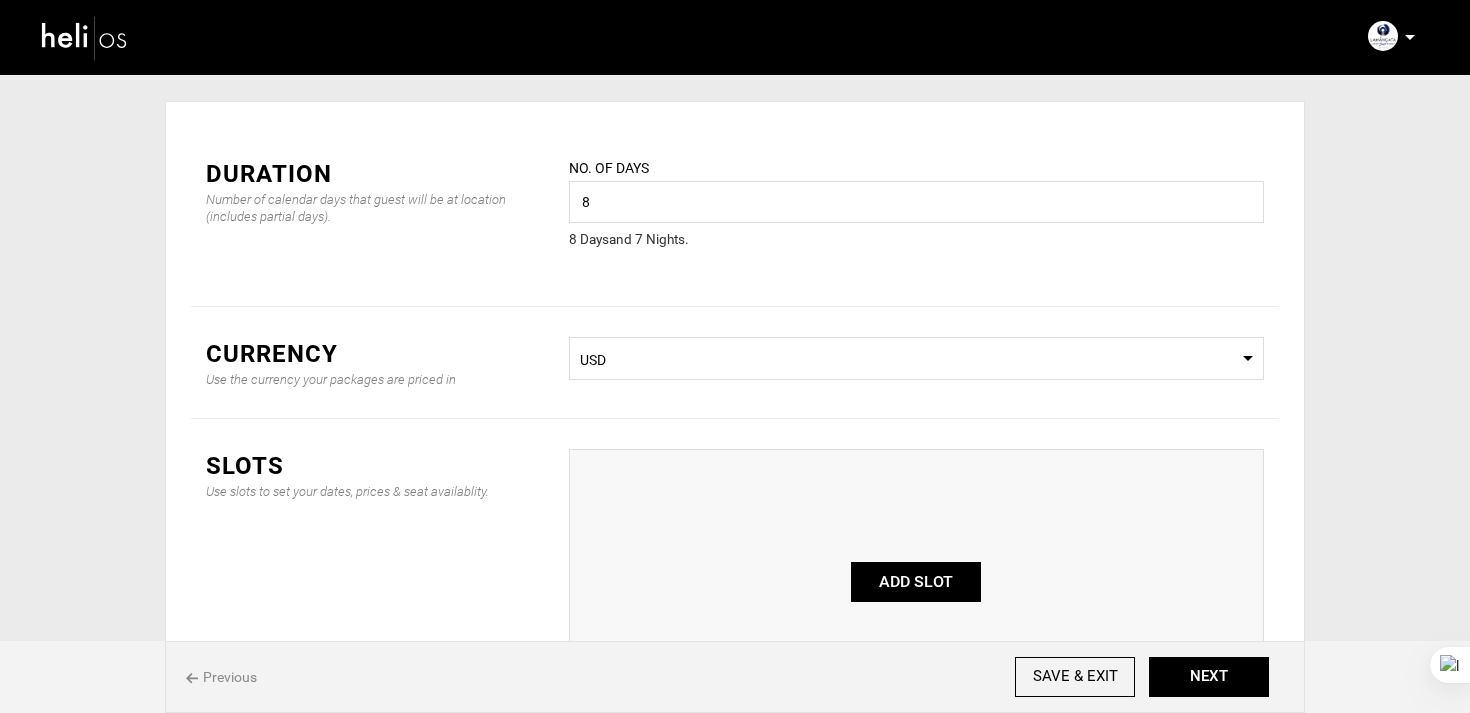 click on "ADD
SLOT" at bounding box center (916, 582) 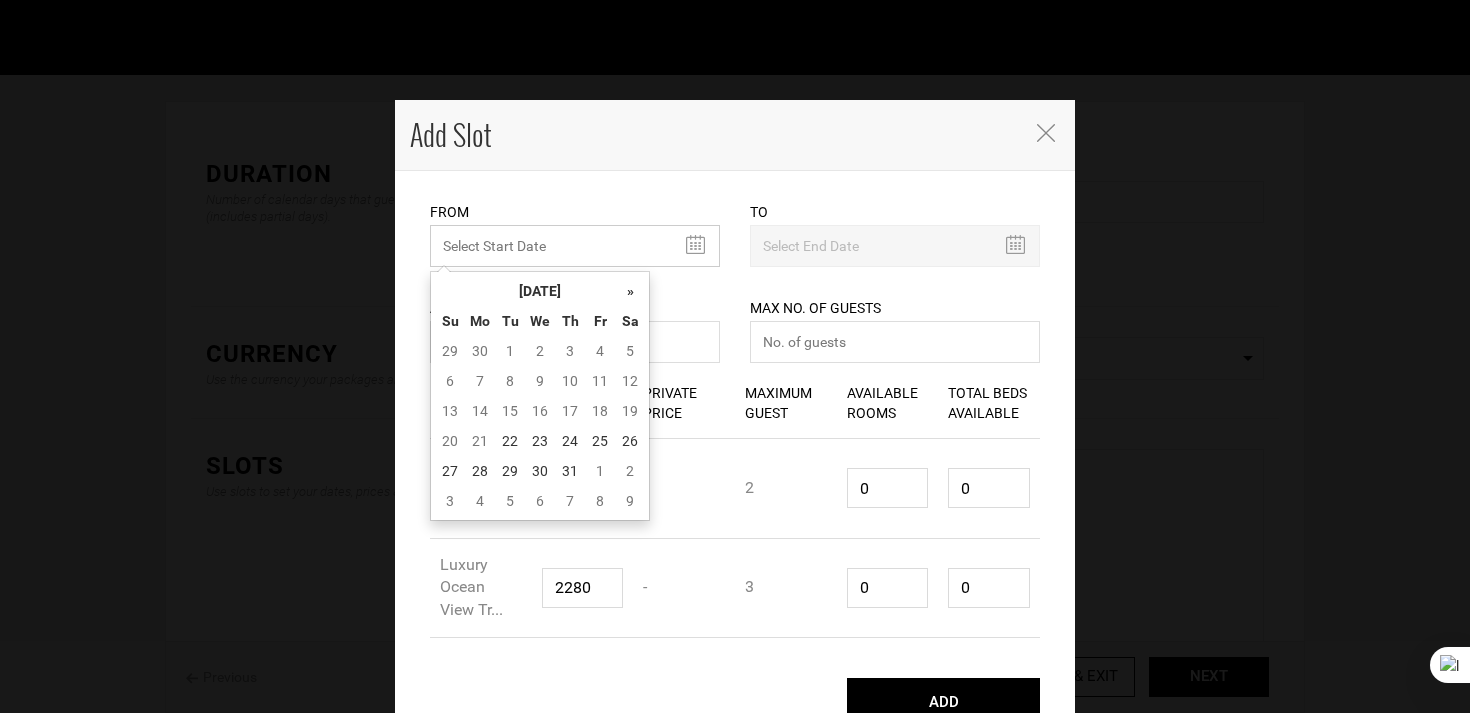 click on "MINIMUM NUMBER OF
NIGHTS" at bounding box center [575, 246] 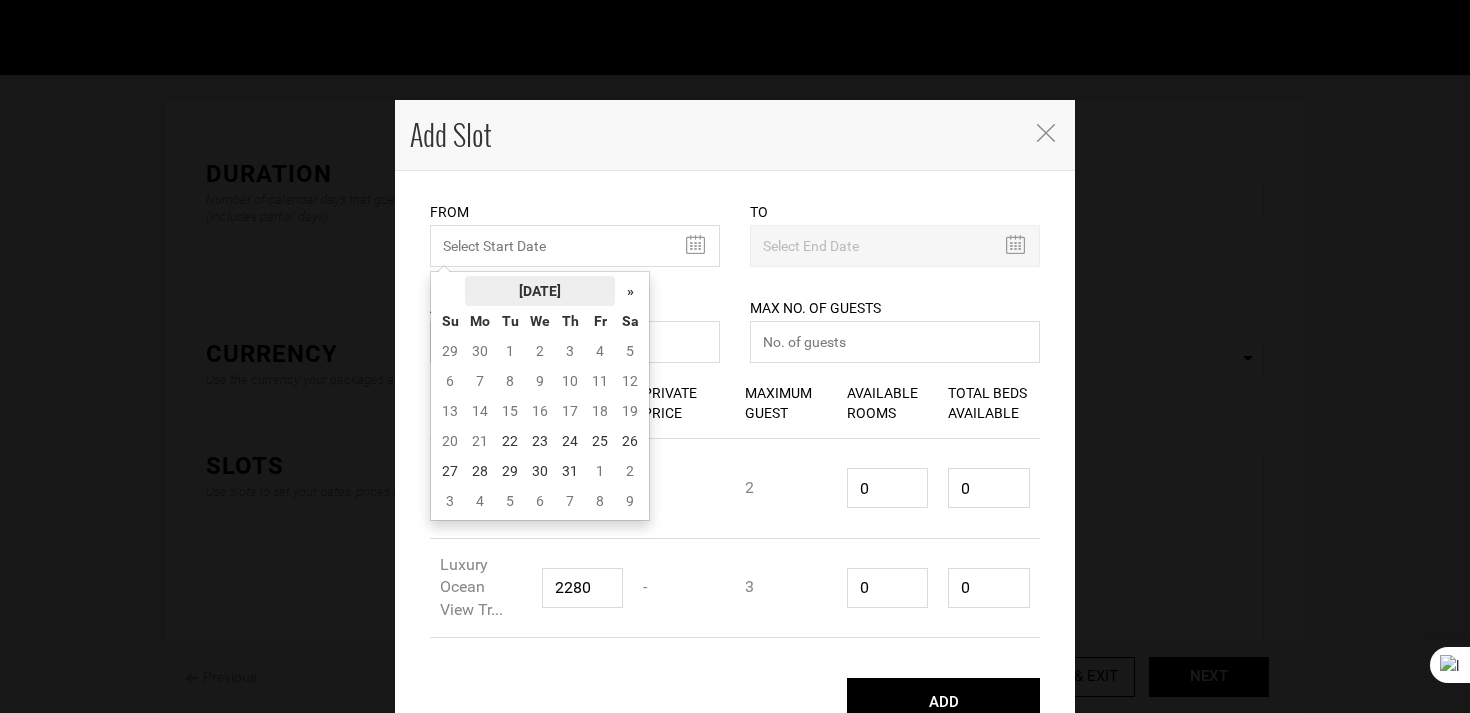 click on "July 2025" at bounding box center [540, 291] 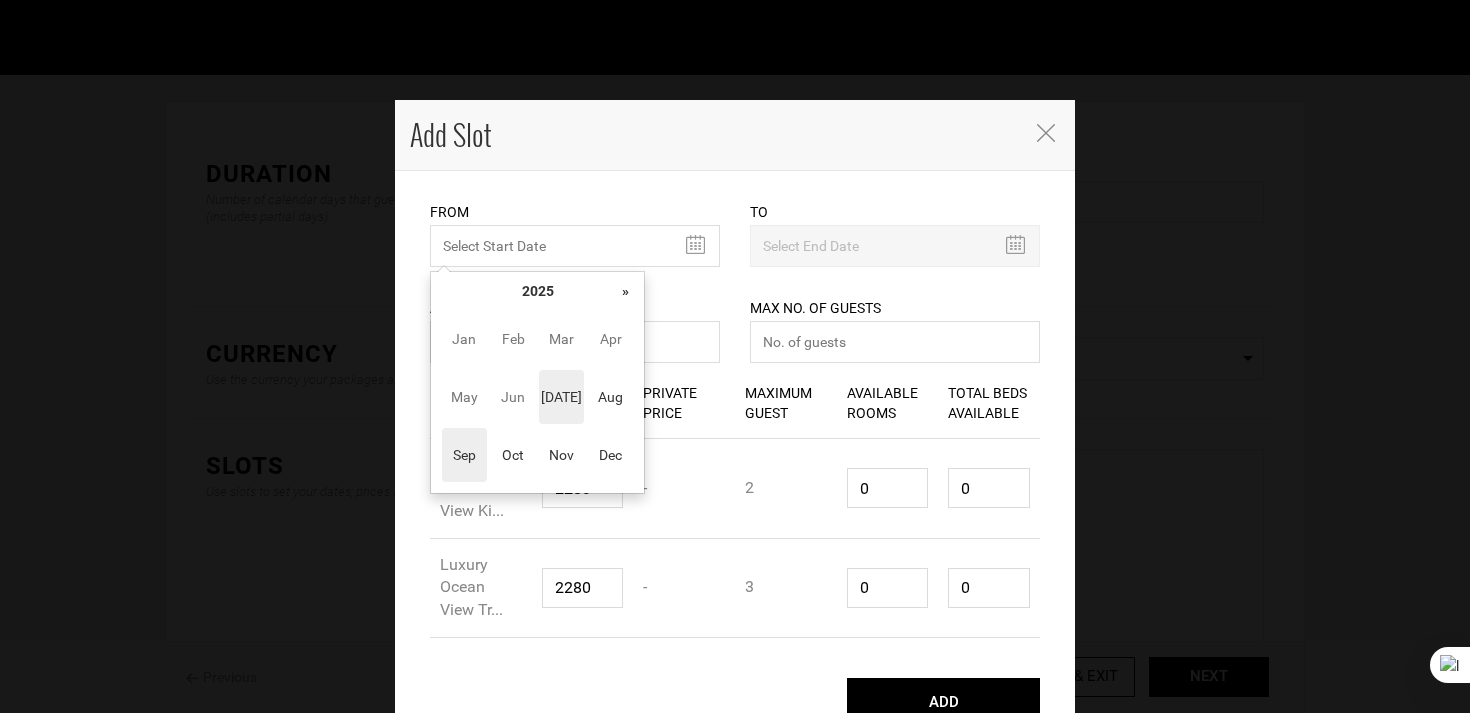 click on "Sep" at bounding box center (464, 455) 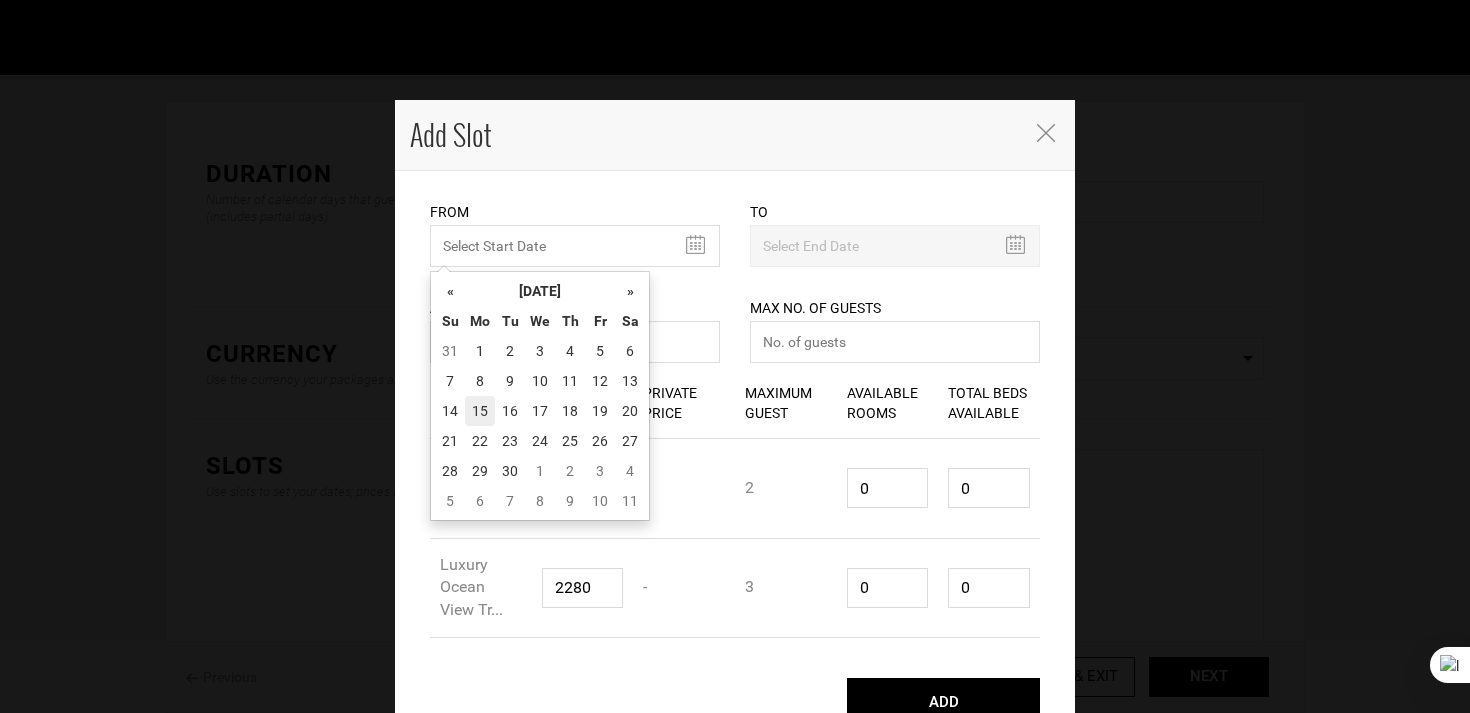 click on "15" at bounding box center (480, 411) 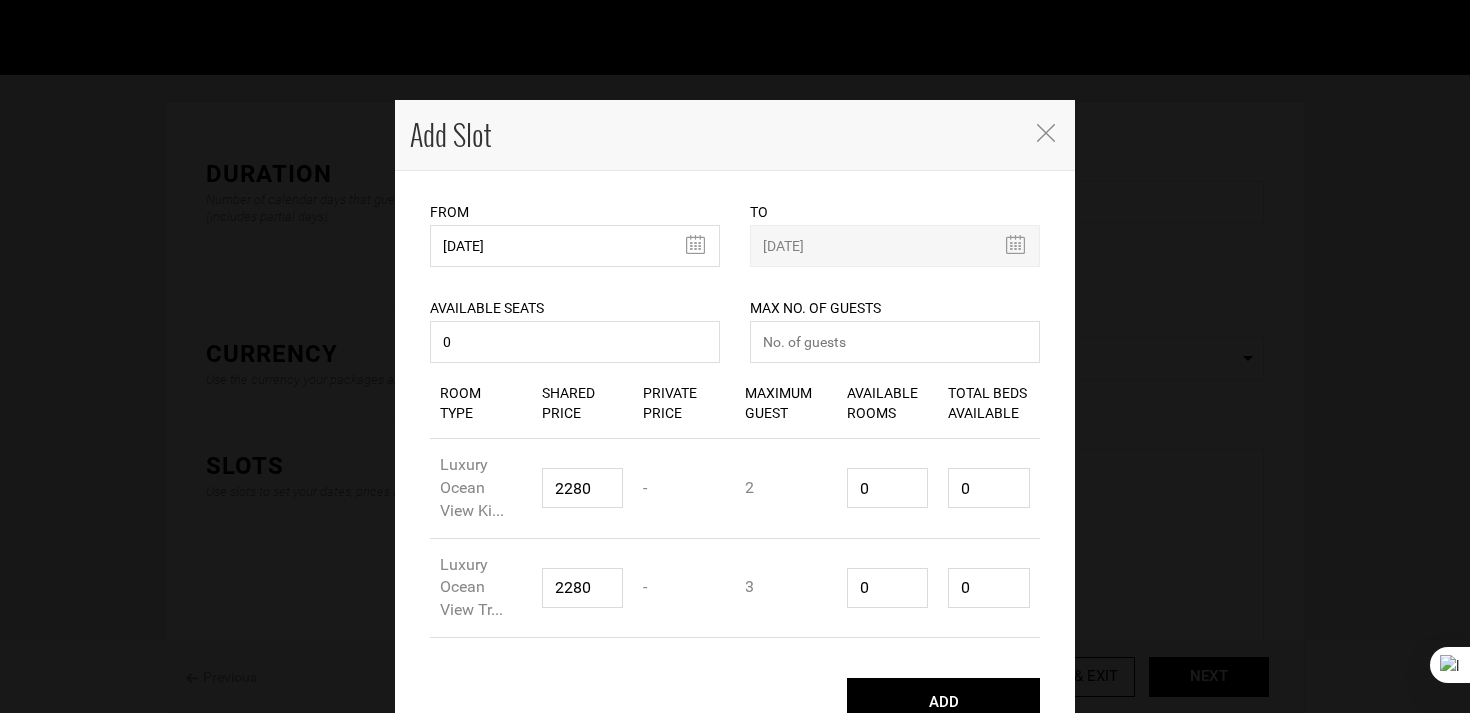 click on "Max No. of Guests
Maximum no. of guests should be less than
999.
Please enter no. of guests." at bounding box center (895, 317) 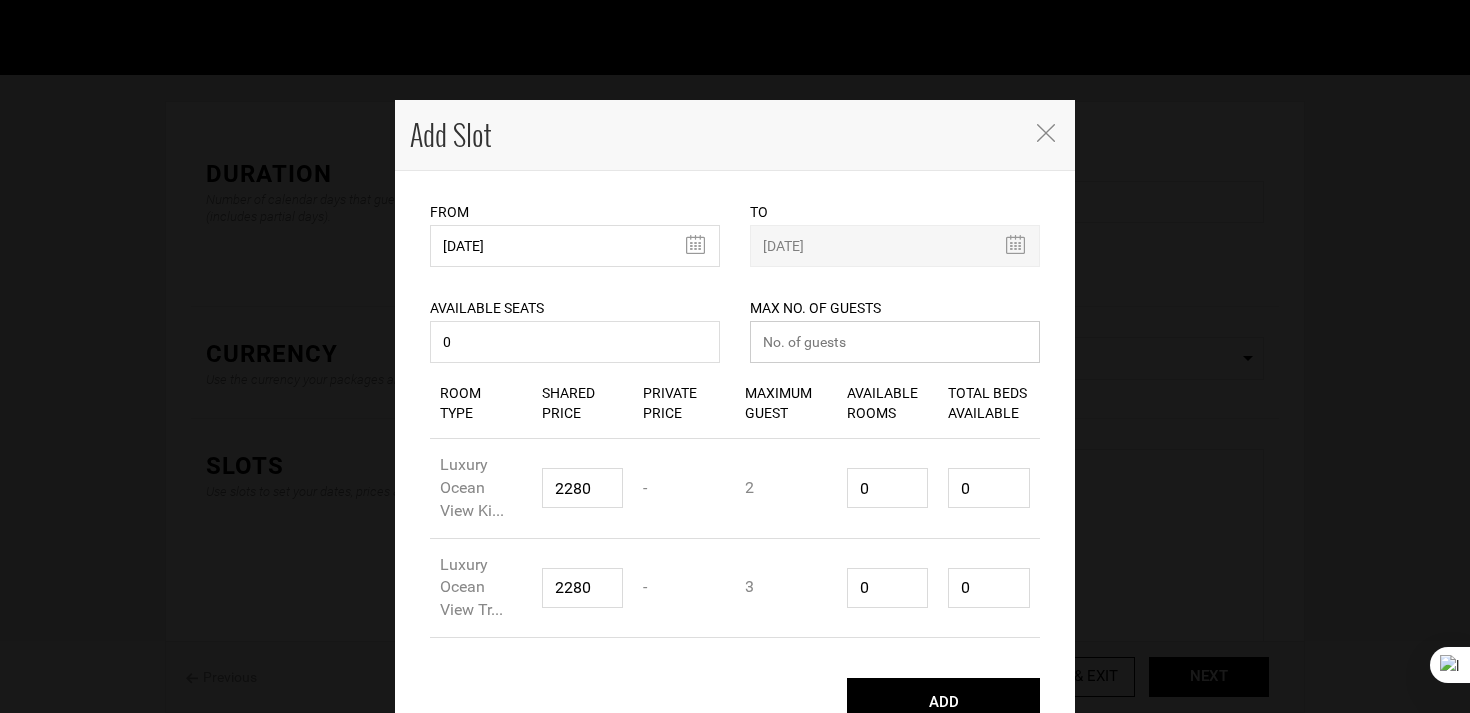click at bounding box center [895, 342] 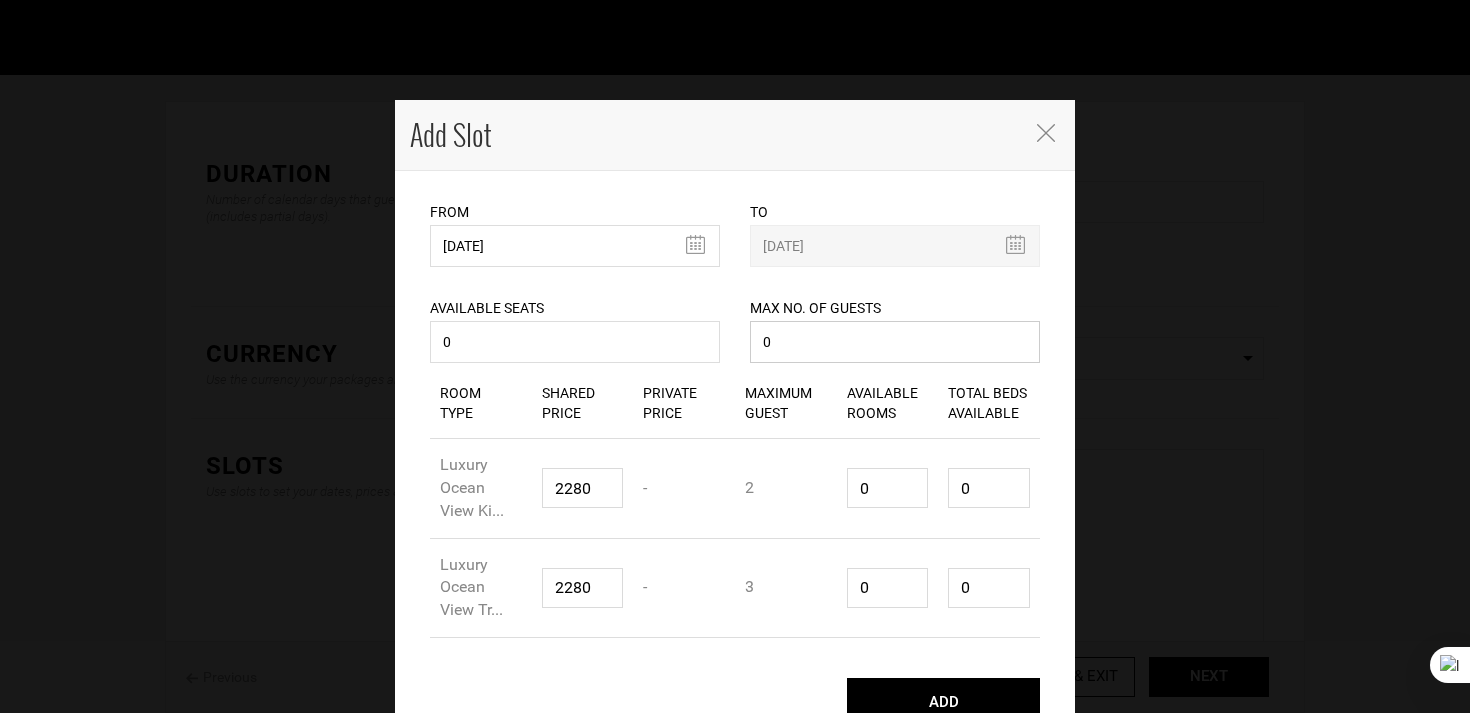 type on "0" 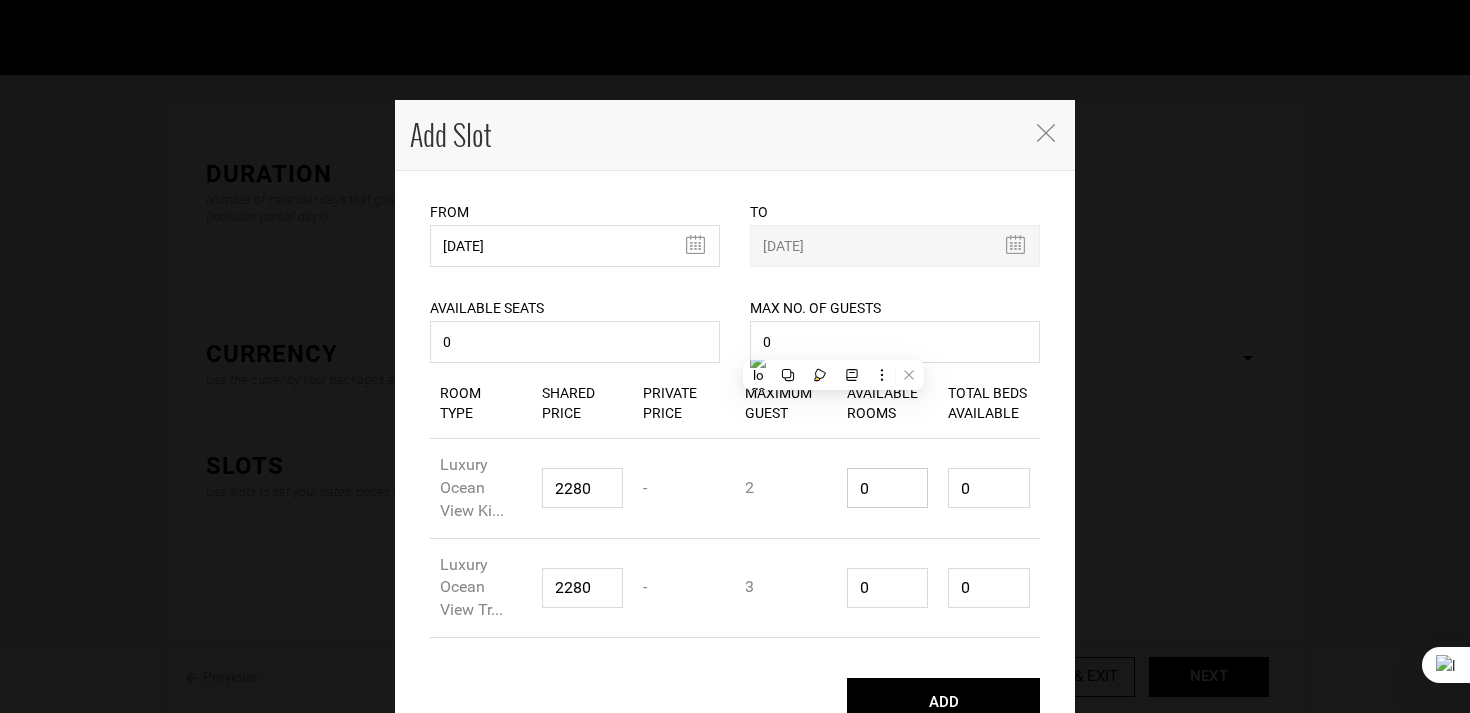 type on "1" 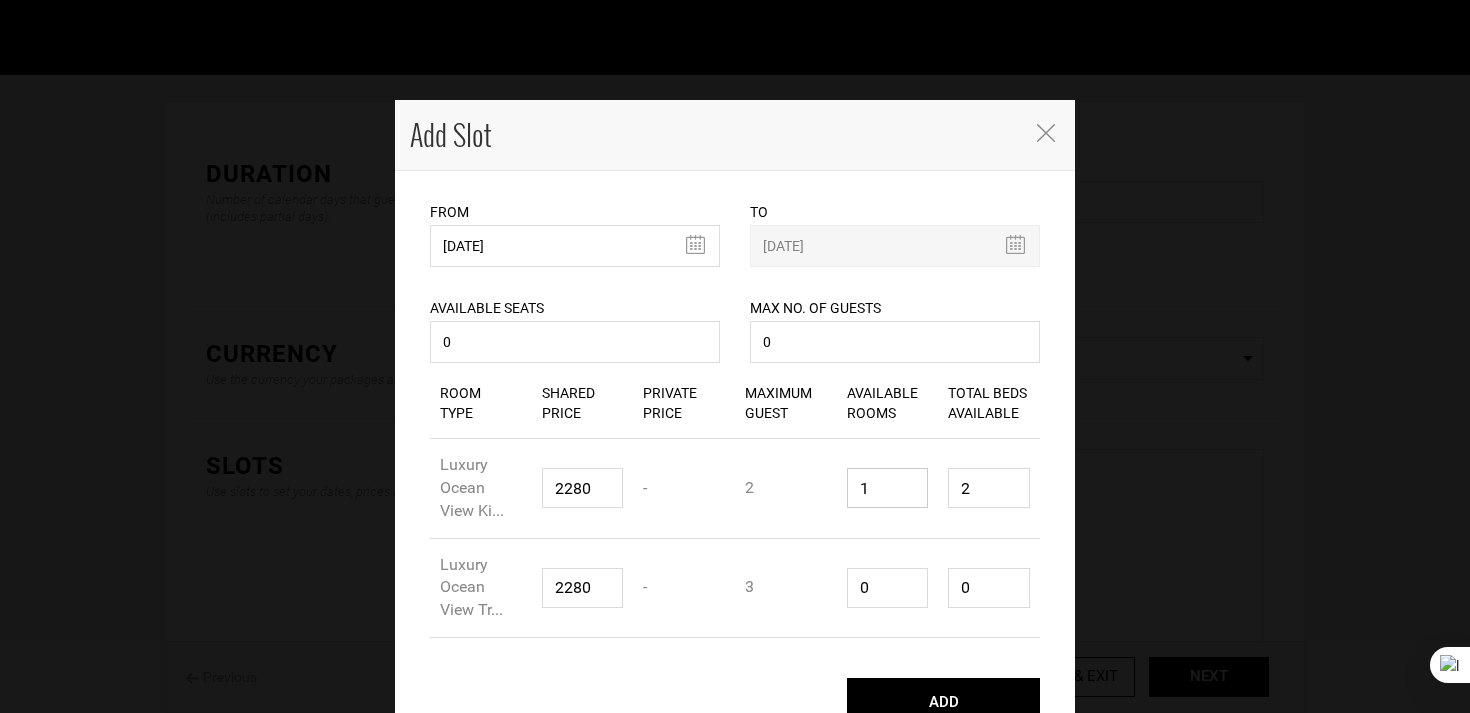 type on "1" 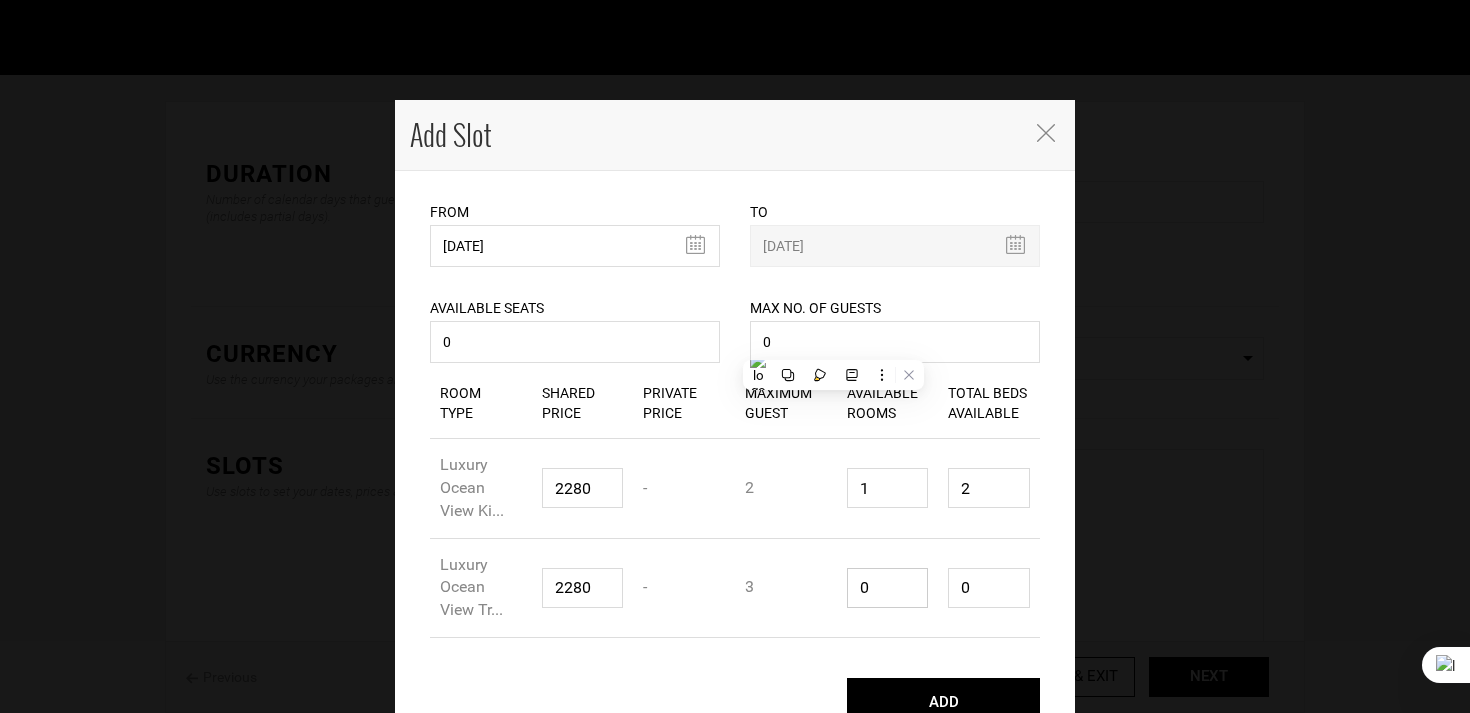 type on "1" 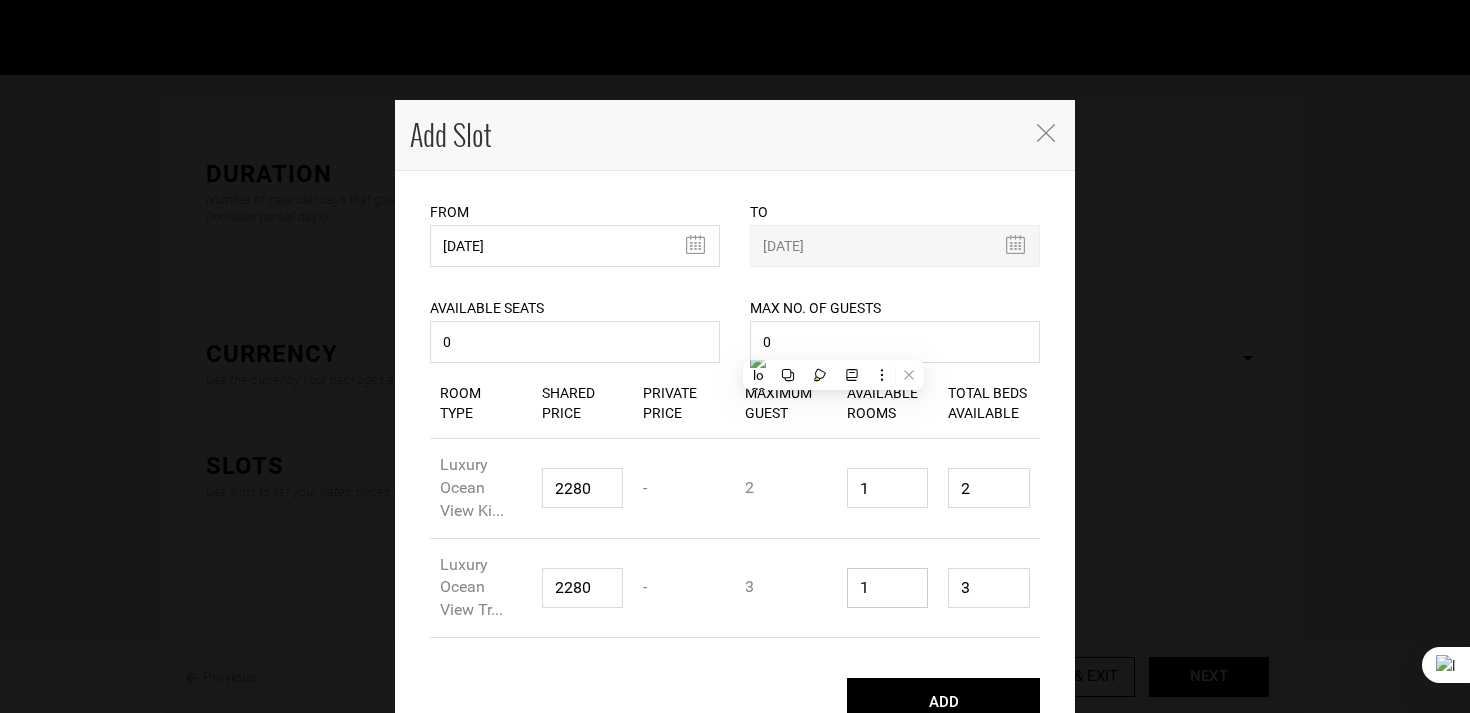 click on "ADD" at bounding box center (943, 703) 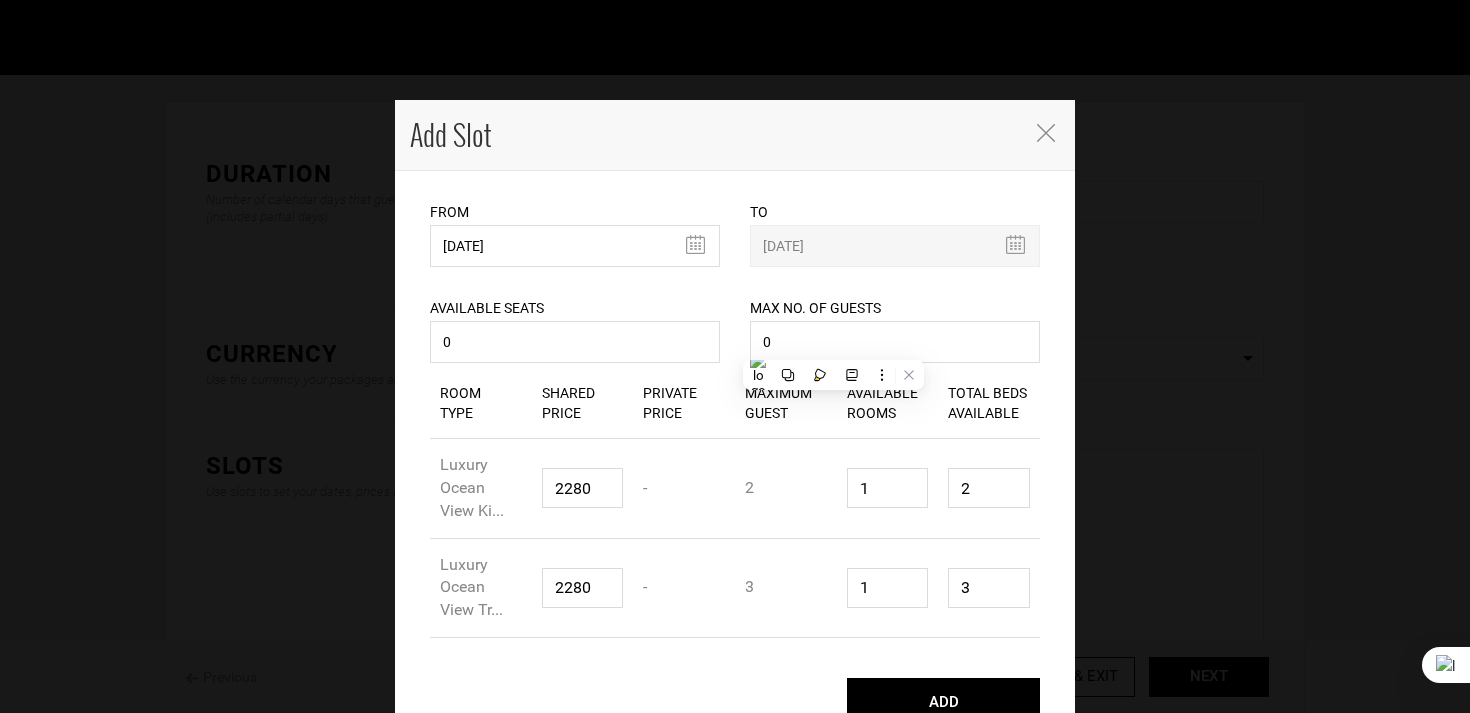 type 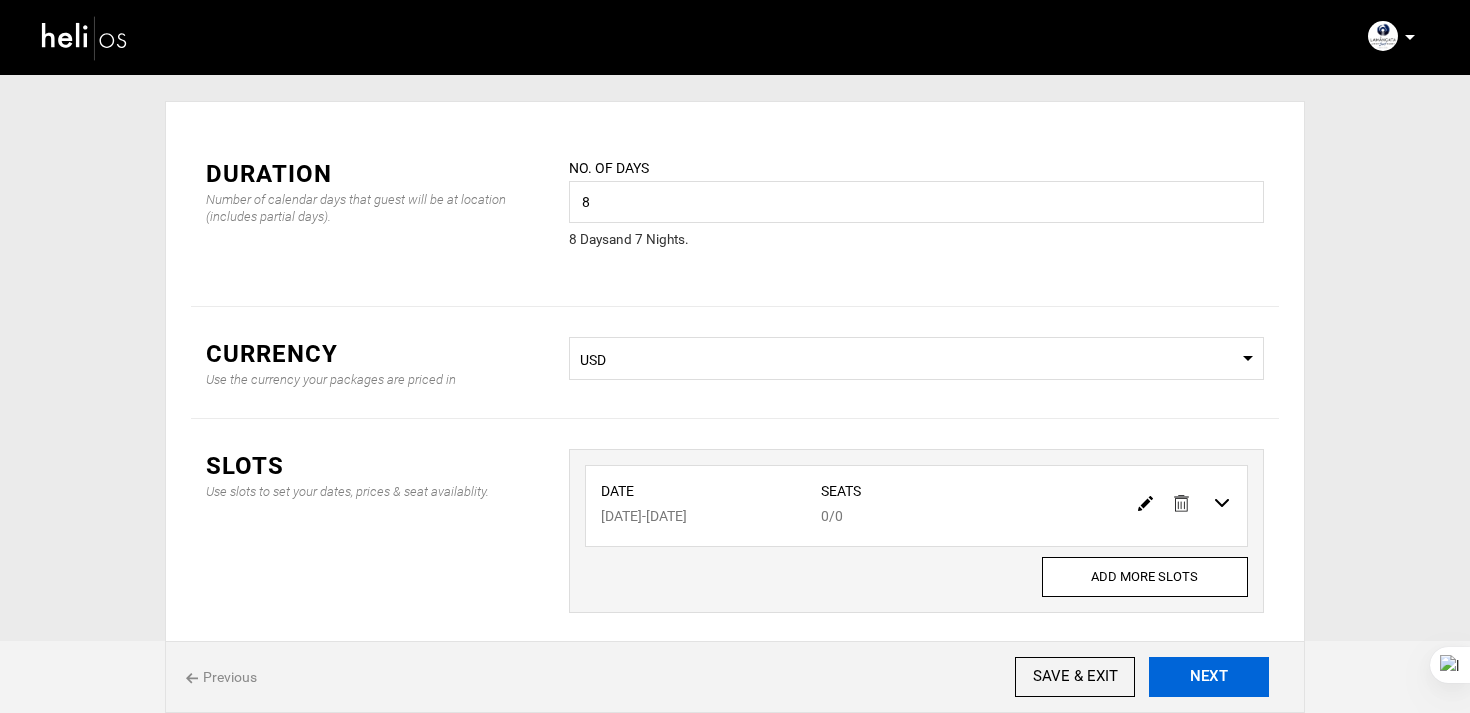 click on "NEXT" at bounding box center [1209, 677] 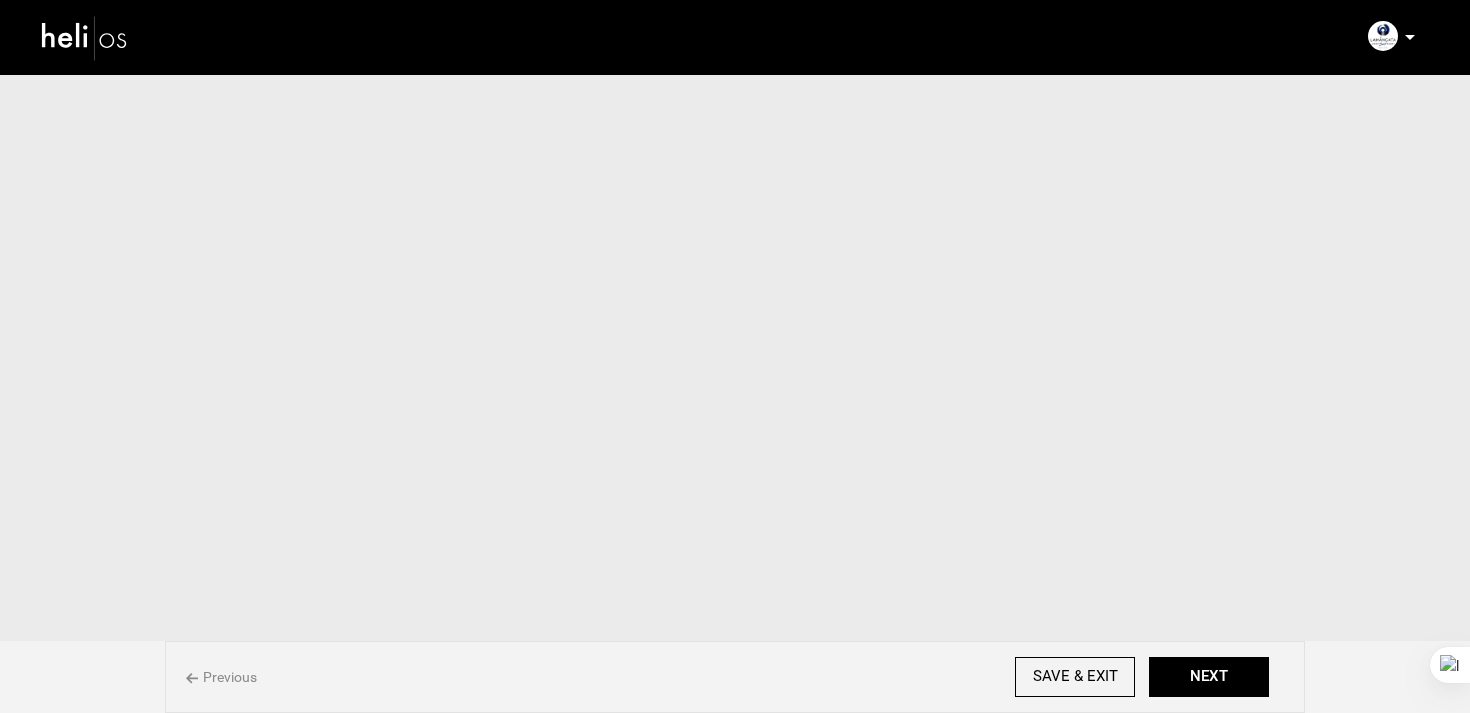 scroll, scrollTop: 0, scrollLeft: 0, axis: both 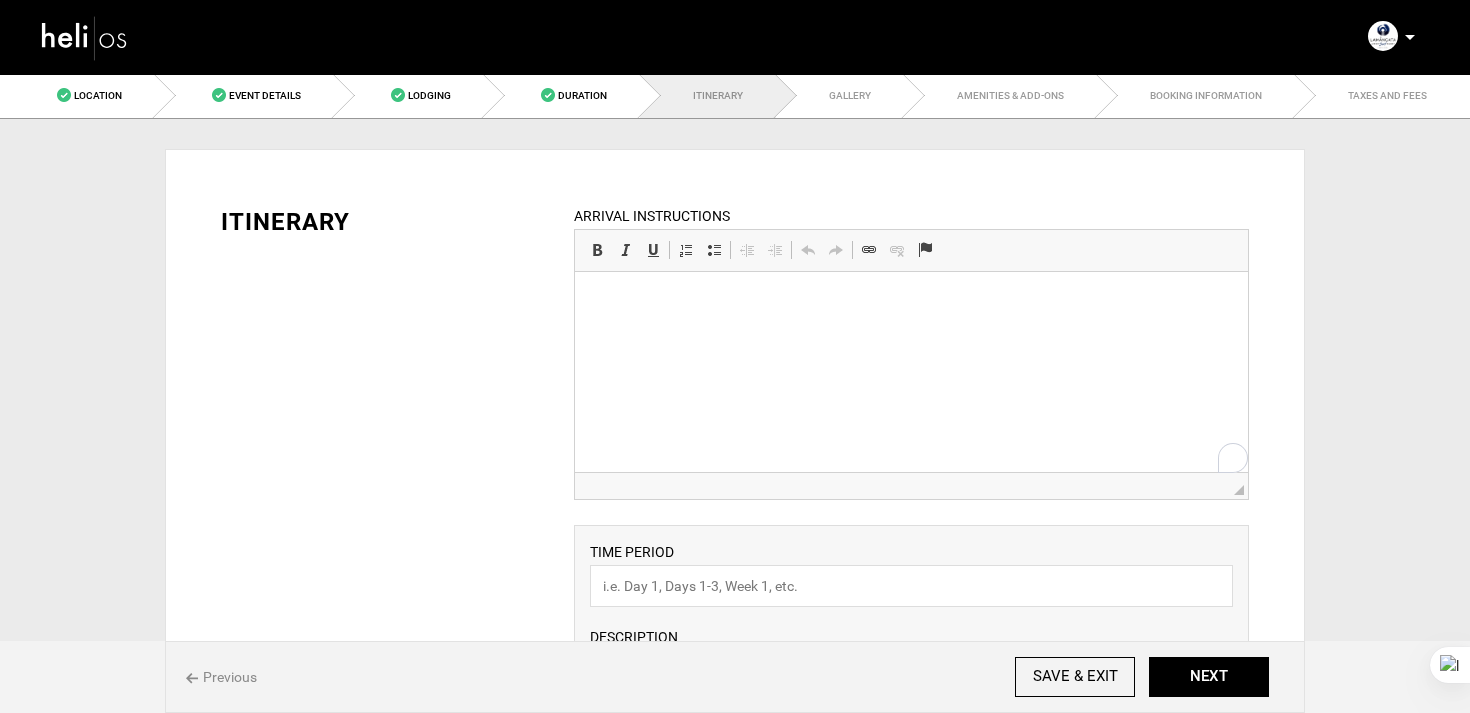 click at bounding box center (910, 302) 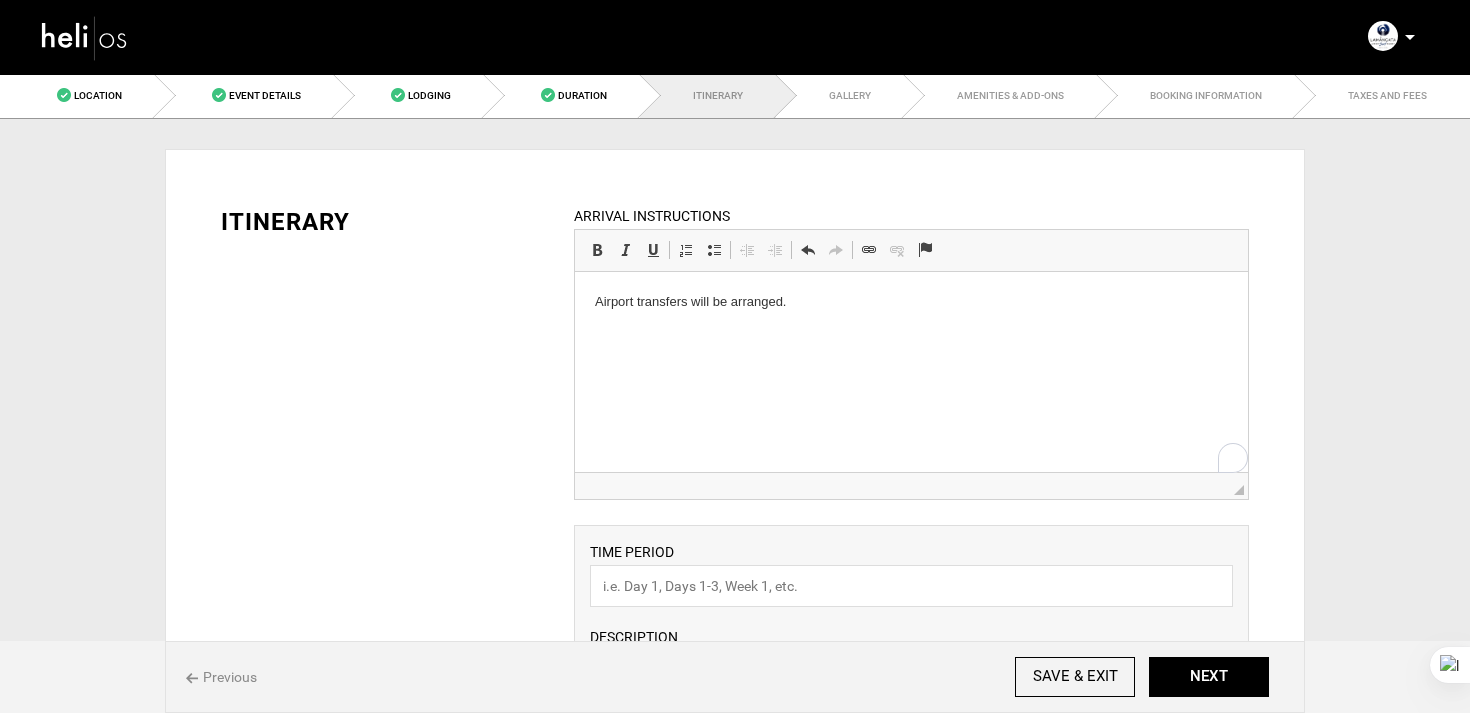 scroll, scrollTop: 918, scrollLeft: 0, axis: vertical 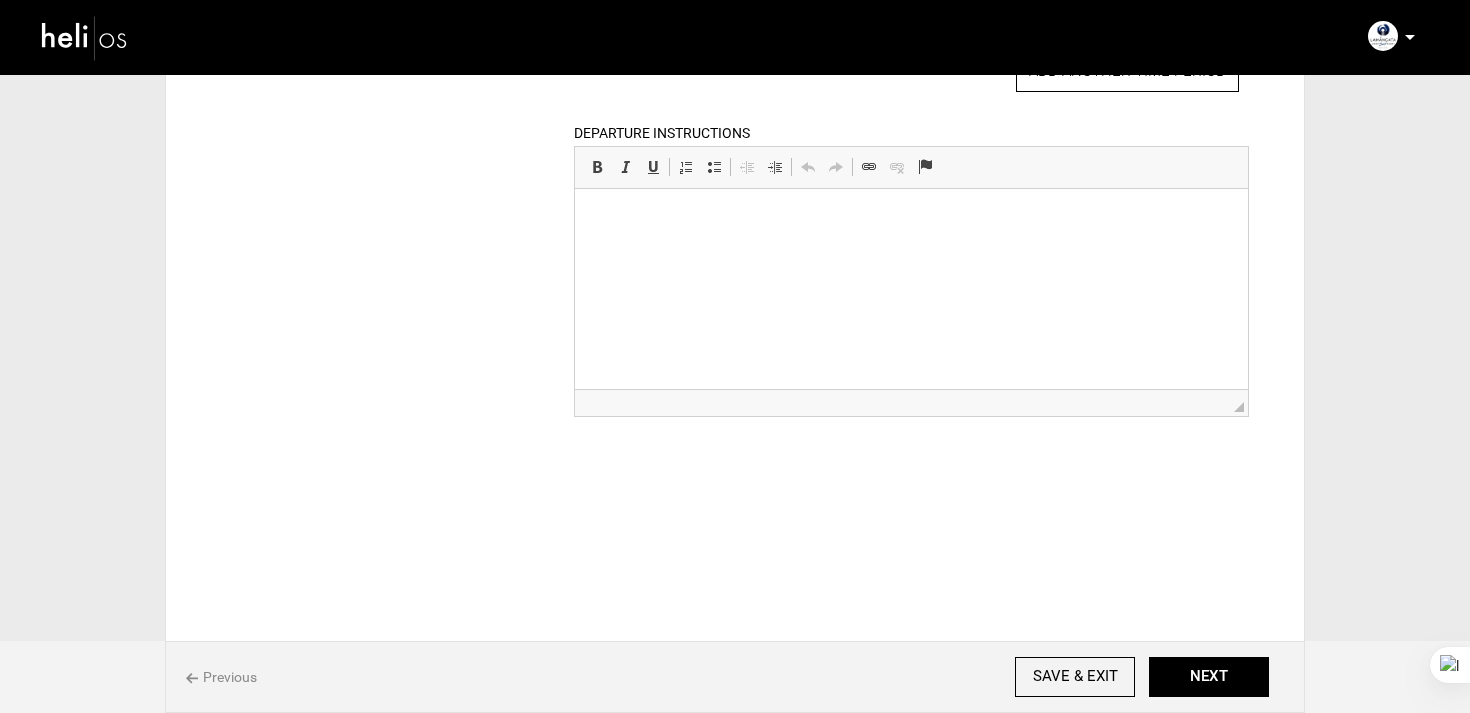 click at bounding box center [910, 219] 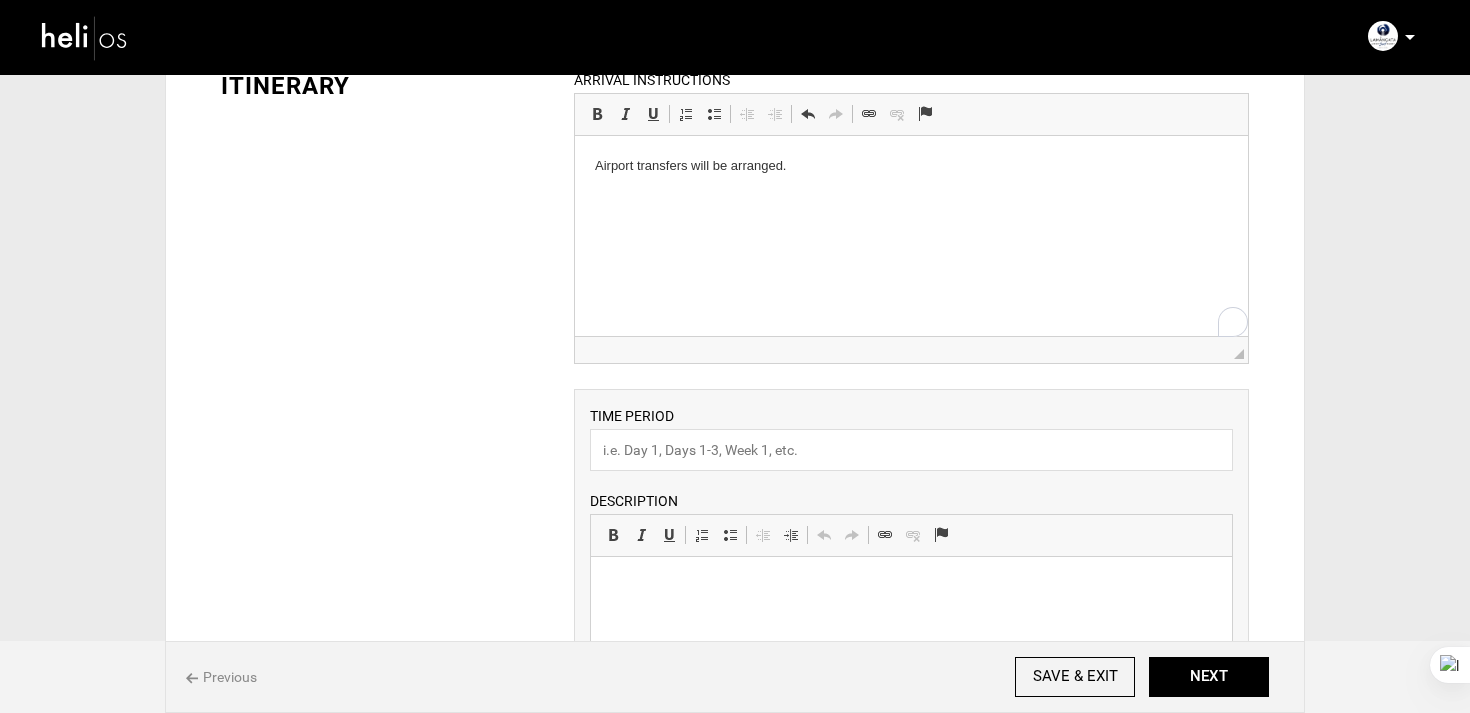 scroll, scrollTop: 149, scrollLeft: 0, axis: vertical 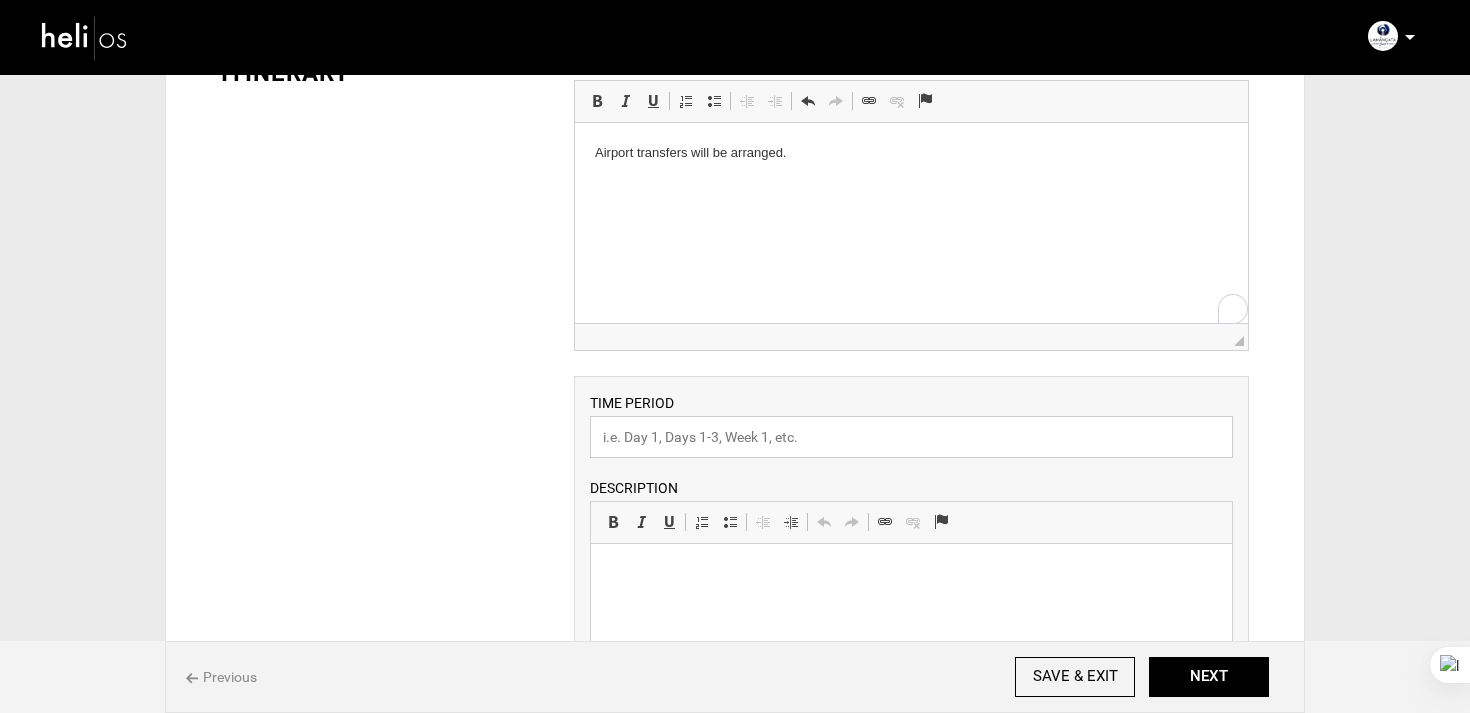 click at bounding box center (911, 437) 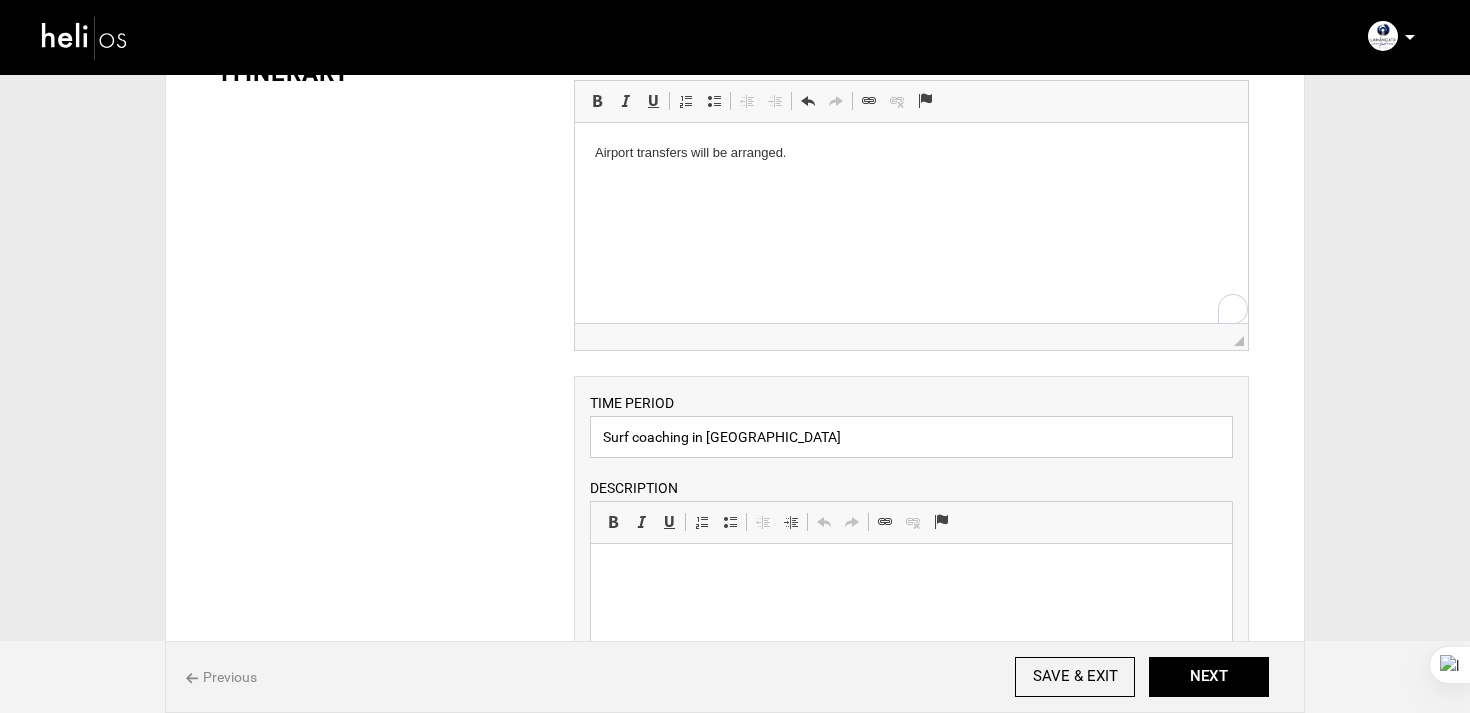 type on "Surf coaching in Costa Rica" 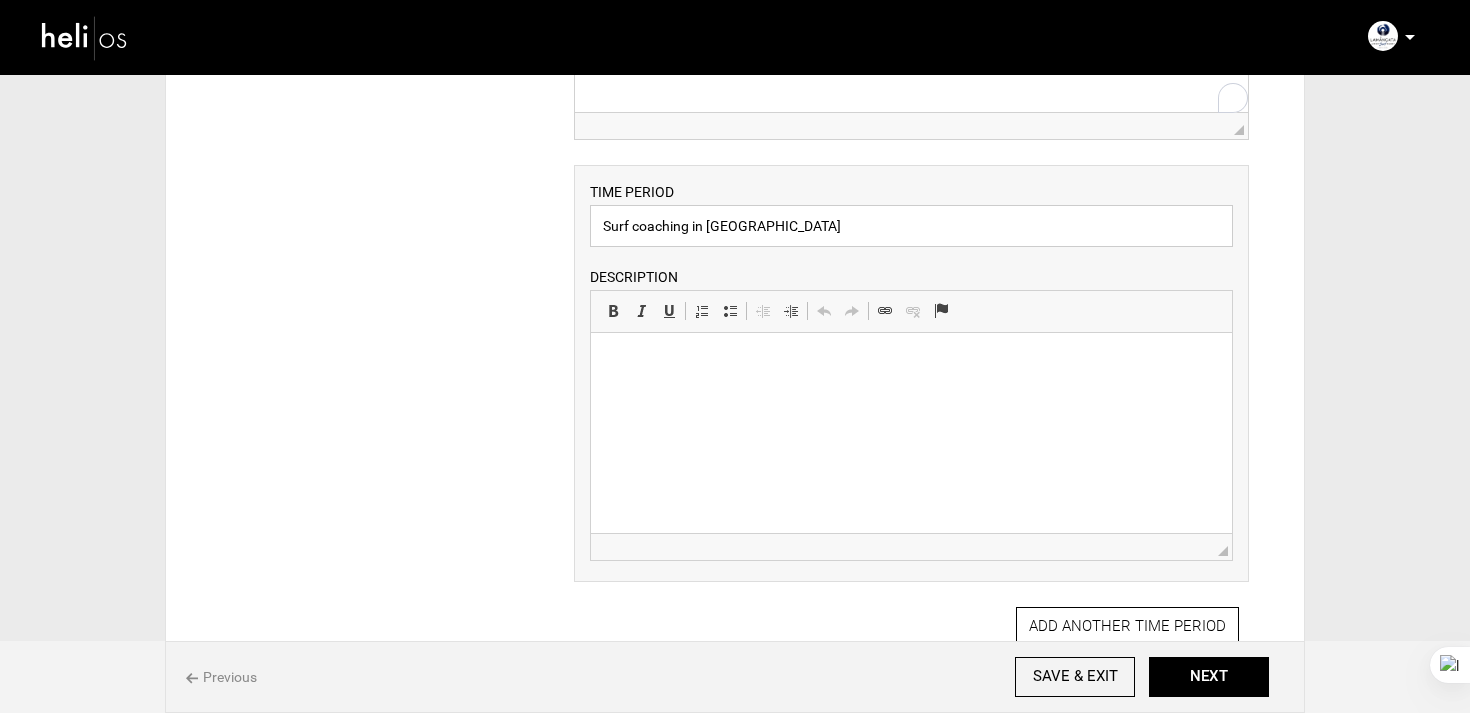 scroll, scrollTop: 371, scrollLeft: 0, axis: vertical 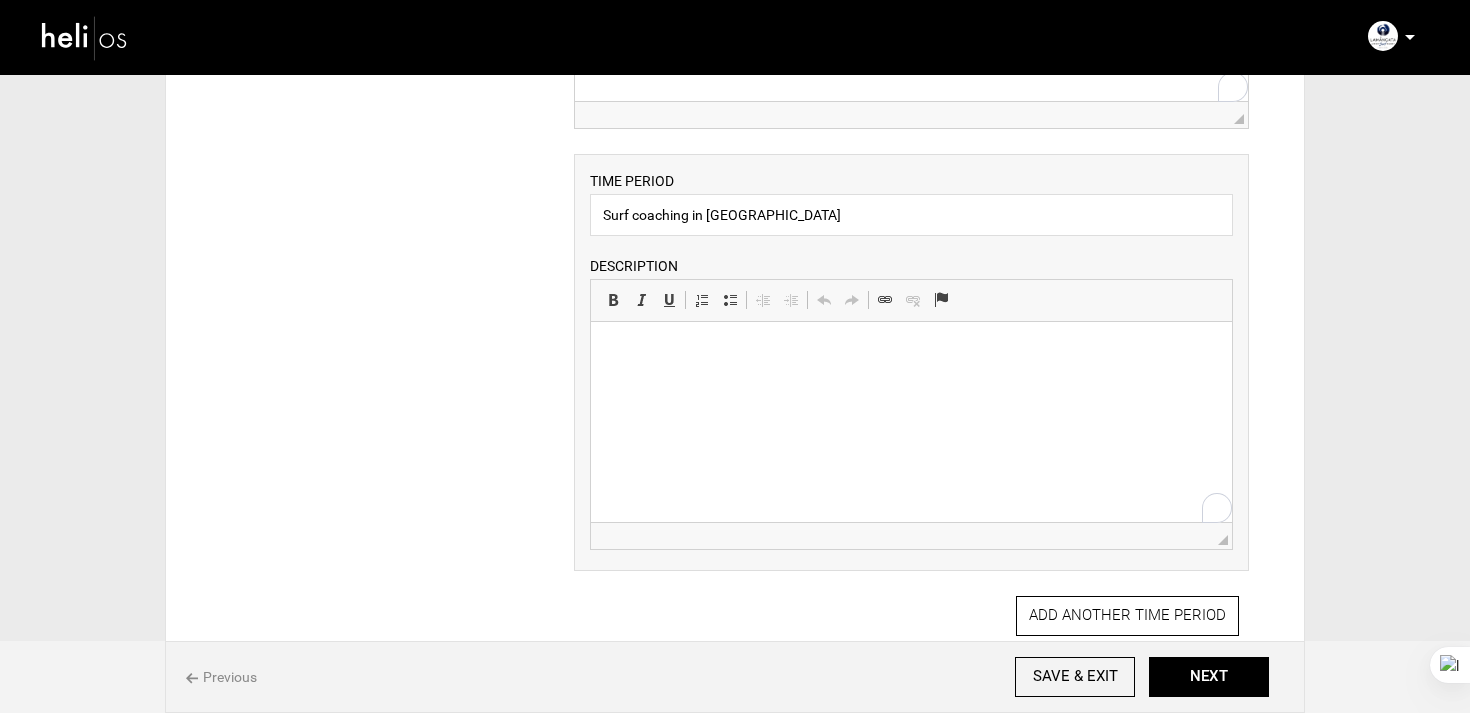 click at bounding box center (910, 352) 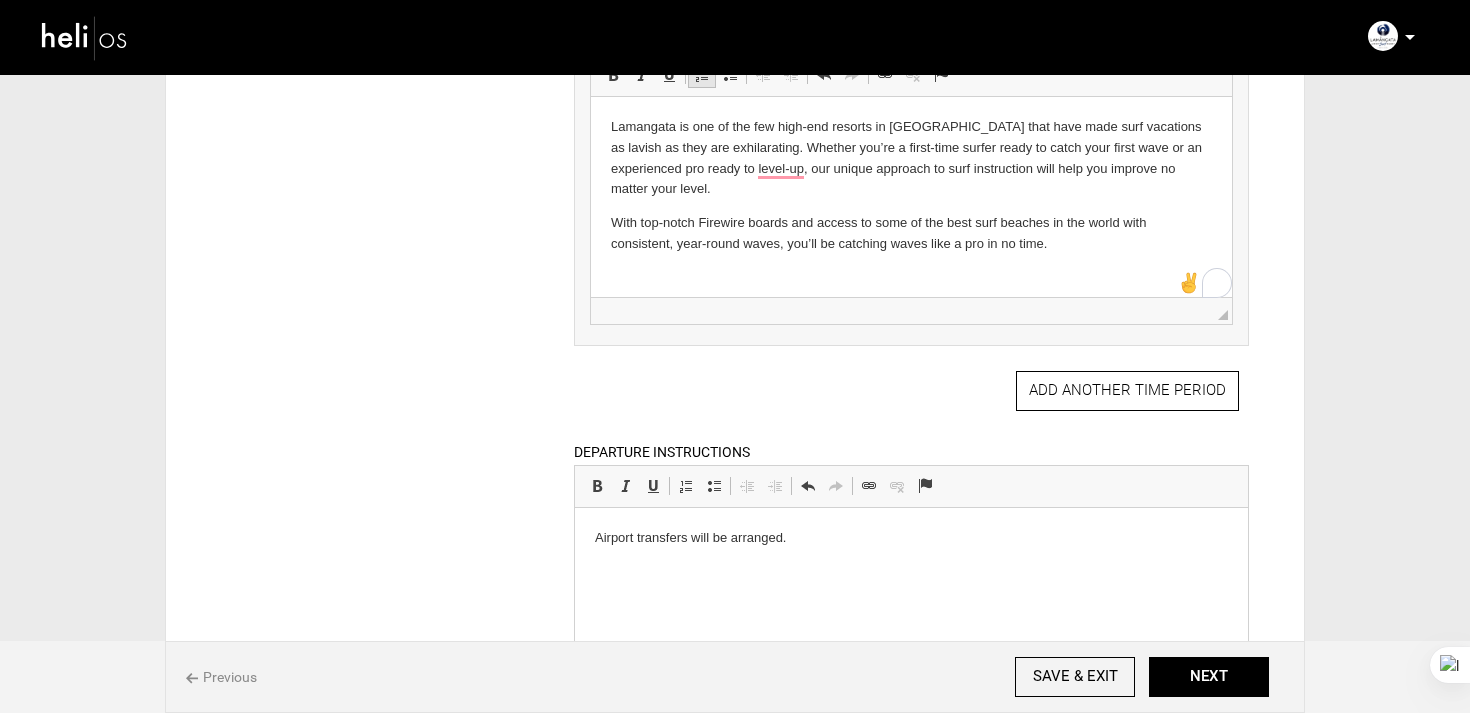 scroll, scrollTop: 646, scrollLeft: 0, axis: vertical 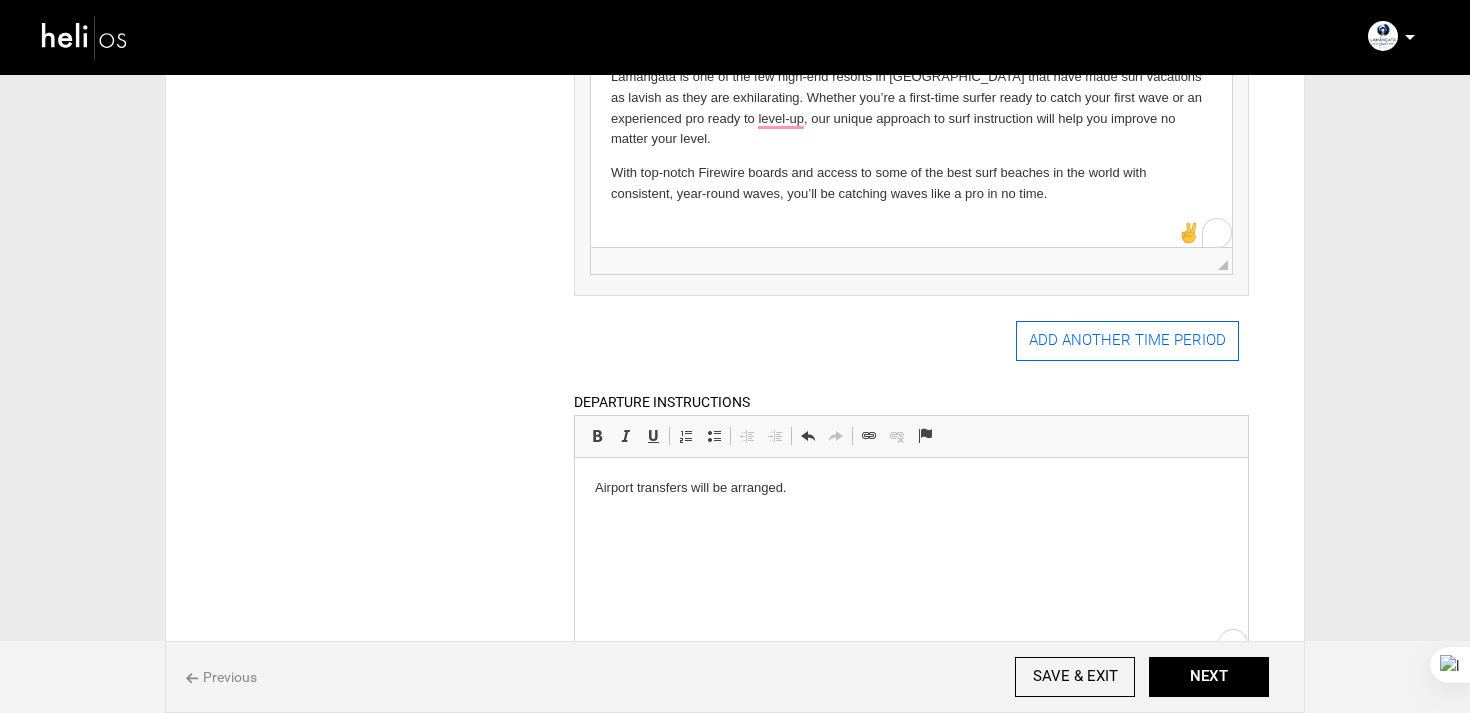 click on "ADD ANOTHER TIME PERIOD" at bounding box center (1127, 341) 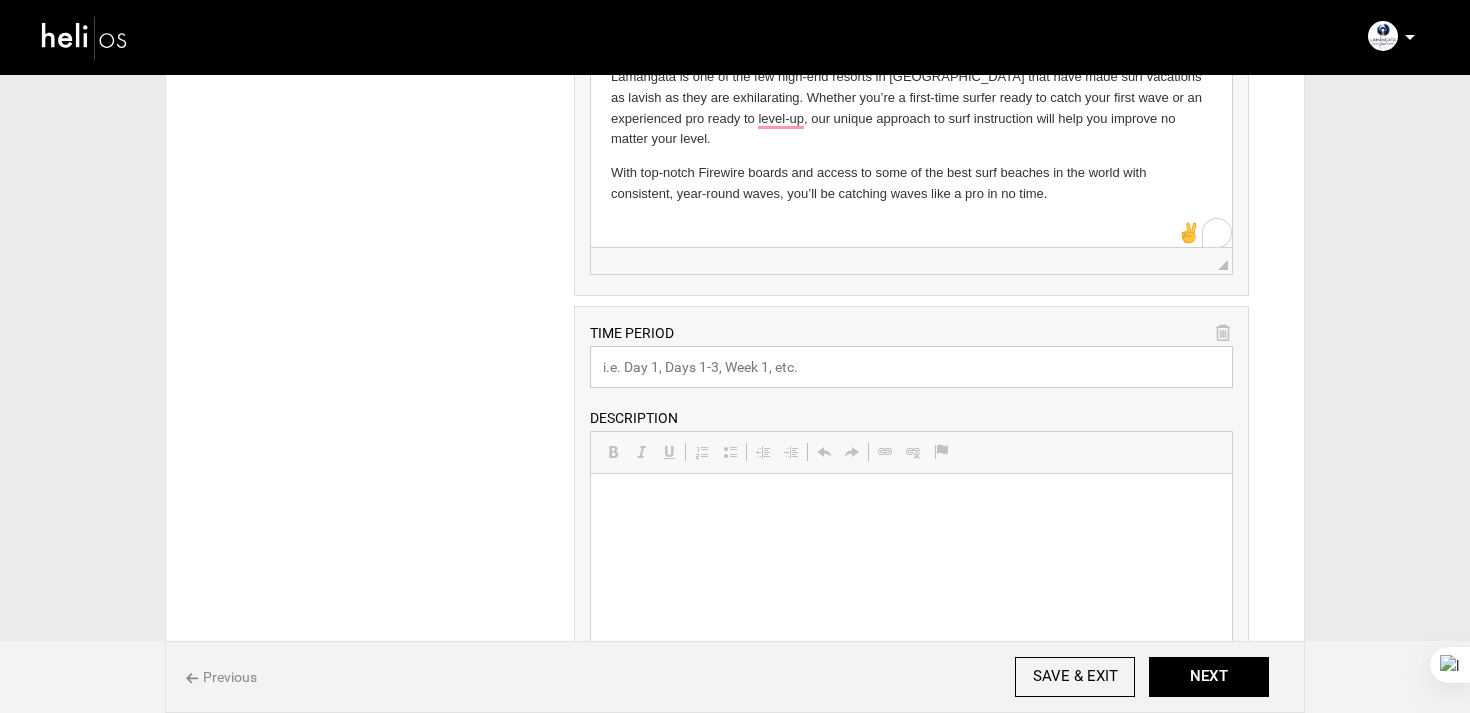 click at bounding box center [911, 367] 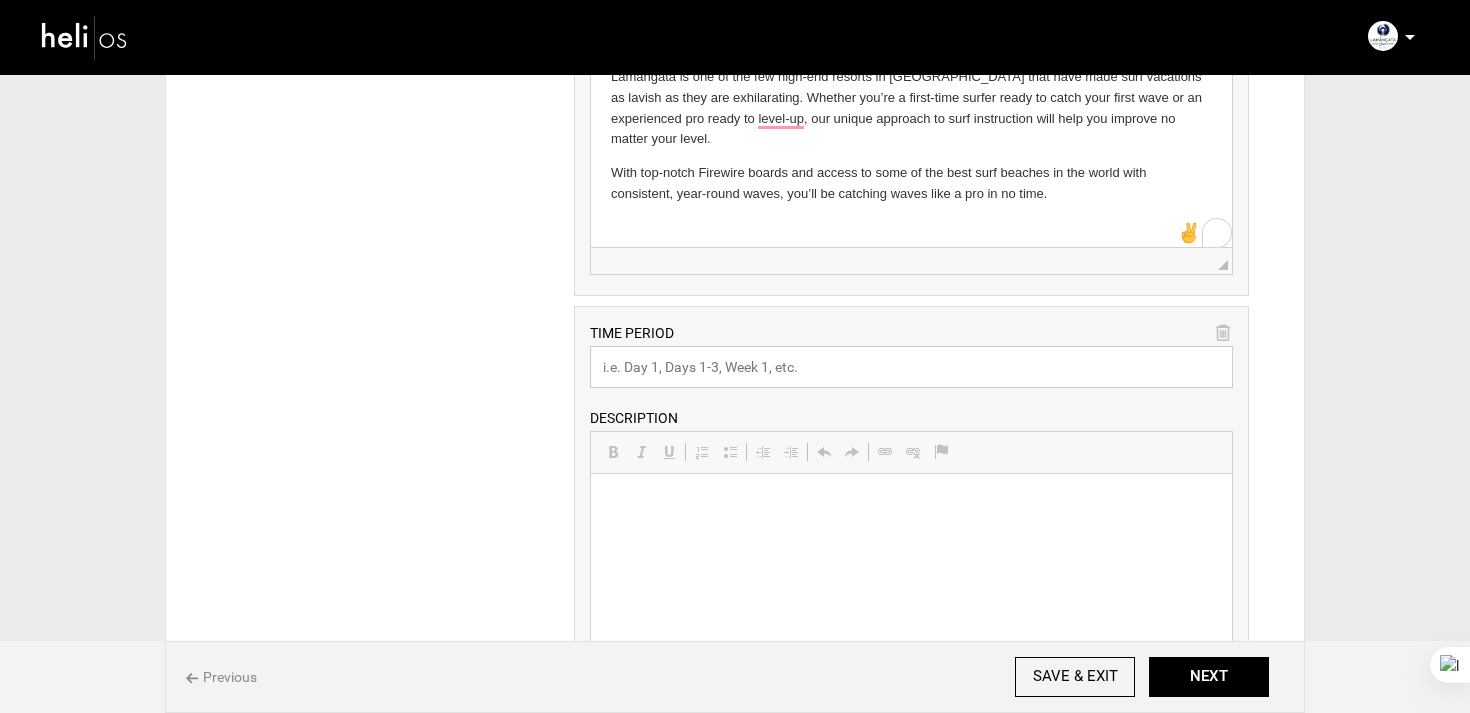 paste on "What we do differently" 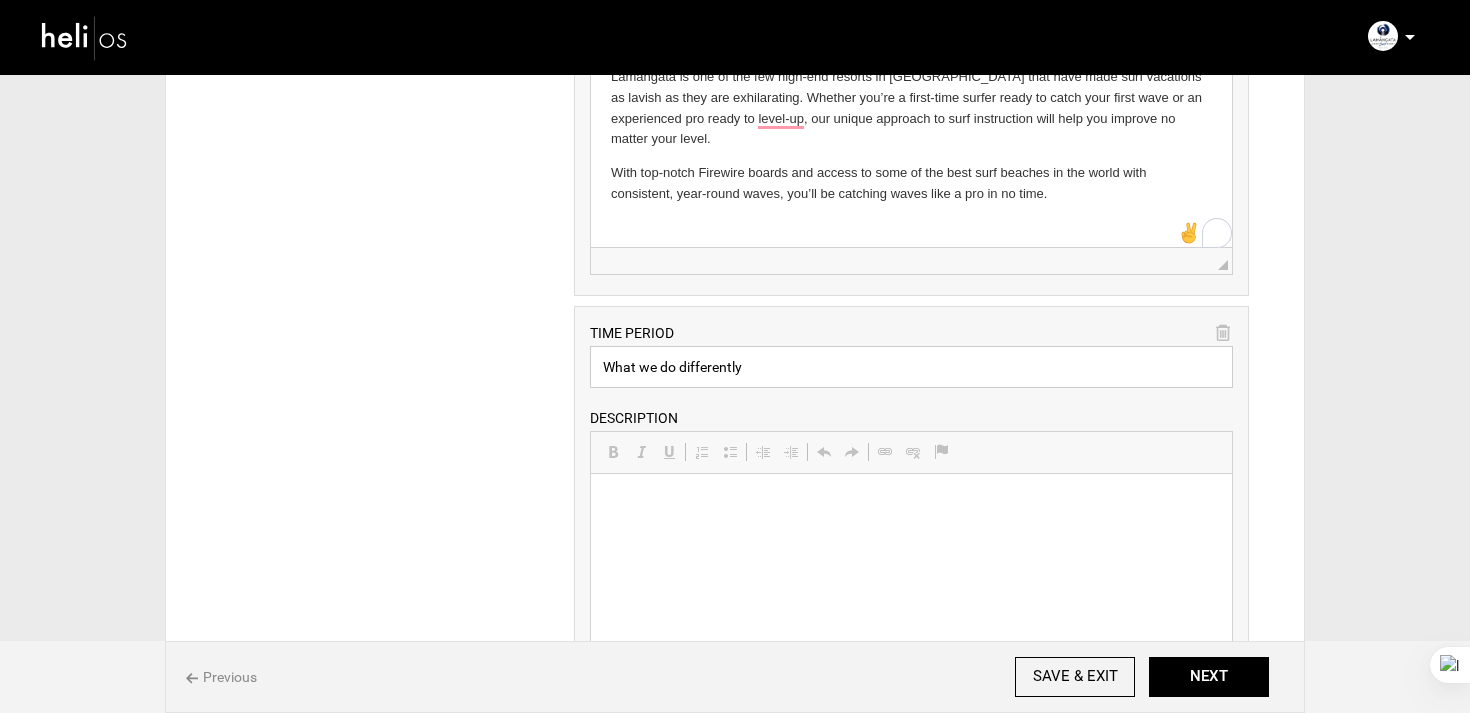 scroll, scrollTop: 0, scrollLeft: 0, axis: both 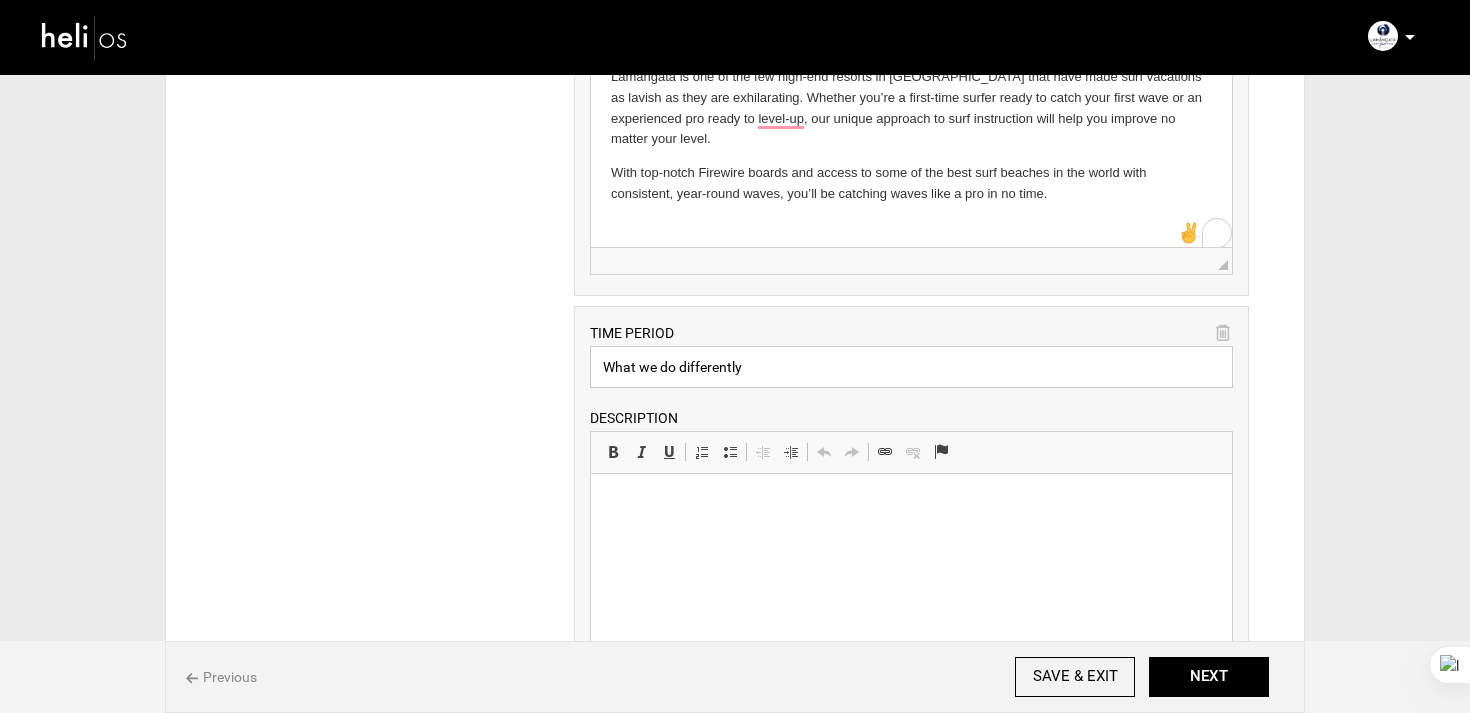 type on "What we do differently" 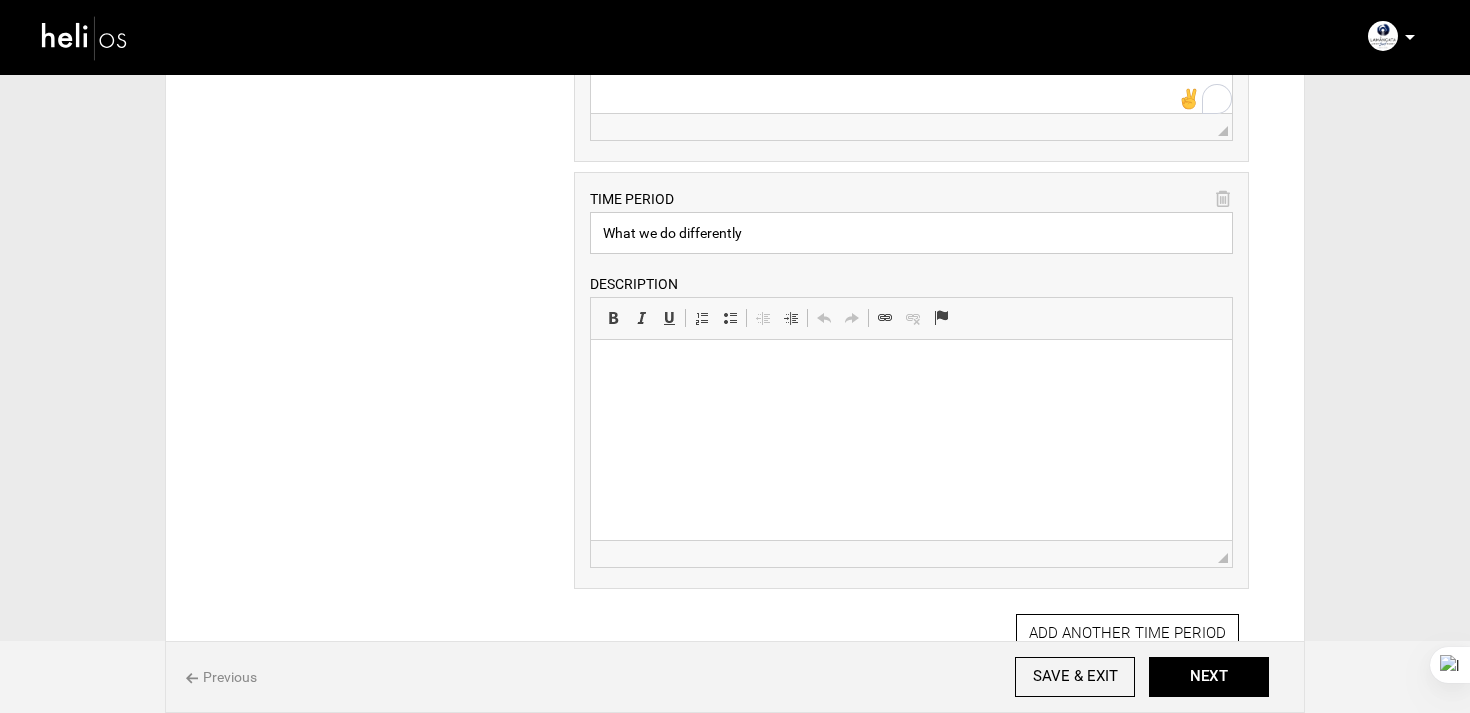 scroll, scrollTop: 801, scrollLeft: 0, axis: vertical 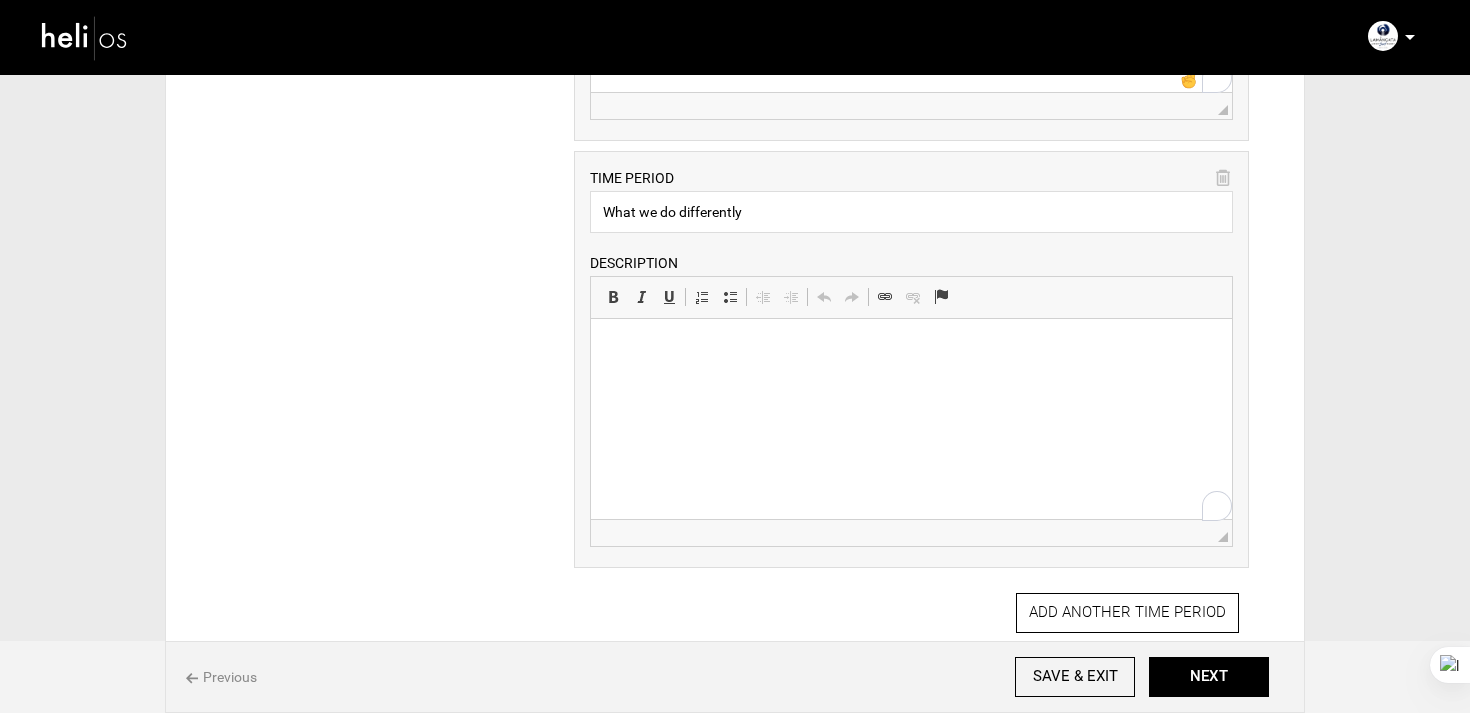 click at bounding box center (910, 349) 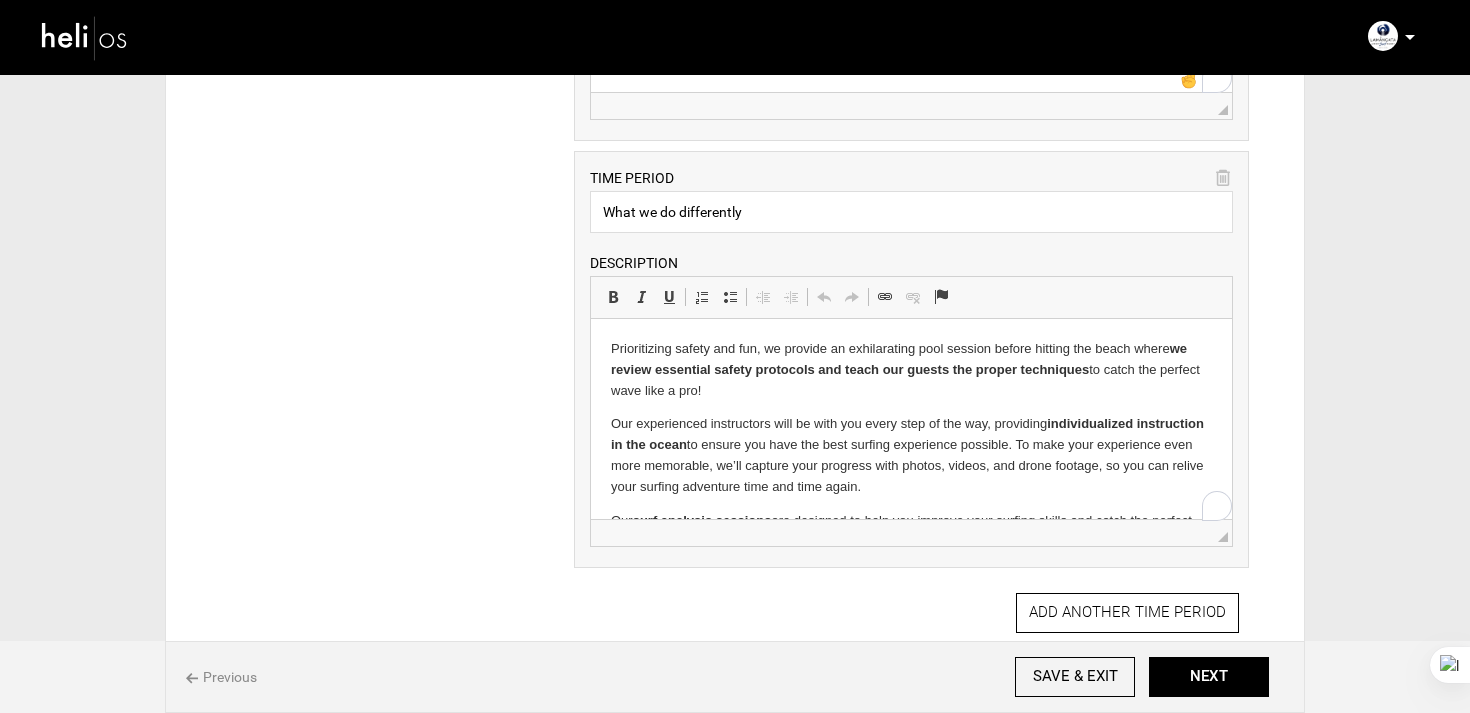 scroll, scrollTop: 71, scrollLeft: 0, axis: vertical 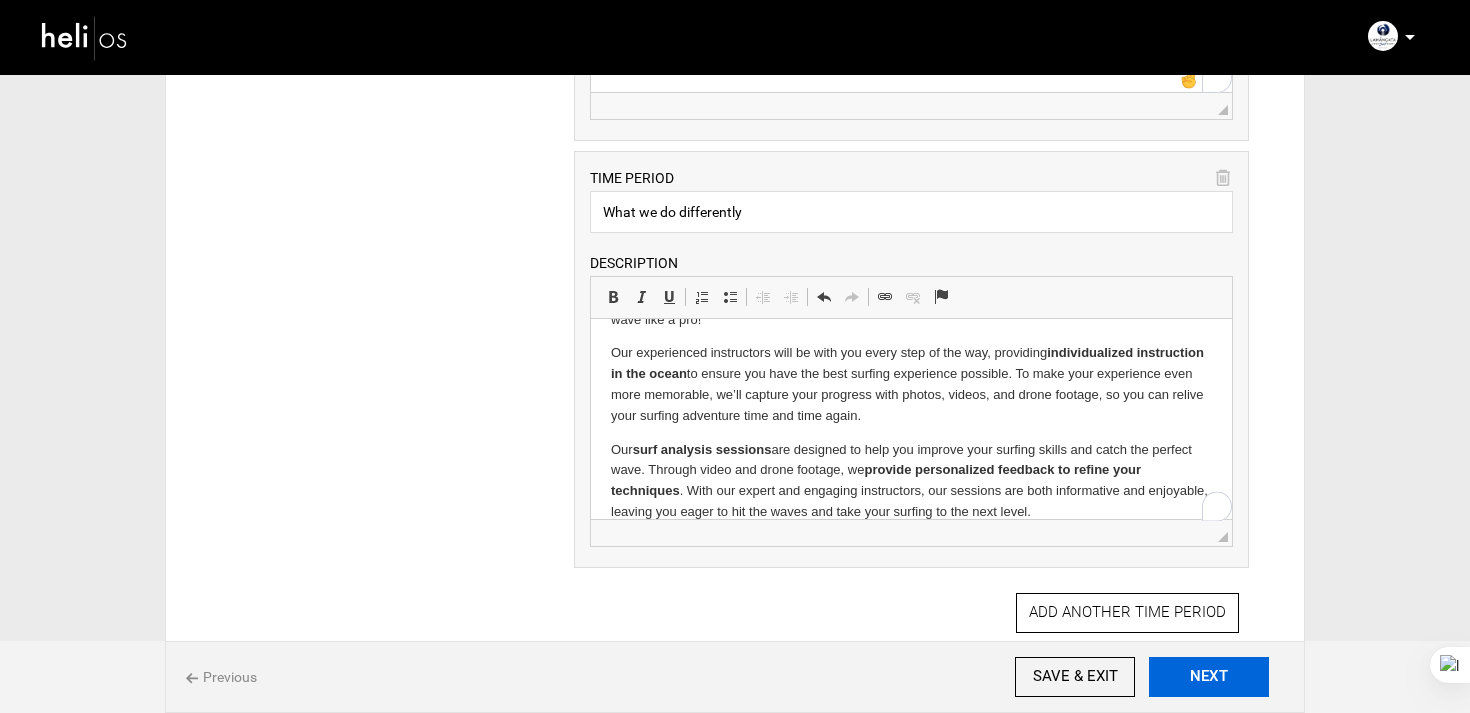 click on "NEXT" at bounding box center (1209, 677) 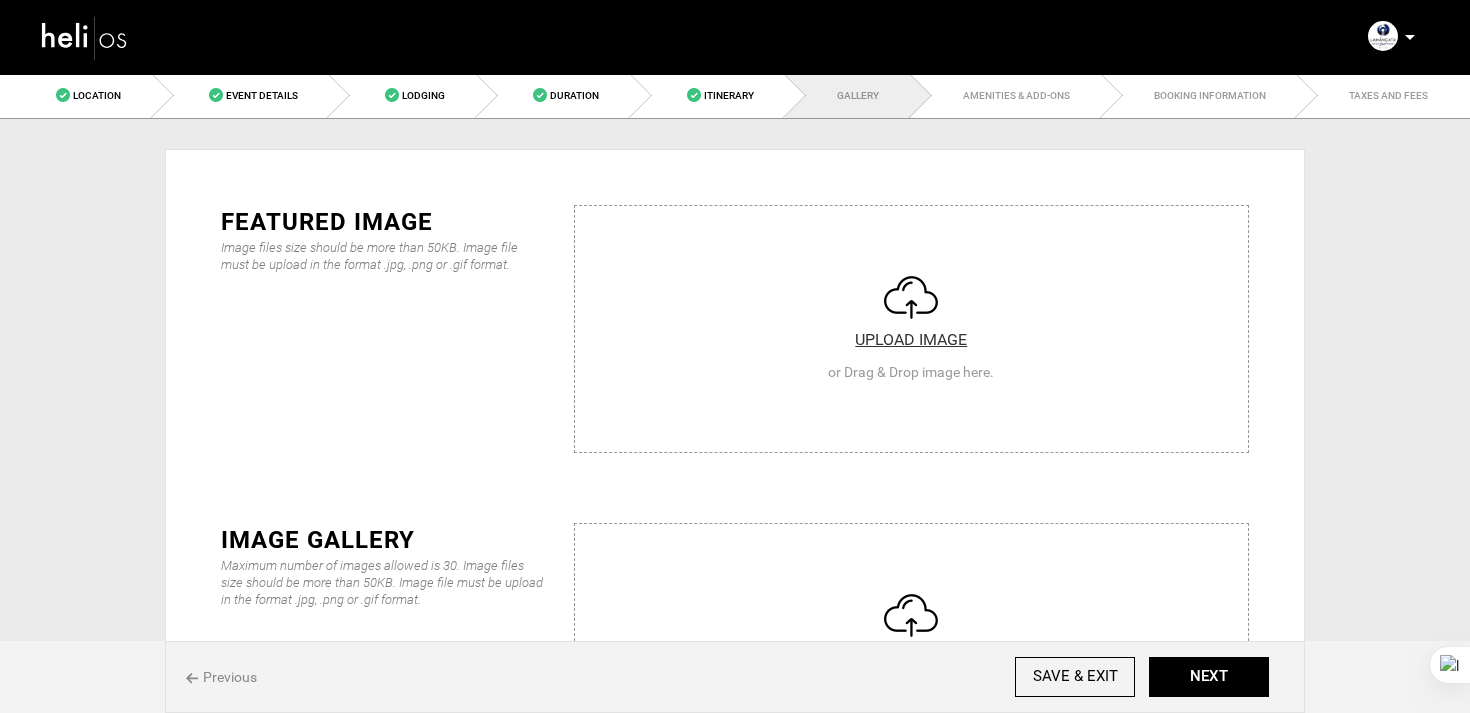 scroll, scrollTop: 0, scrollLeft: 0, axis: both 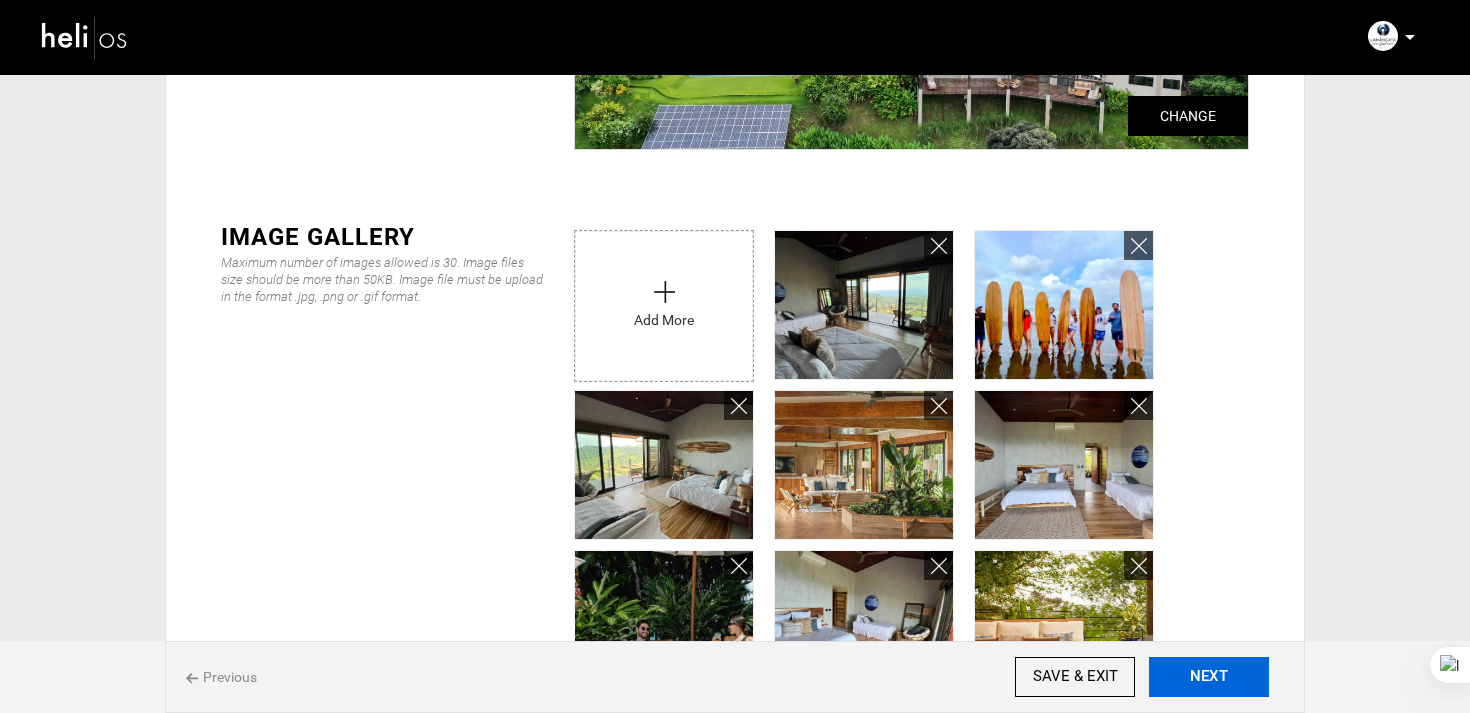 click on "NEXT" at bounding box center (1209, 677) 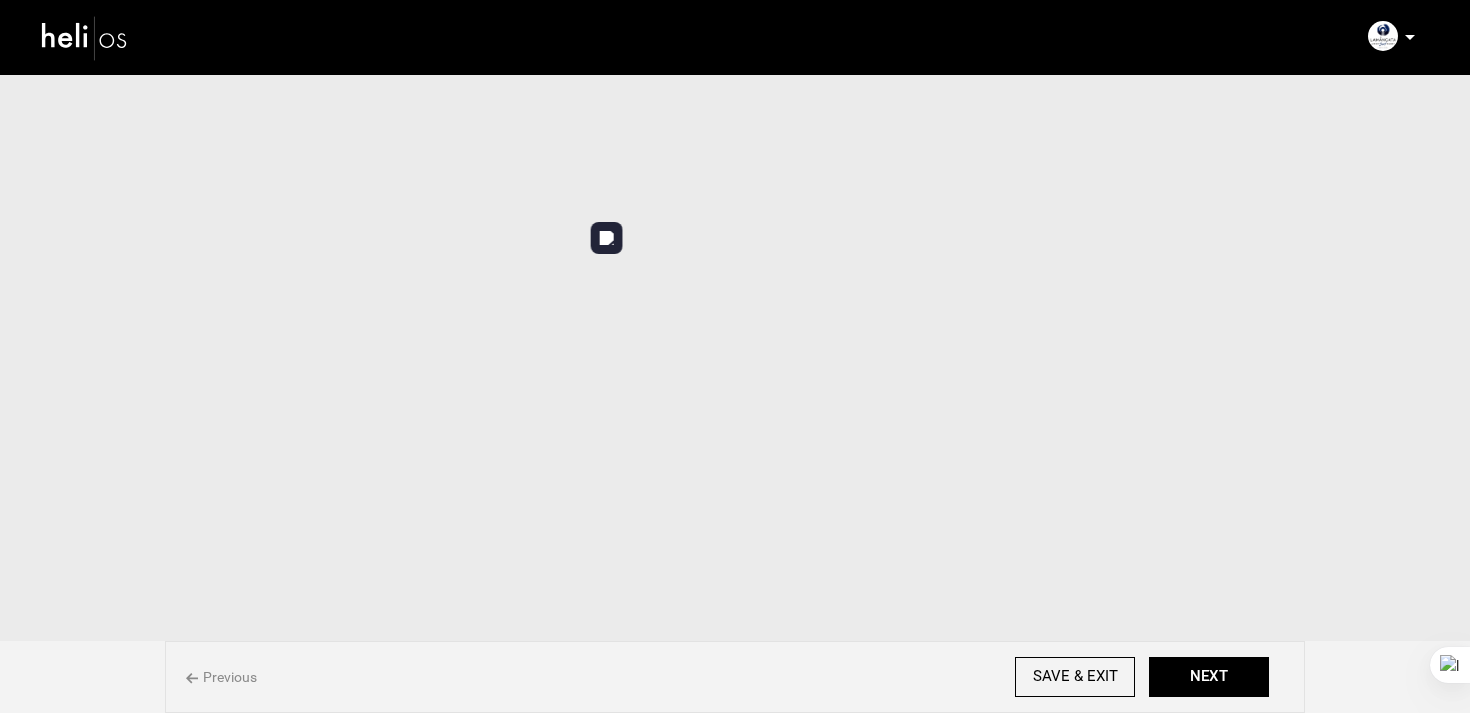 scroll, scrollTop: 0, scrollLeft: 0, axis: both 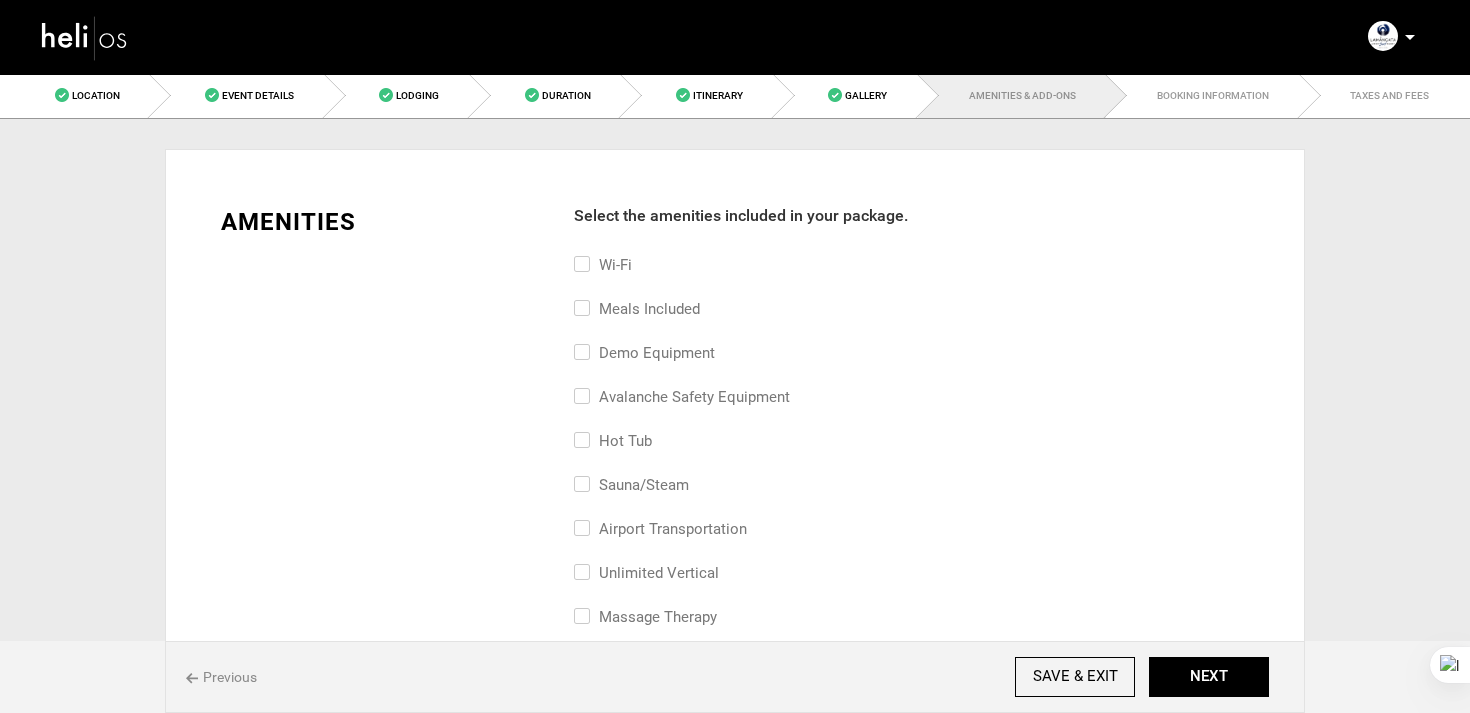 click on "Wi-Fi" at bounding box center (603, 265) 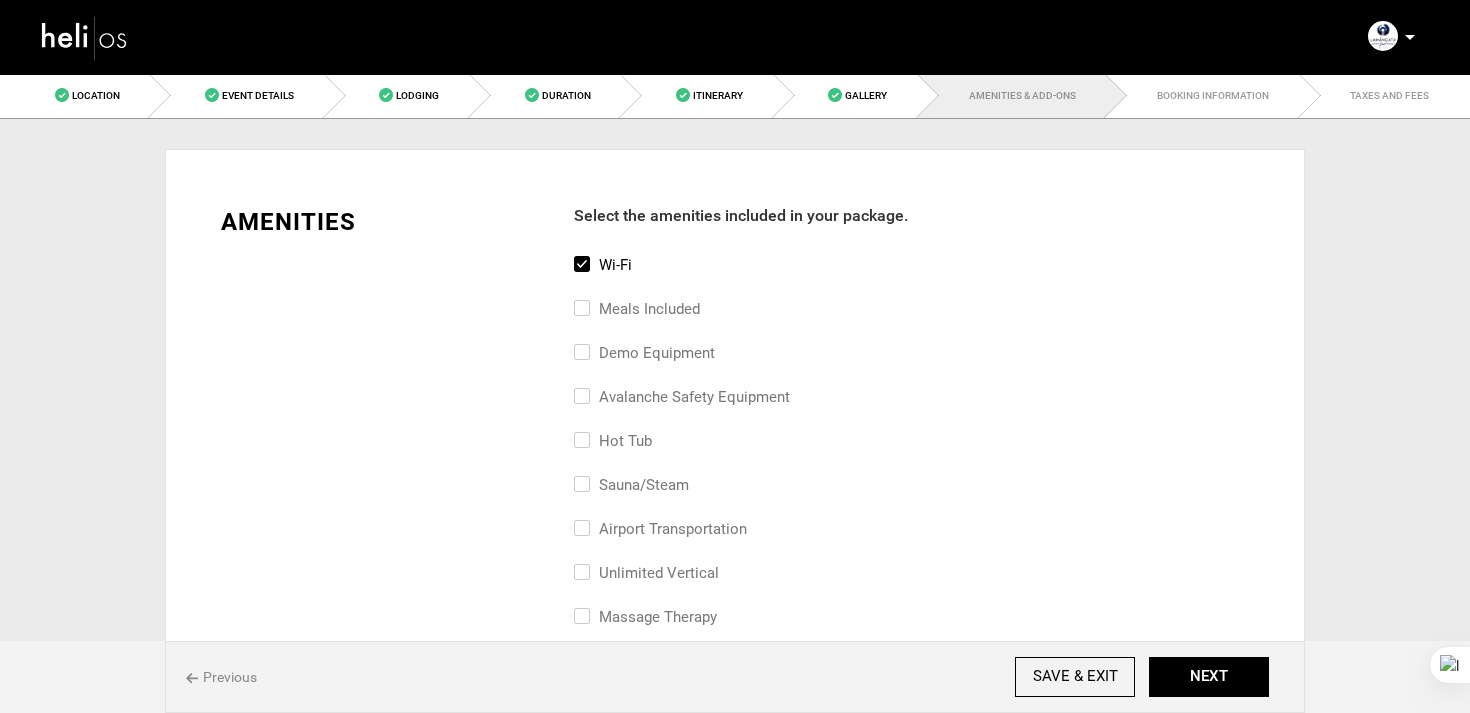 click on "Meals included" at bounding box center [637, 309] 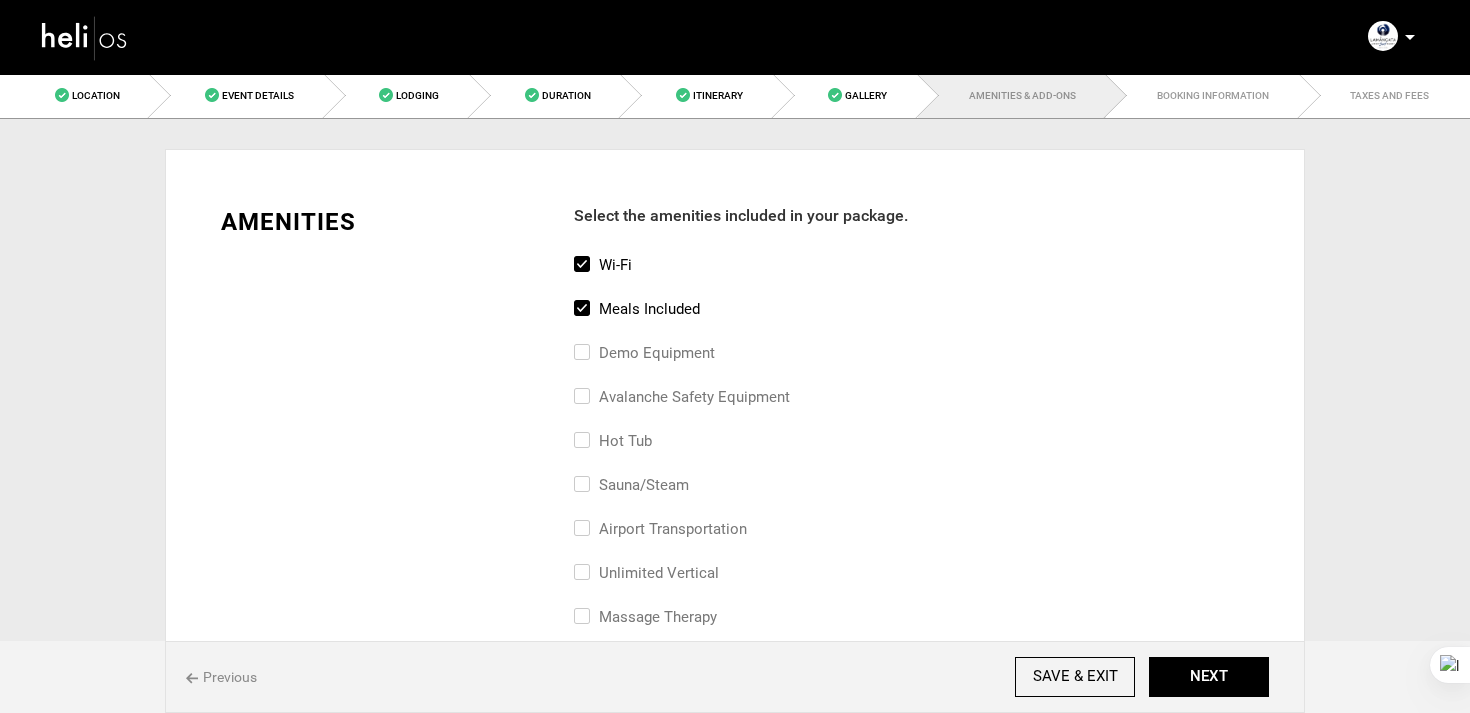 click on "Demo Equipment" at bounding box center [644, 353] 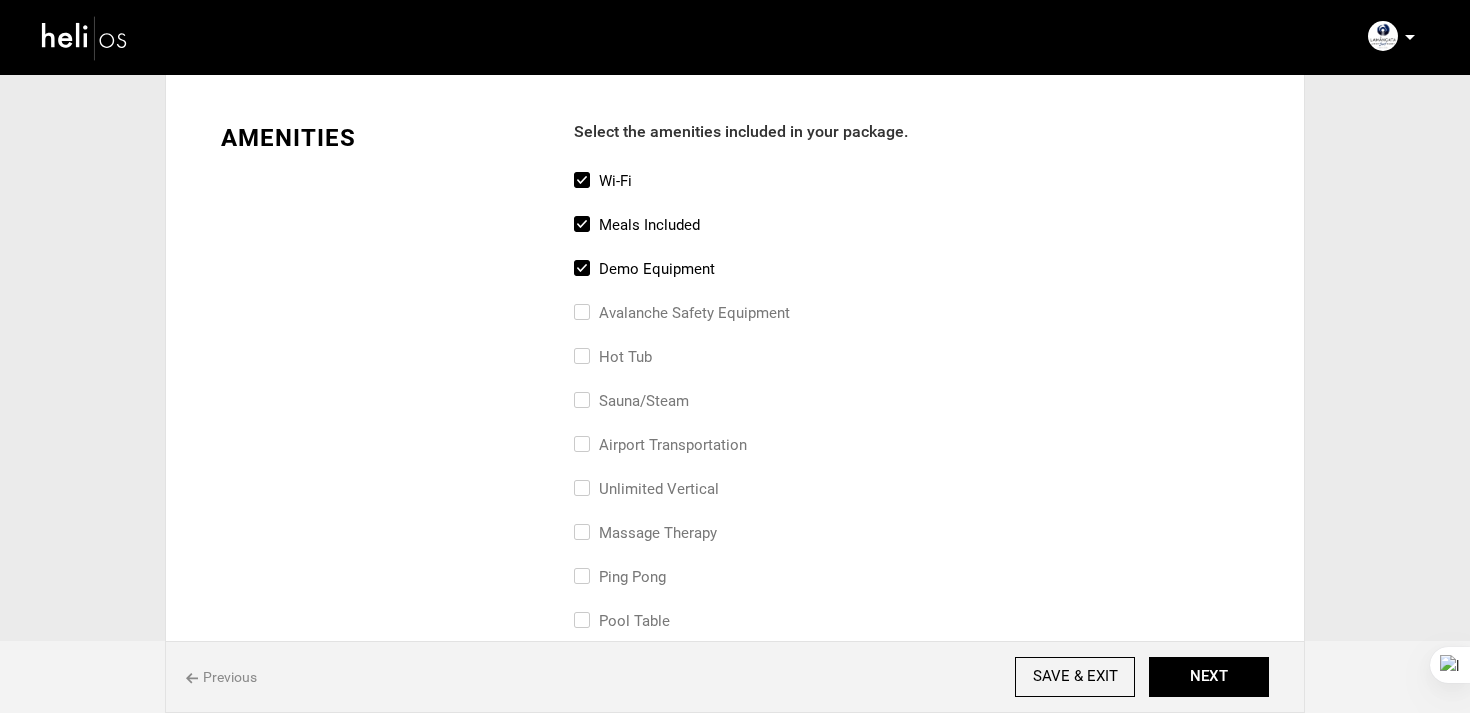scroll, scrollTop: 86, scrollLeft: 0, axis: vertical 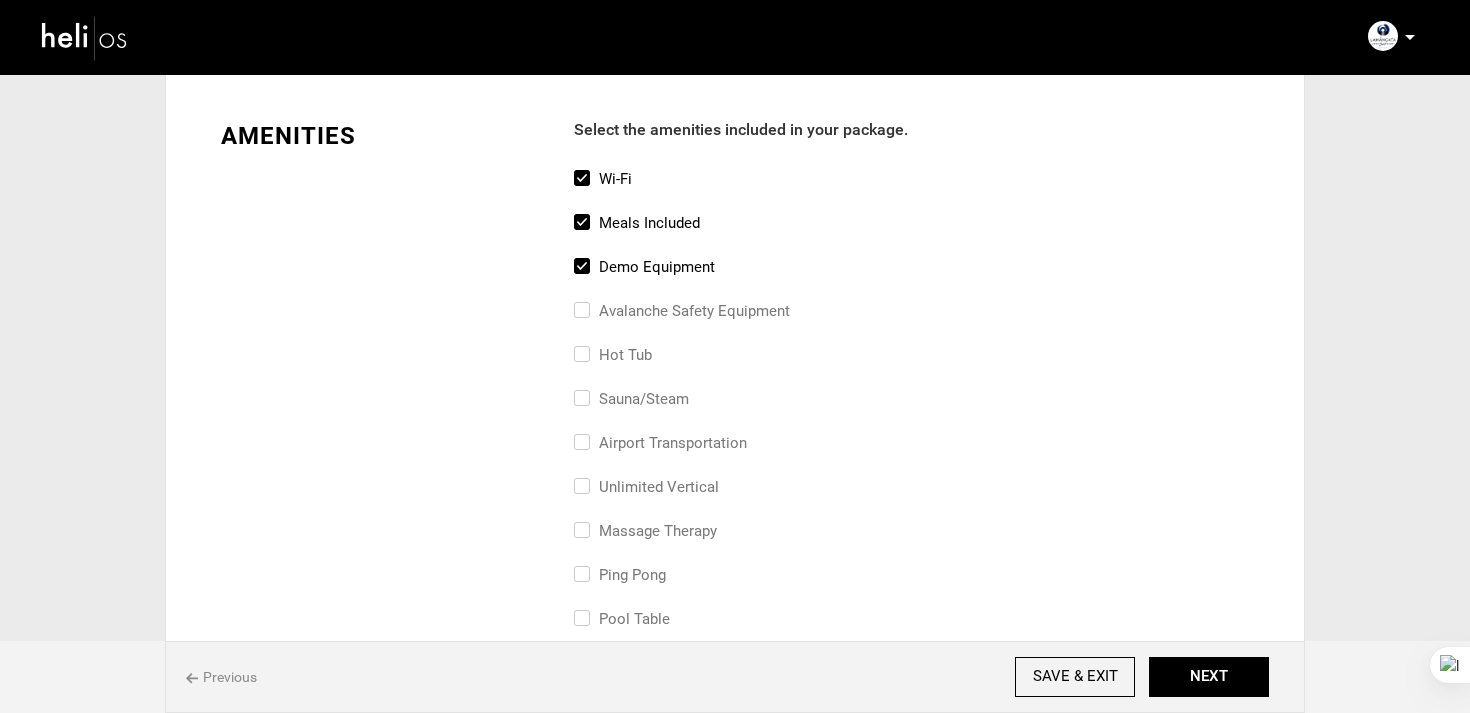 click on "airport transportation" at bounding box center (660, 443) 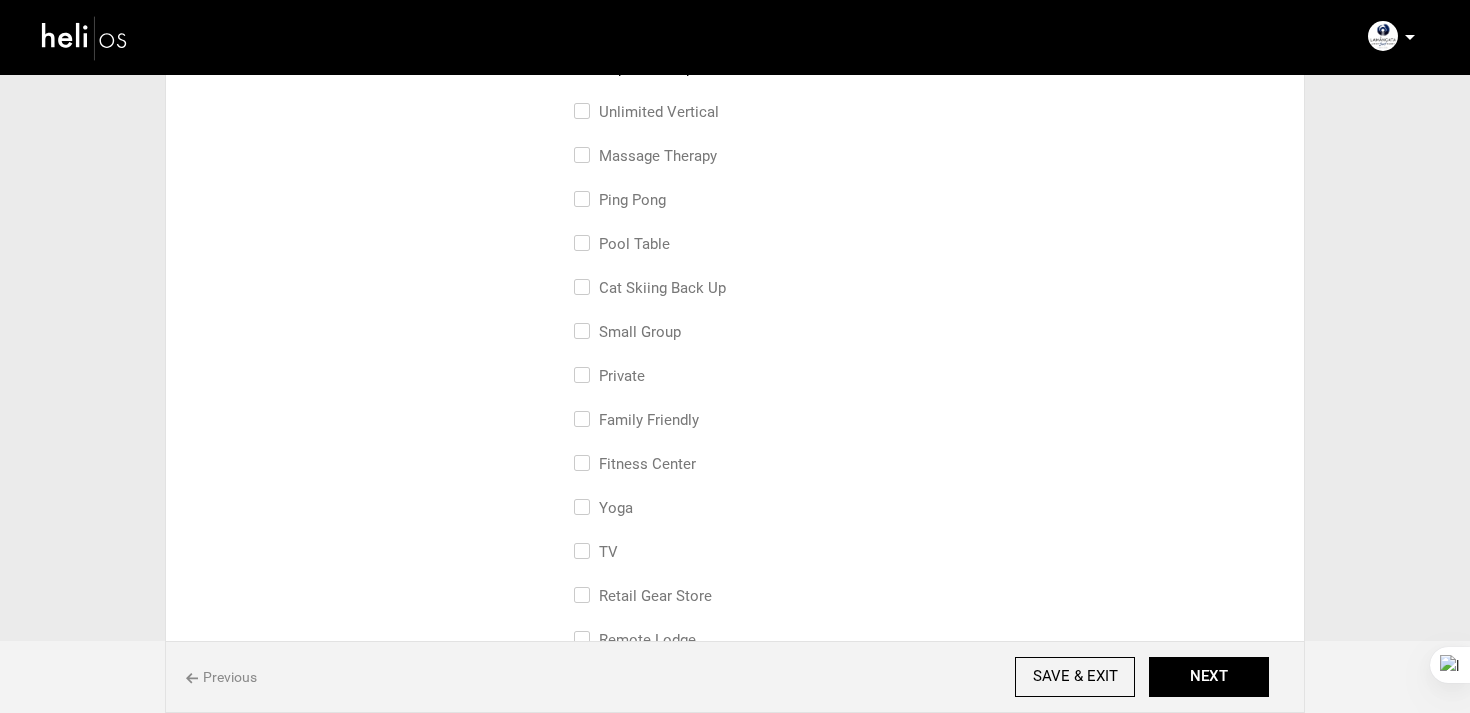 scroll, scrollTop: 508, scrollLeft: 0, axis: vertical 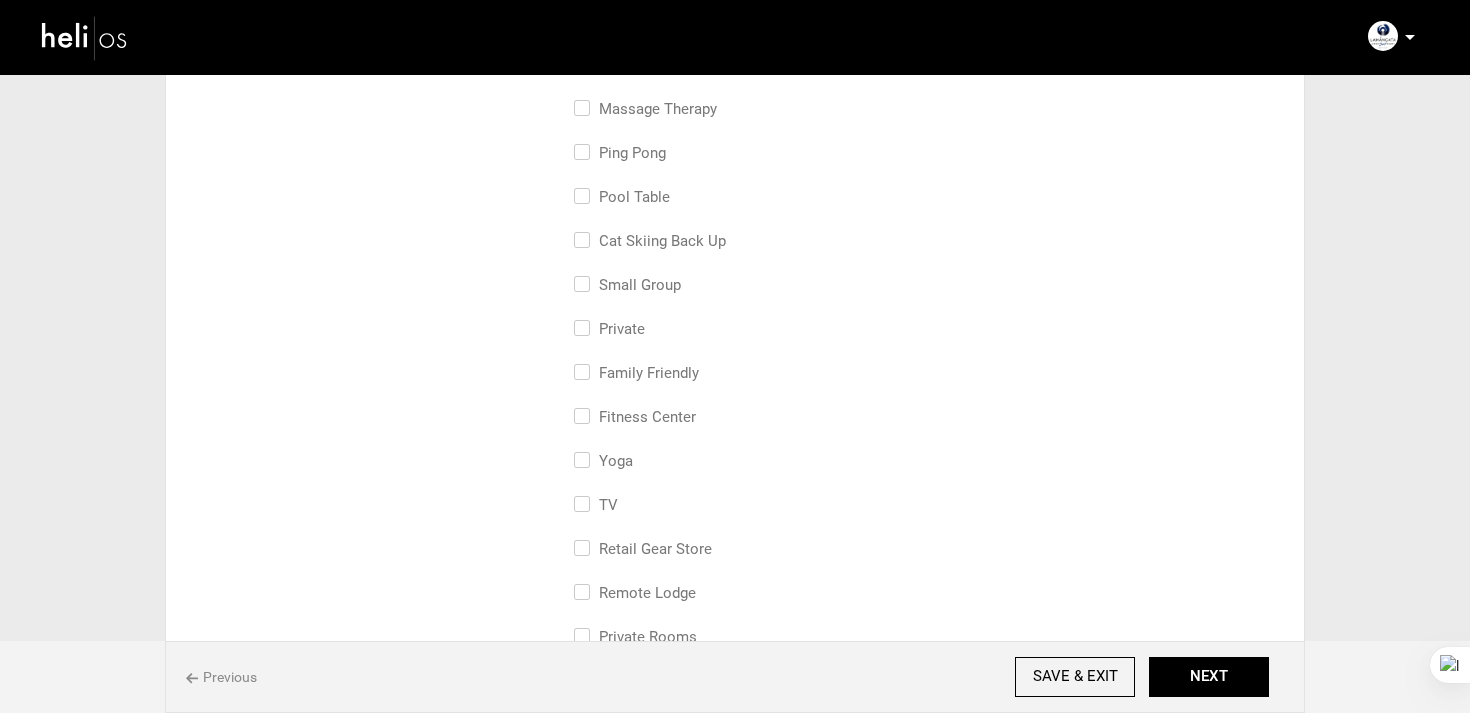 click on "Private" at bounding box center [609, 329] 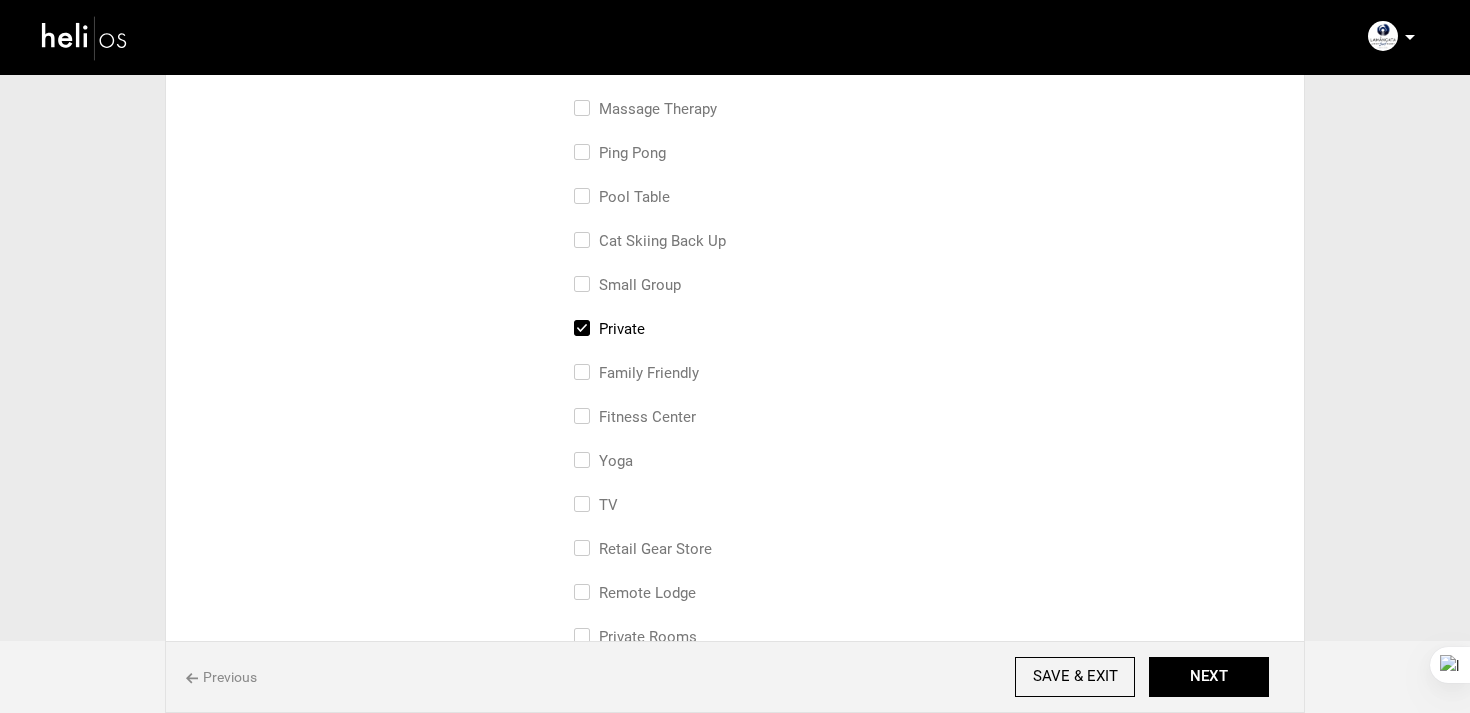 click on "family friendly" at bounding box center (636, 373) 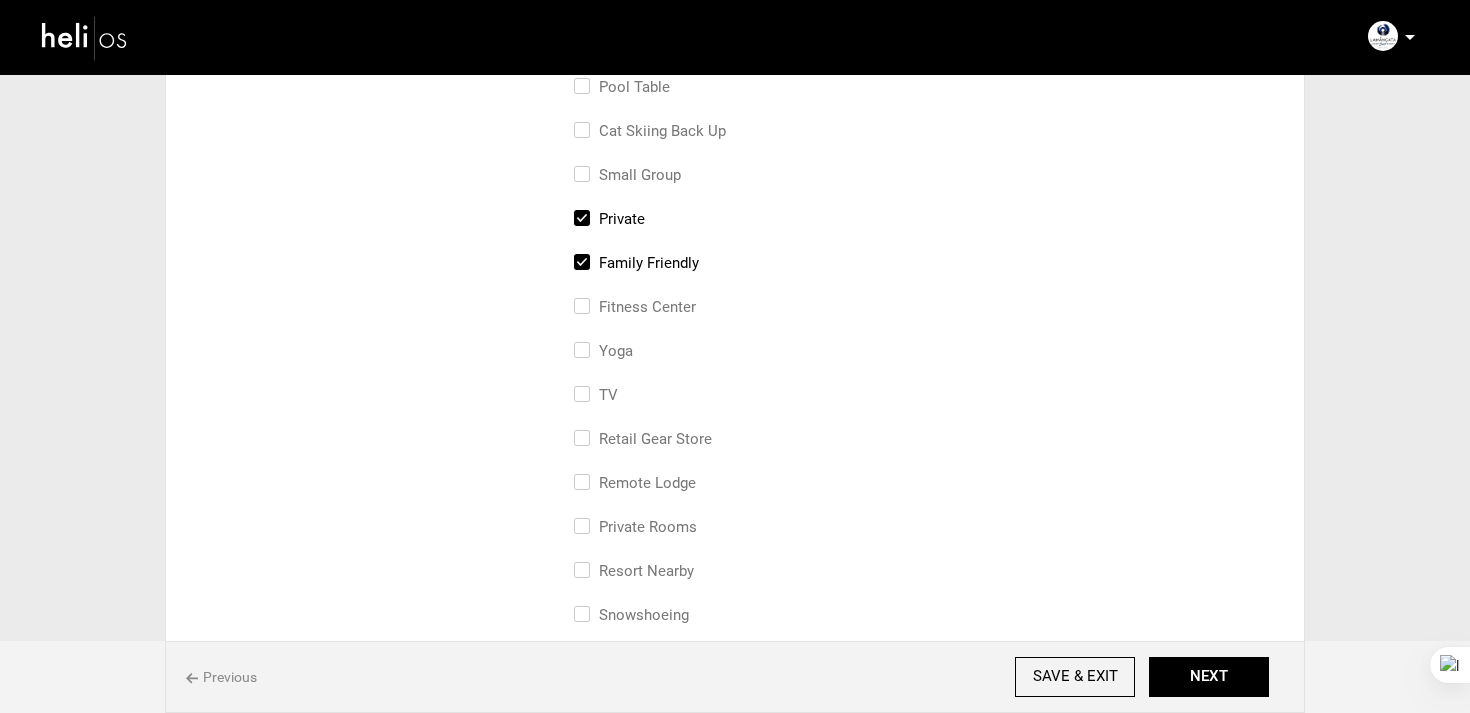 scroll, scrollTop: 623, scrollLeft: 0, axis: vertical 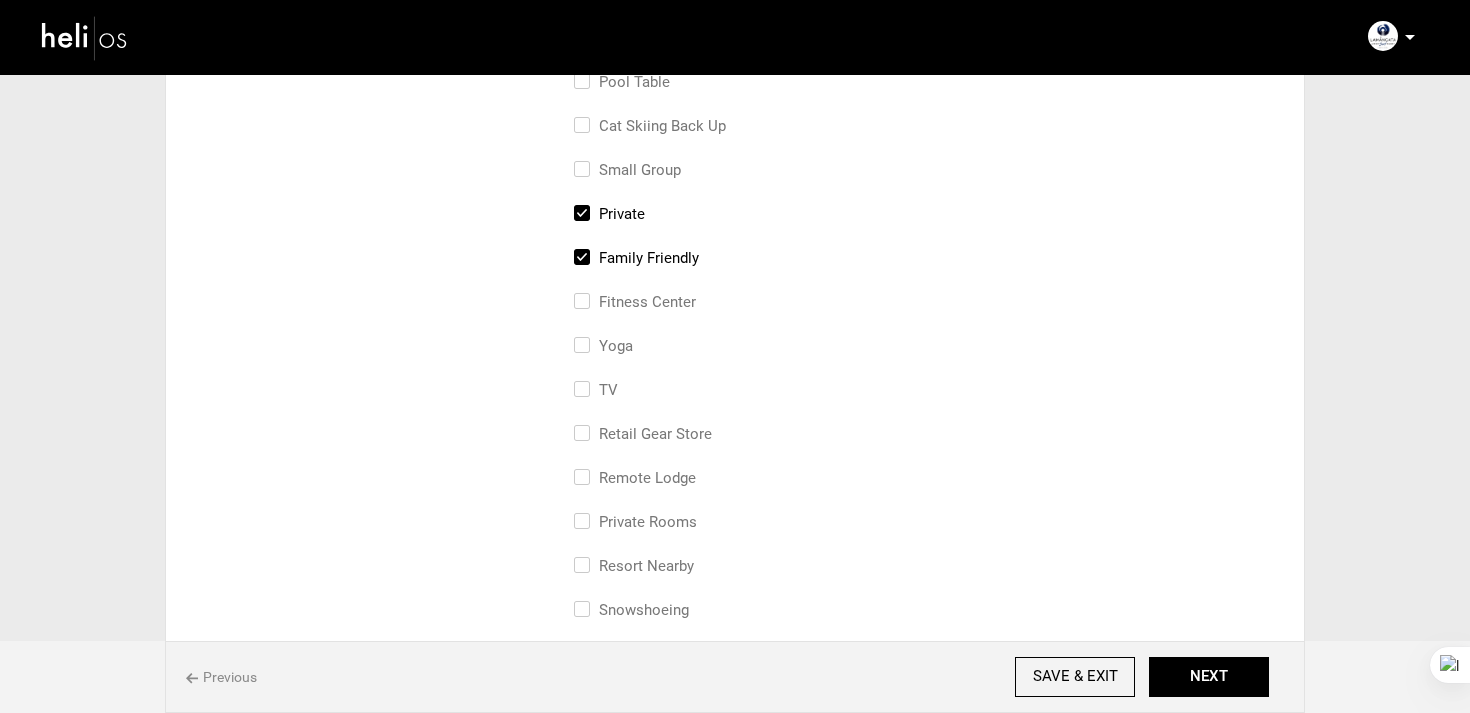 click on "Yoga" at bounding box center (603, 346) 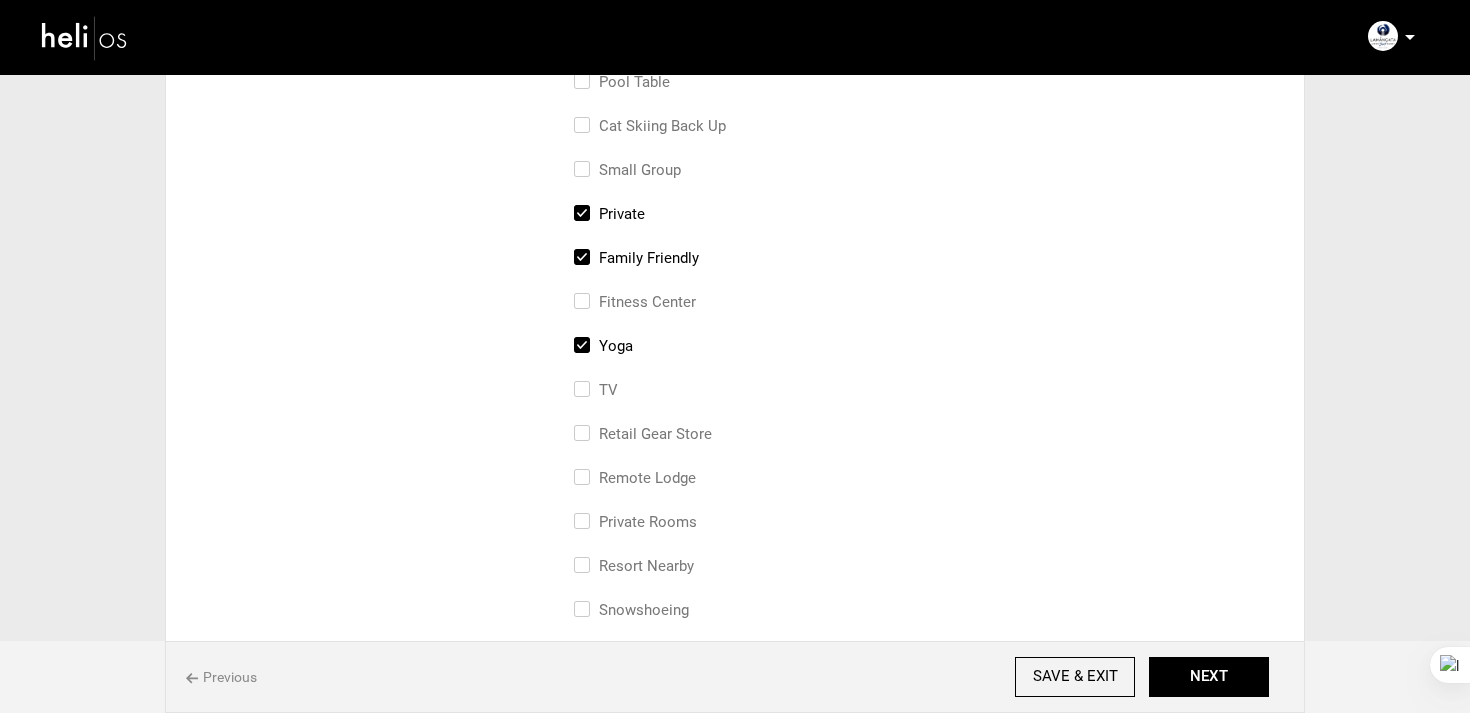 click on "TV" at bounding box center [596, 390] 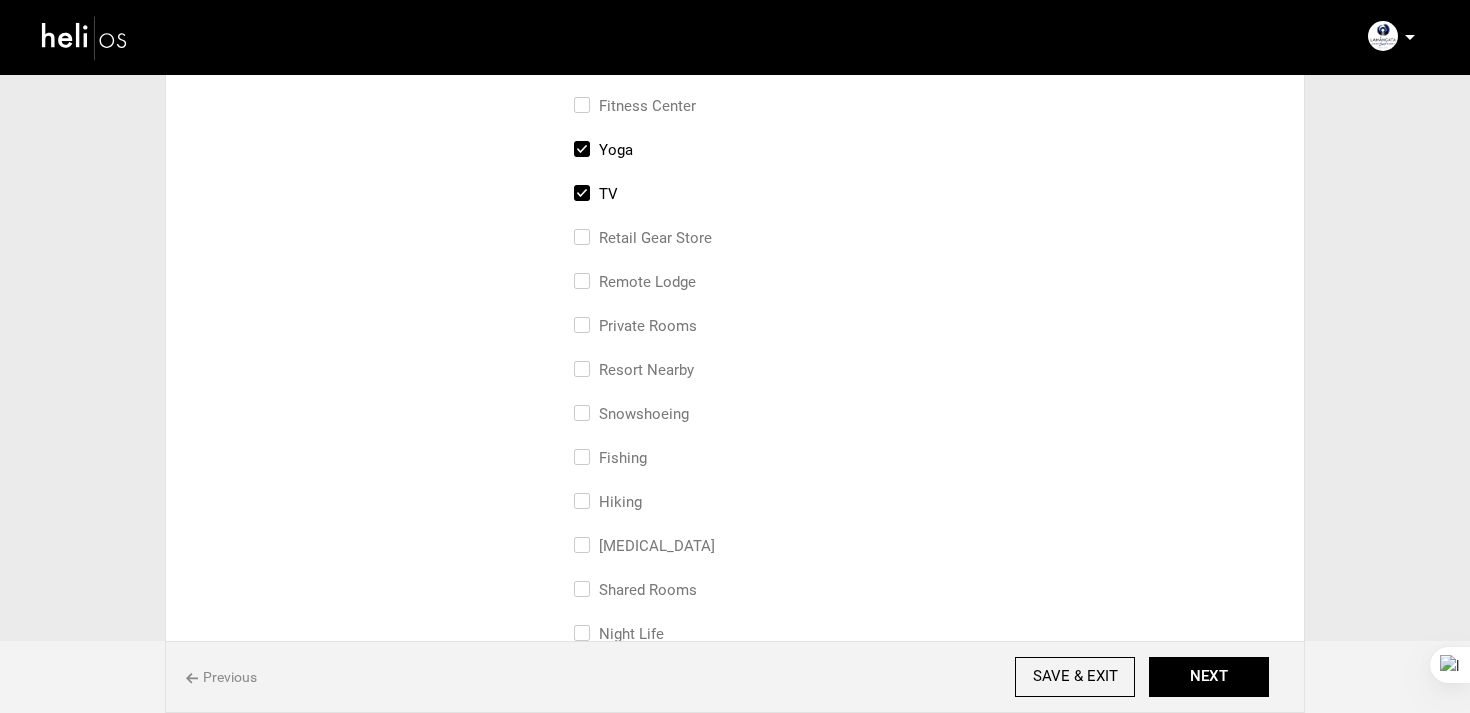 scroll, scrollTop: 875, scrollLeft: 0, axis: vertical 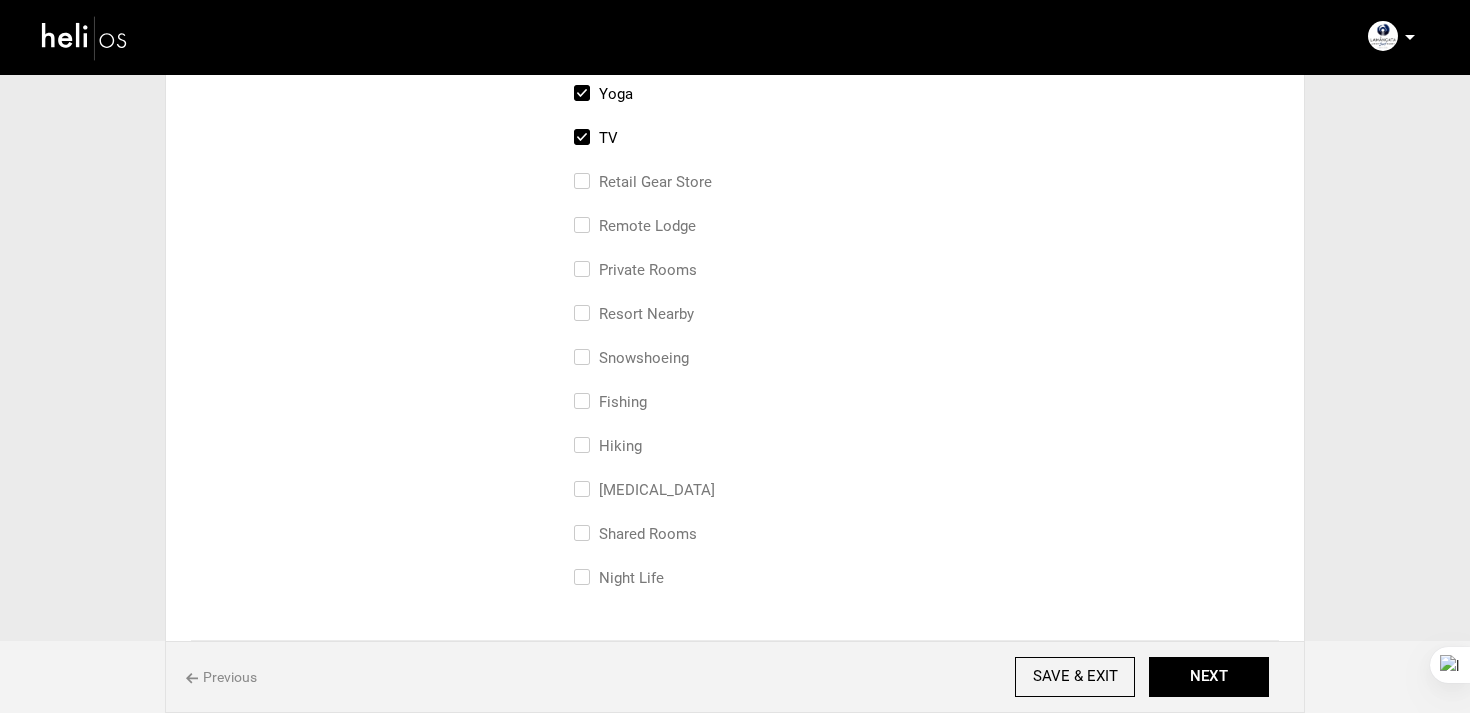 click on "remote lodge" at bounding box center [635, 226] 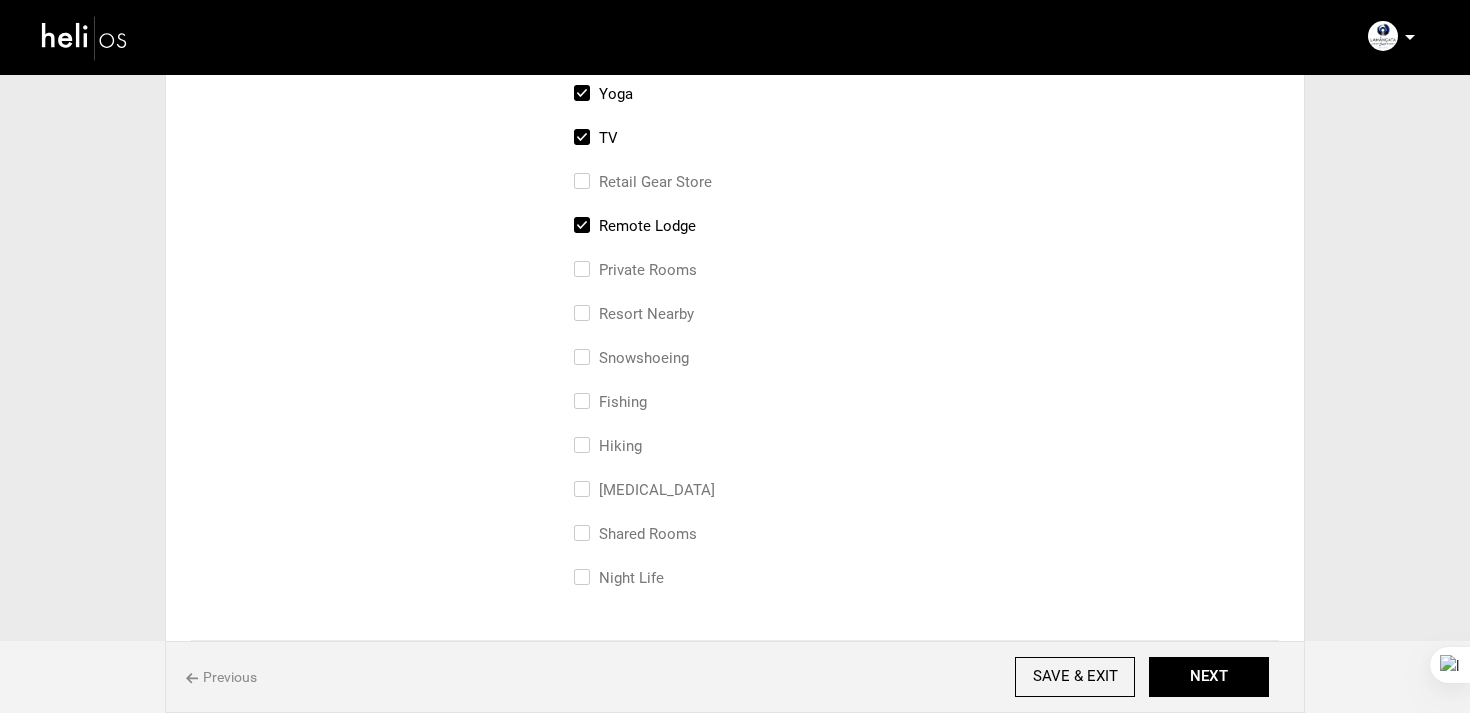 click on "Private Rooms" at bounding box center [635, 270] 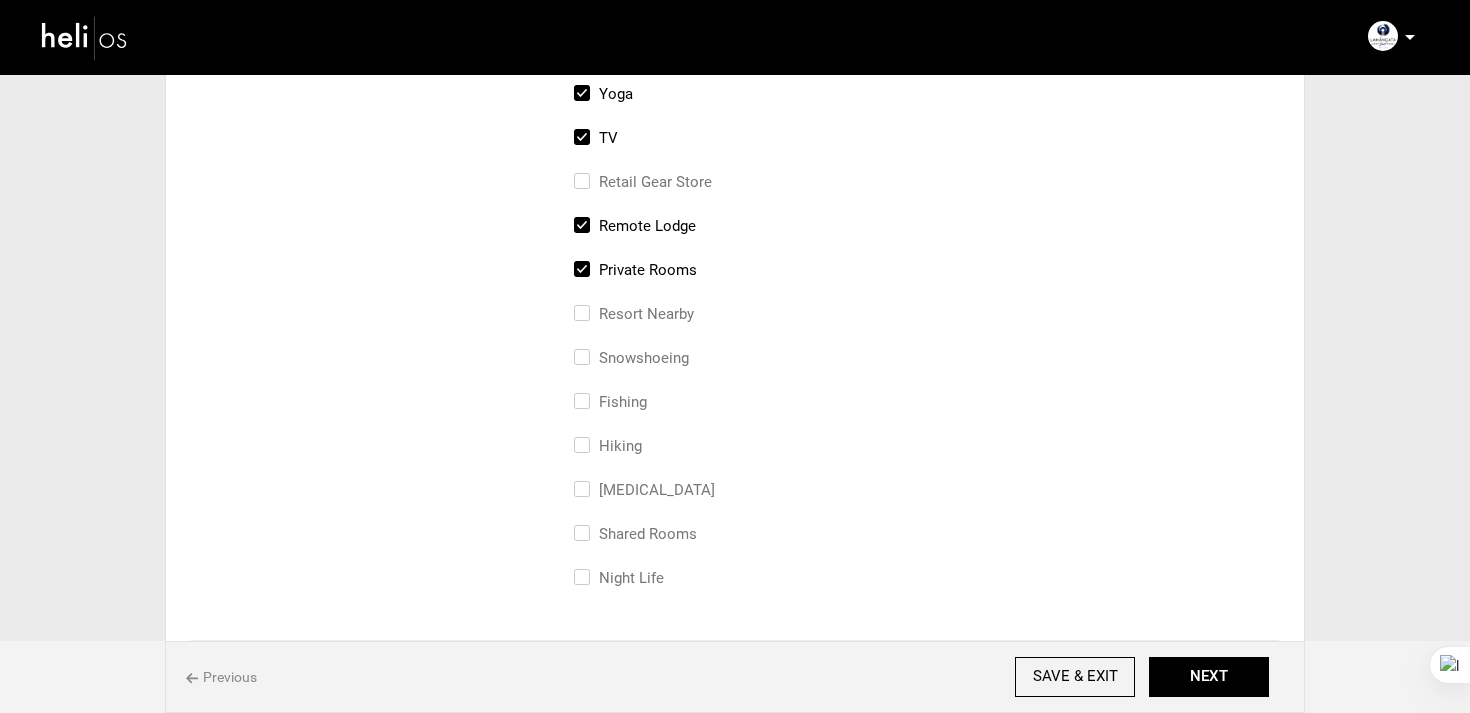 click on "Fishing" at bounding box center [610, 402] 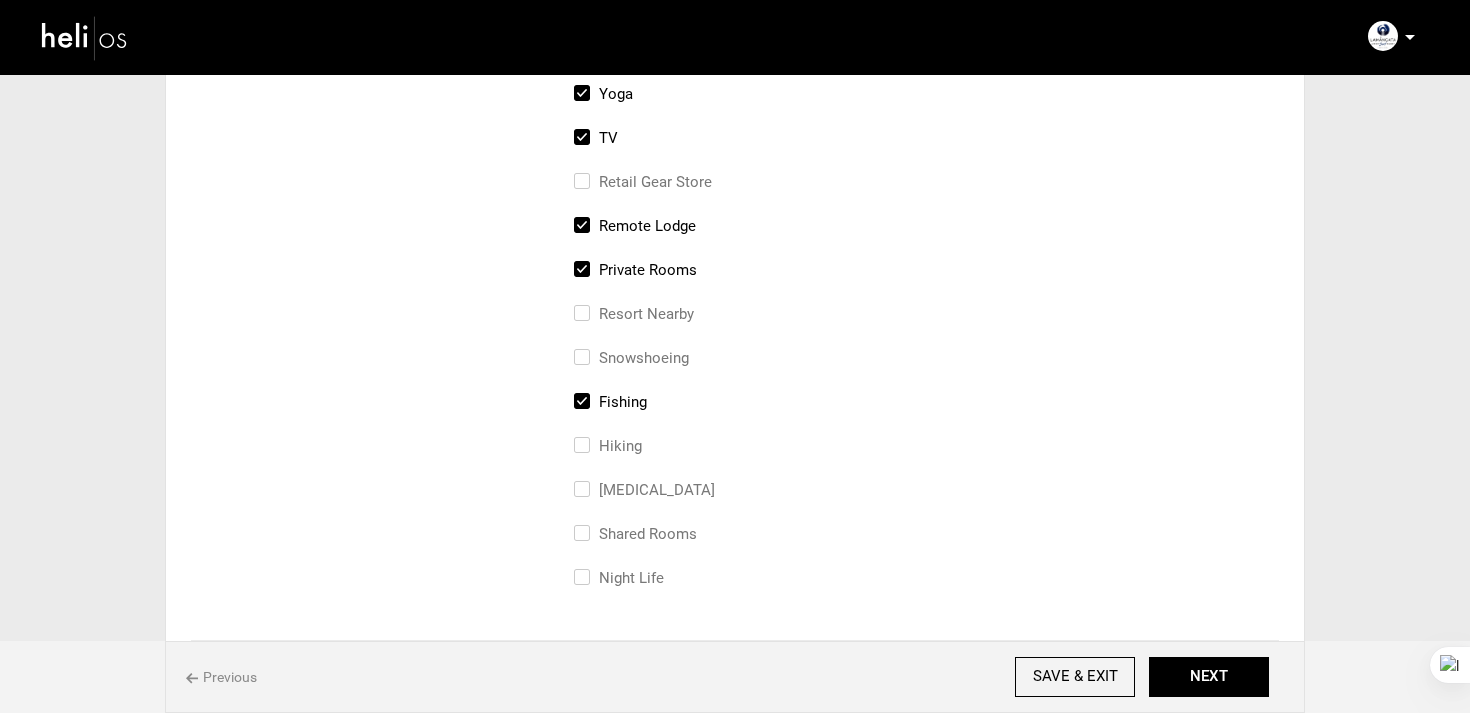 click on "Hiking" at bounding box center (608, 446) 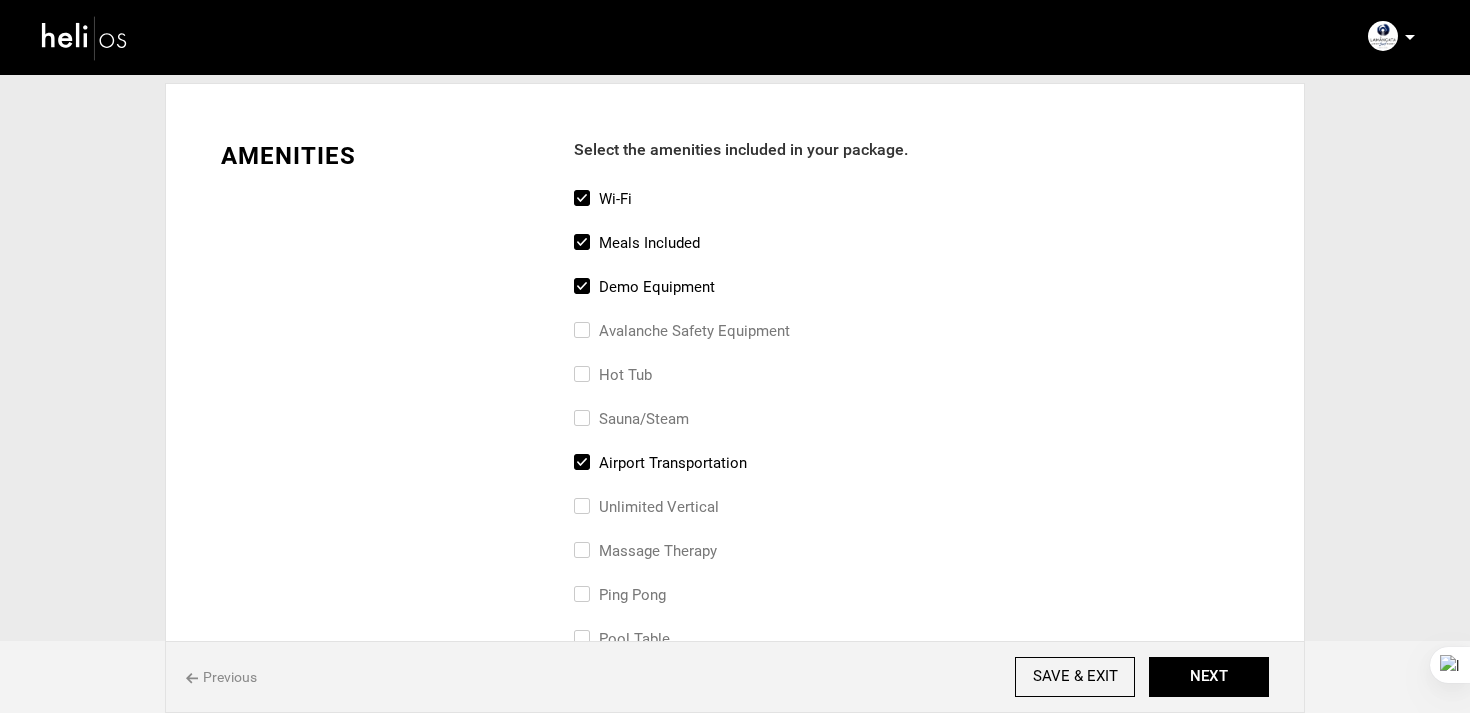 scroll, scrollTop: 0, scrollLeft: 0, axis: both 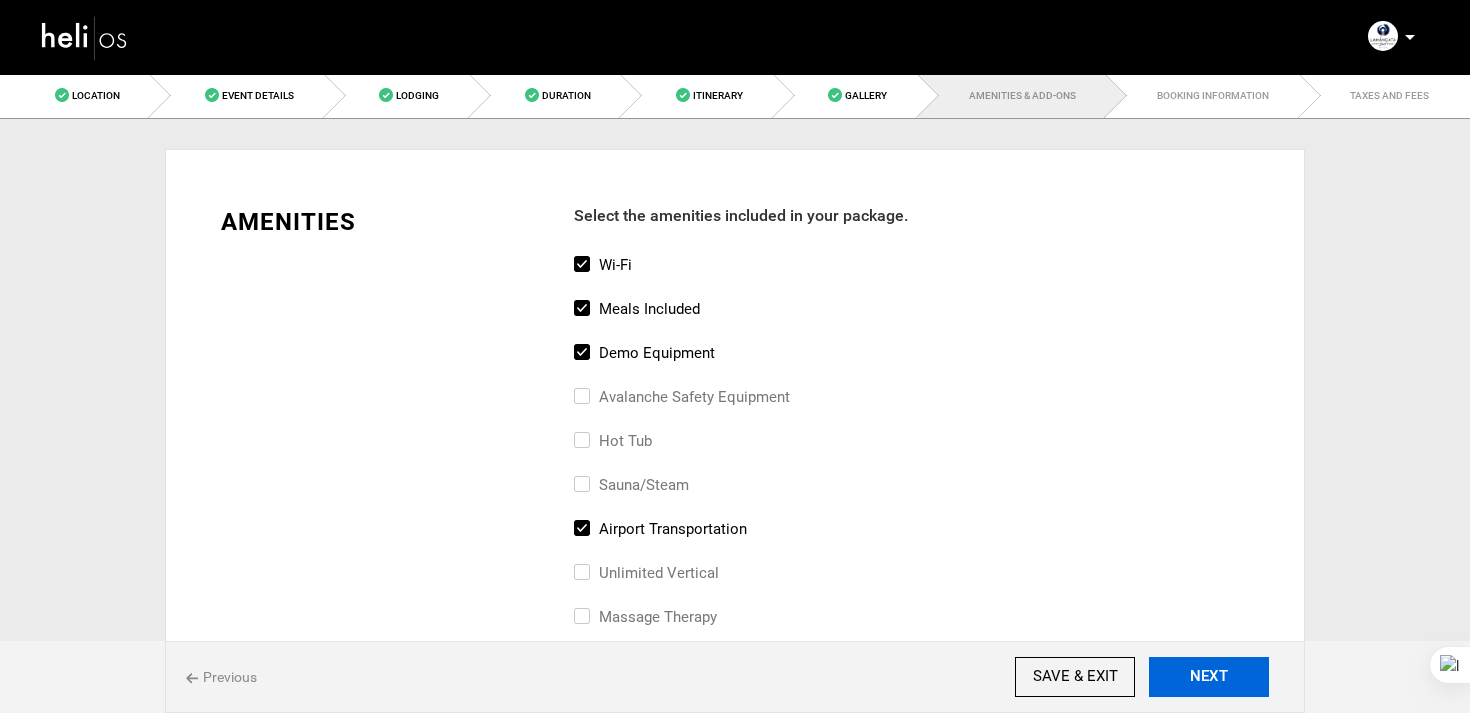 click on "NEXT" at bounding box center (1209, 677) 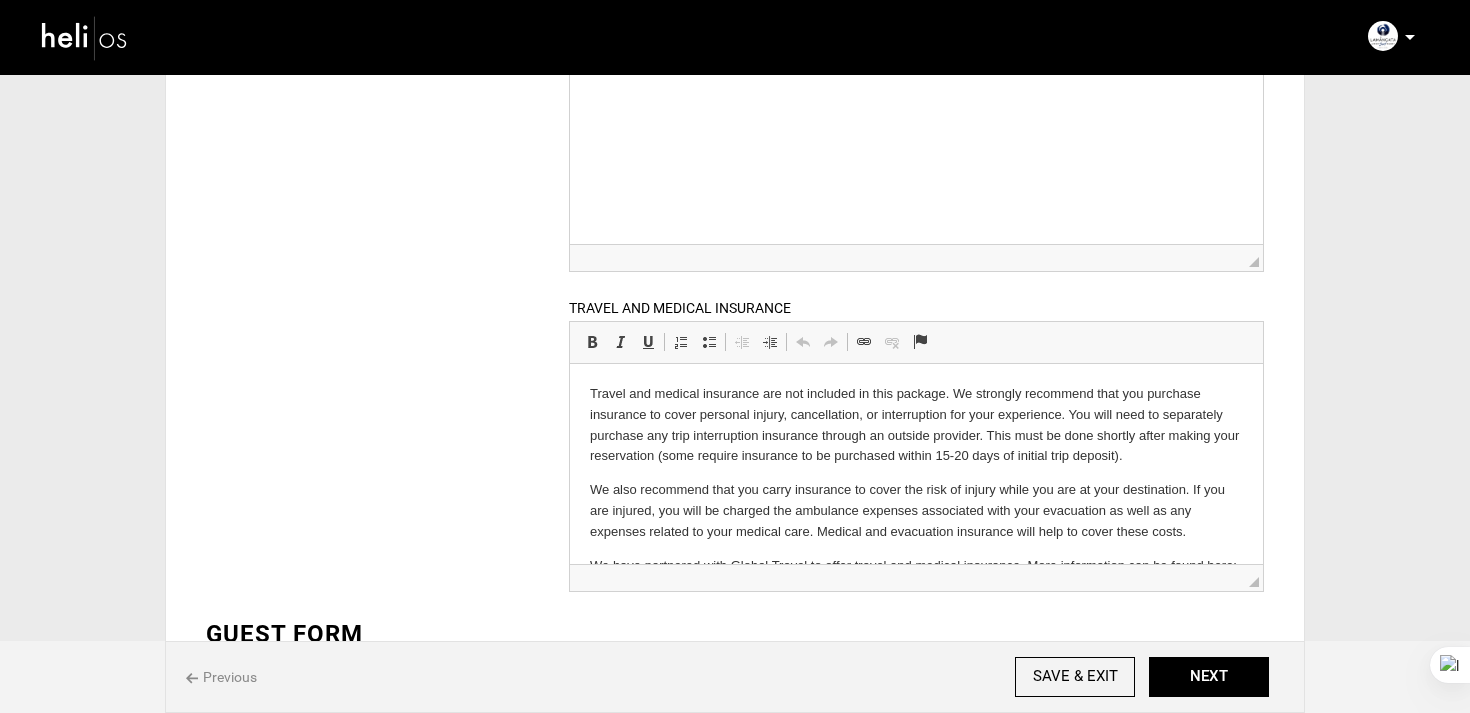 scroll, scrollTop: 480, scrollLeft: 0, axis: vertical 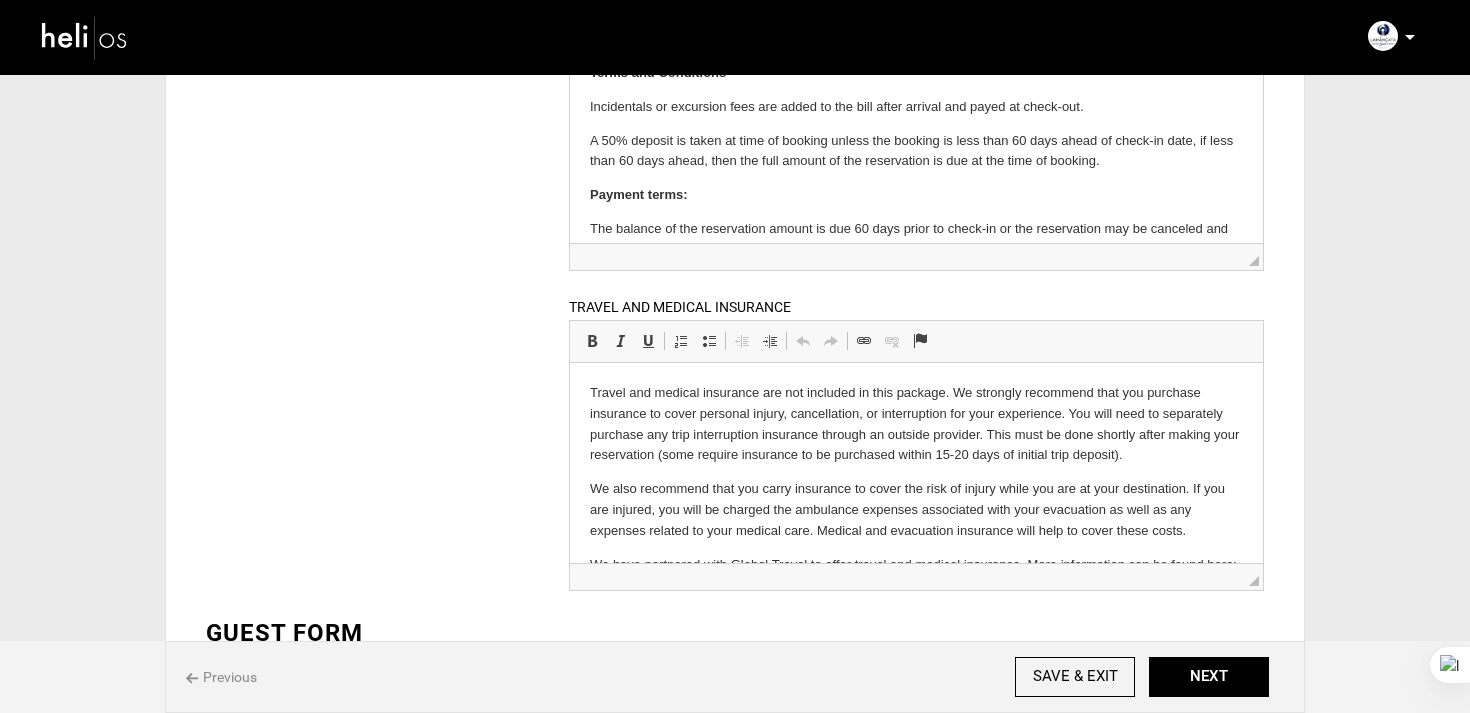 click on "Previous
SAVE & EXIT
NEXT" at bounding box center (735, 677) 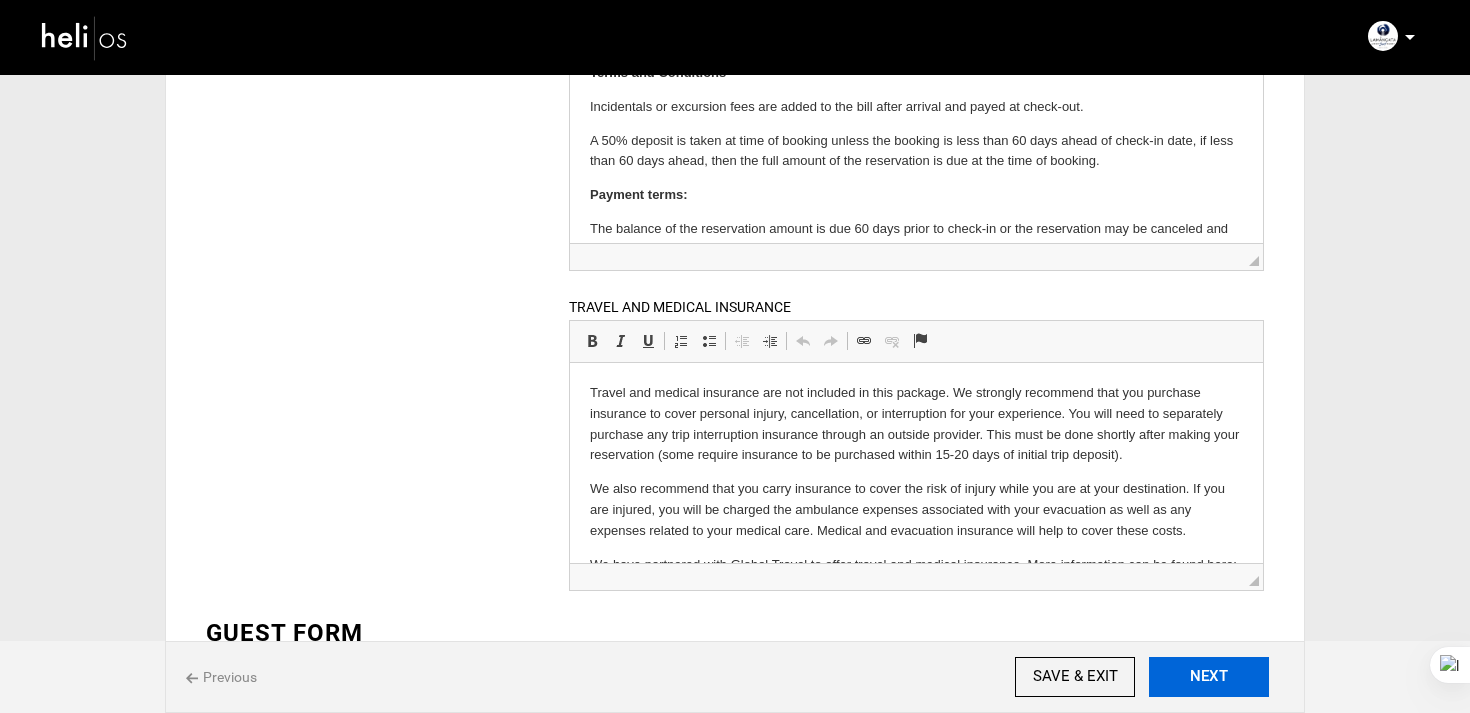click on "NEXT" at bounding box center (1209, 677) 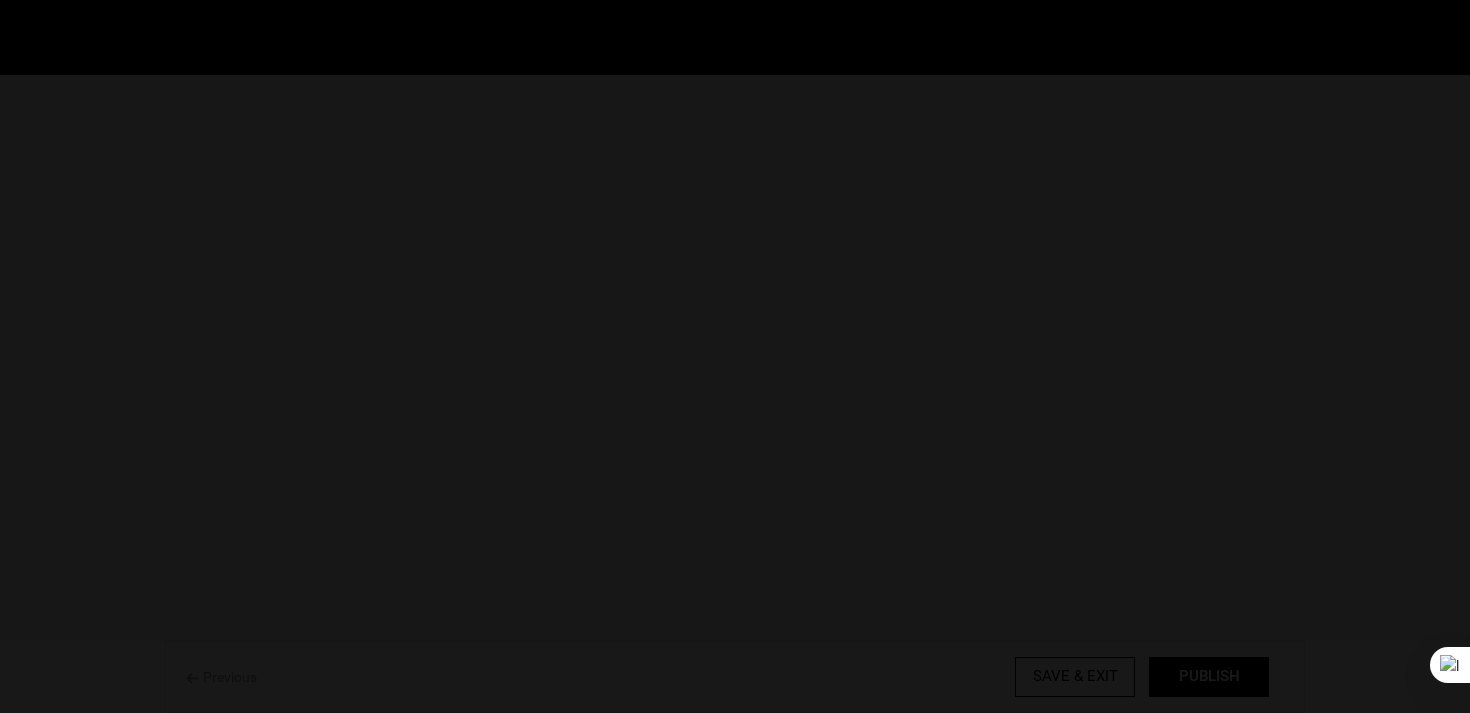 click at bounding box center [735, 356] 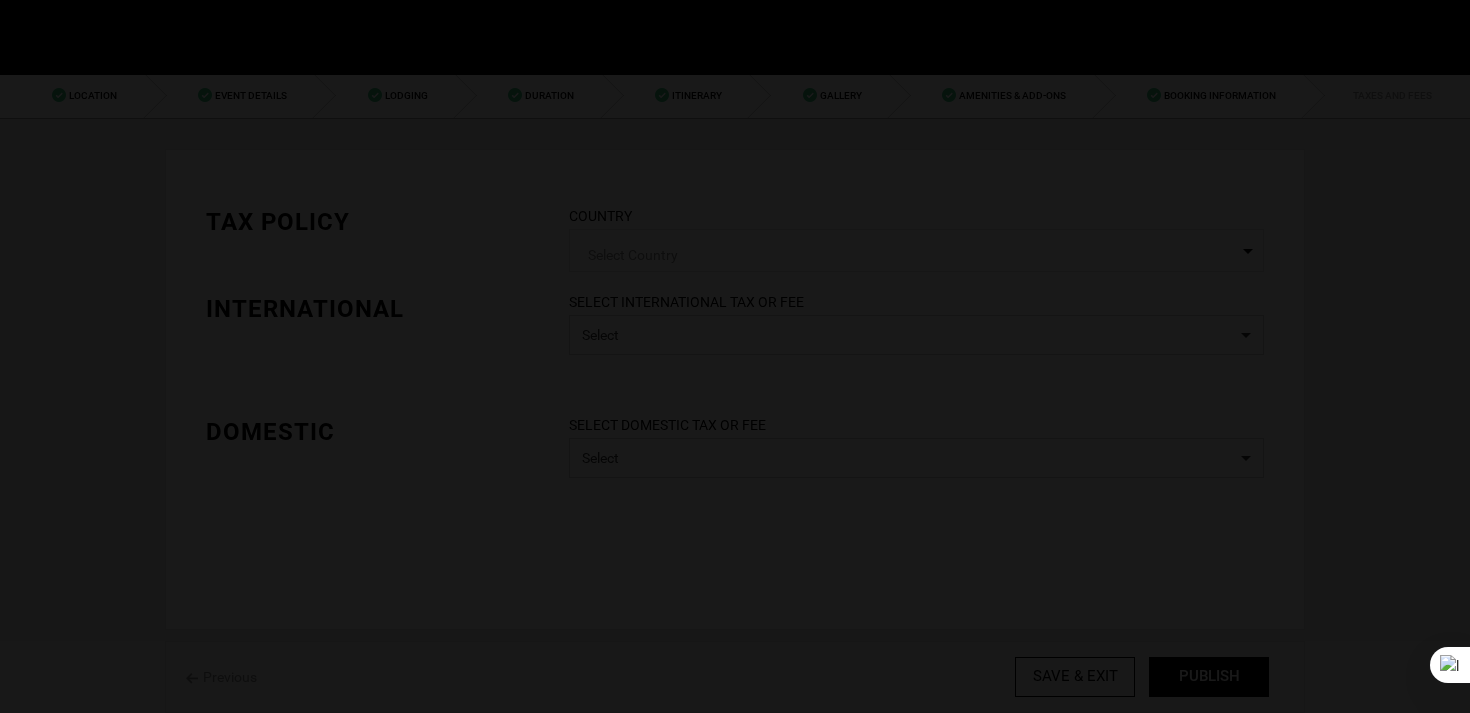 scroll, scrollTop: 0, scrollLeft: 0, axis: both 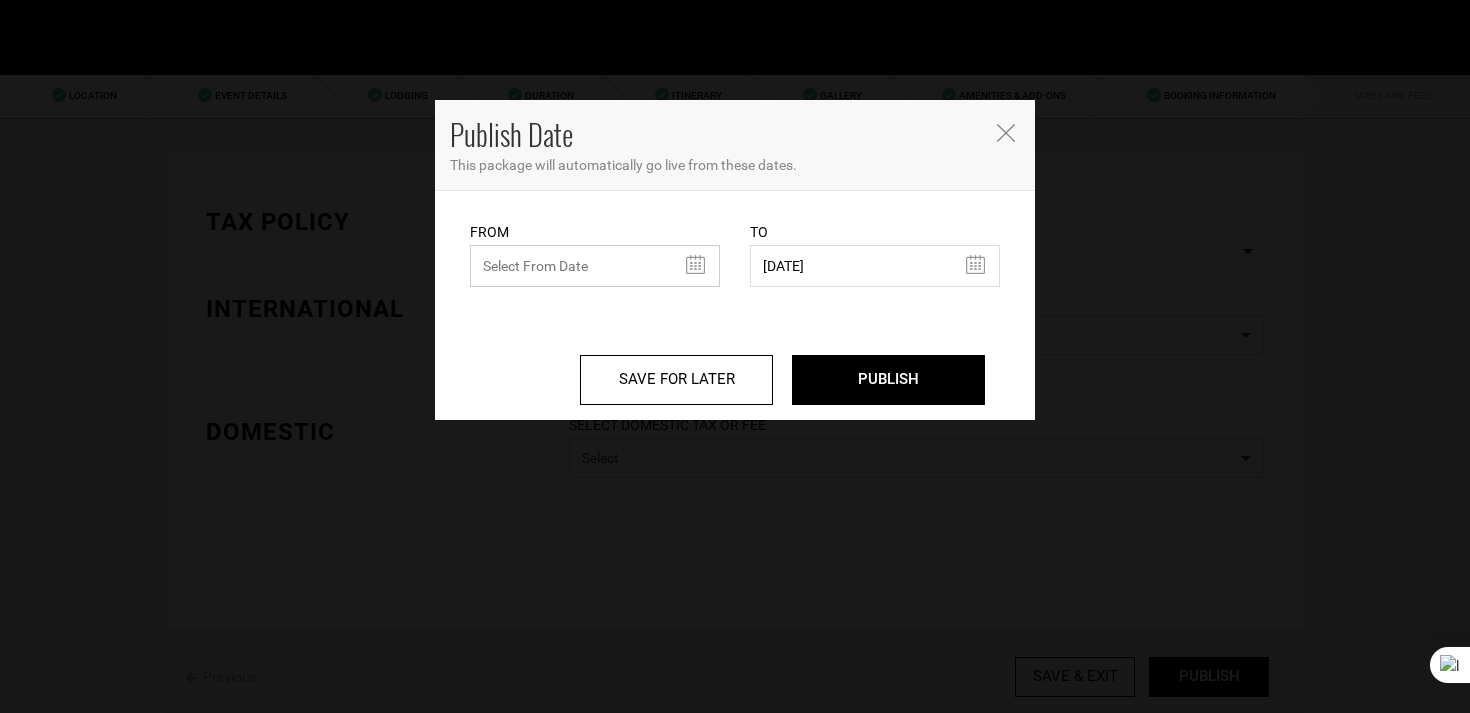 click at bounding box center [595, 266] 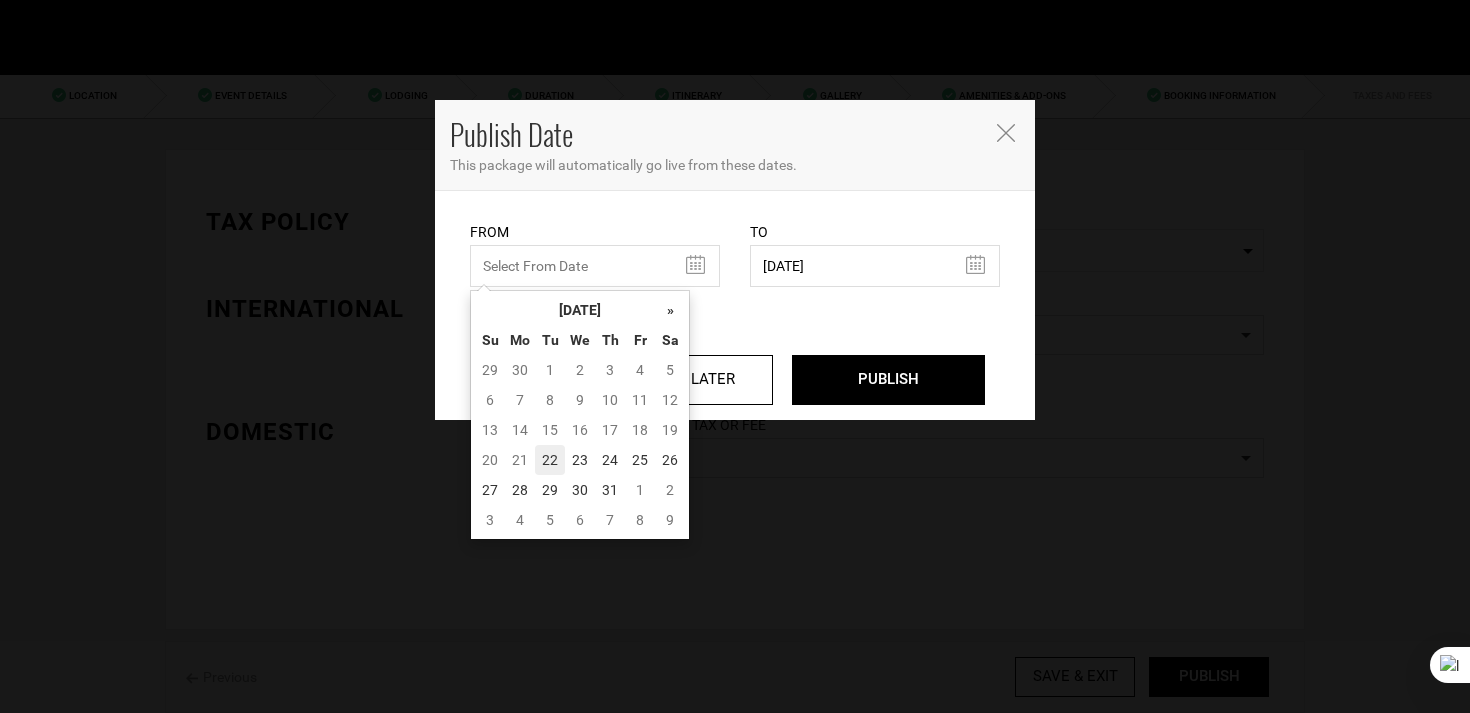 click on "22" at bounding box center (550, 460) 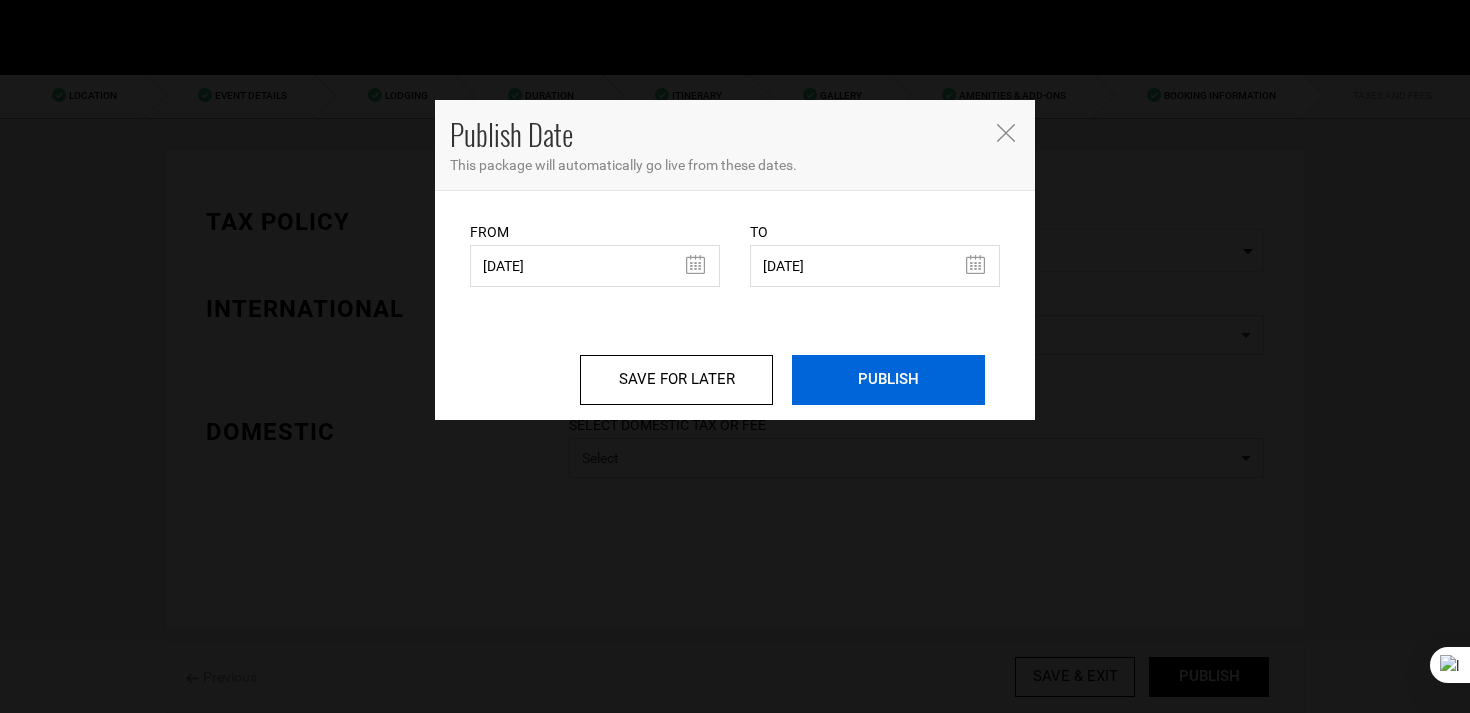click on "PUBLISH" at bounding box center (888, 380) 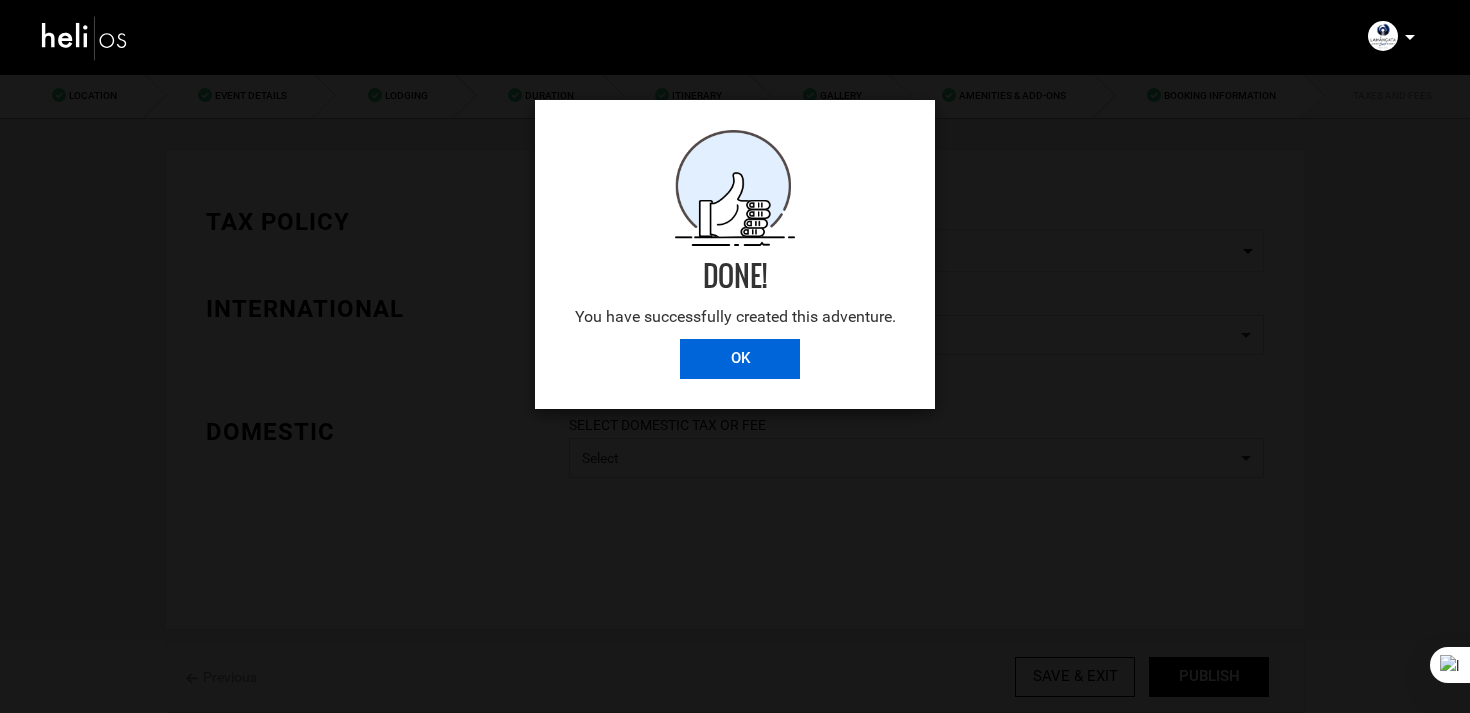 click on "OK" at bounding box center (740, 359) 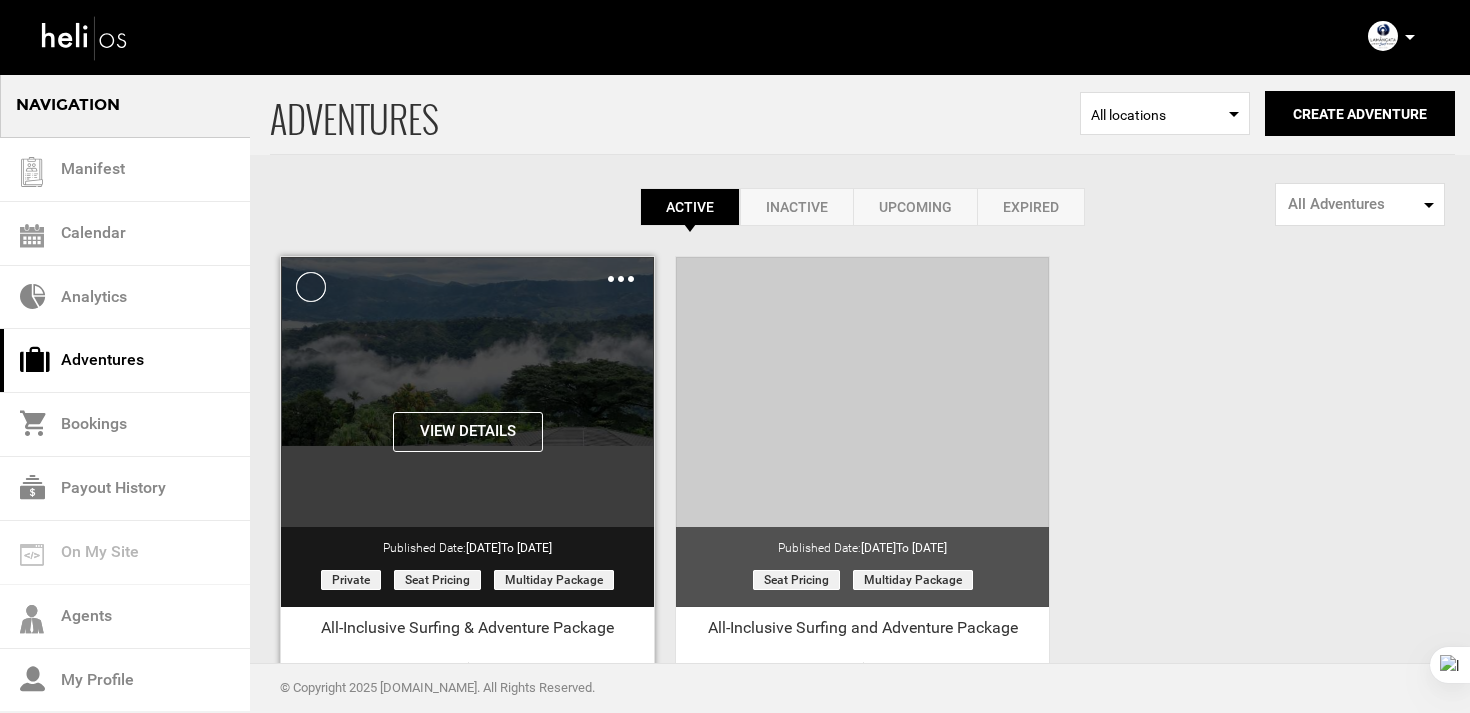 click at bounding box center [621, 279] 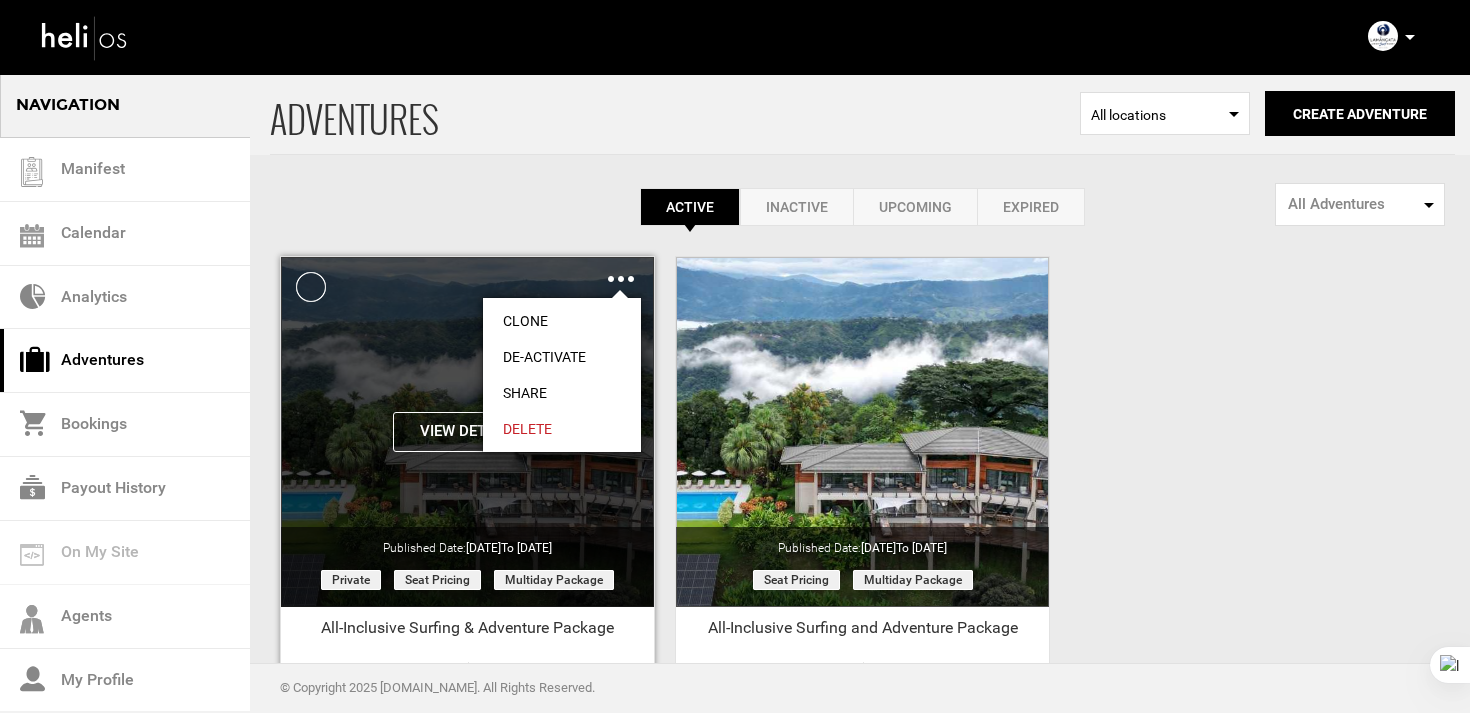 click on "Share" at bounding box center (562, 393) 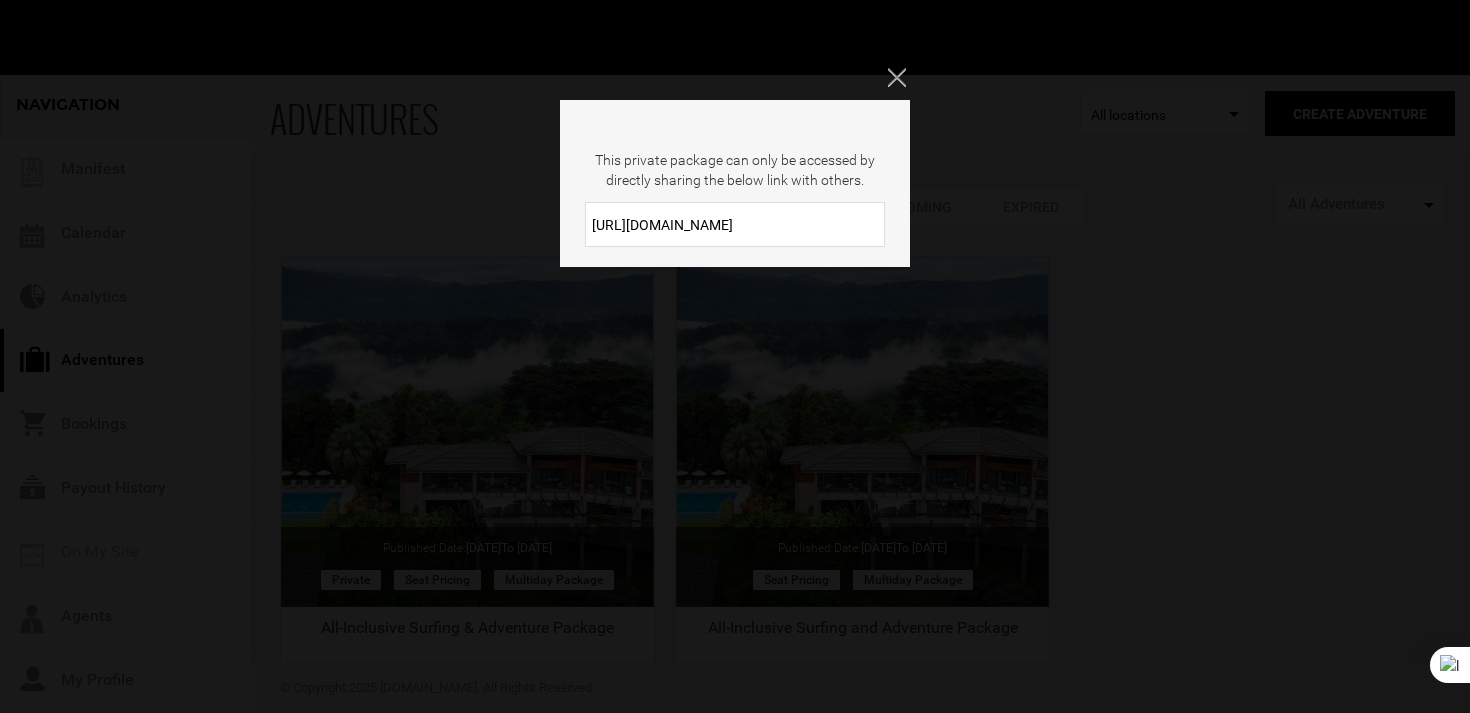 drag, startPoint x: 803, startPoint y: 230, endPoint x: 530, endPoint y: 225, distance: 273.04578 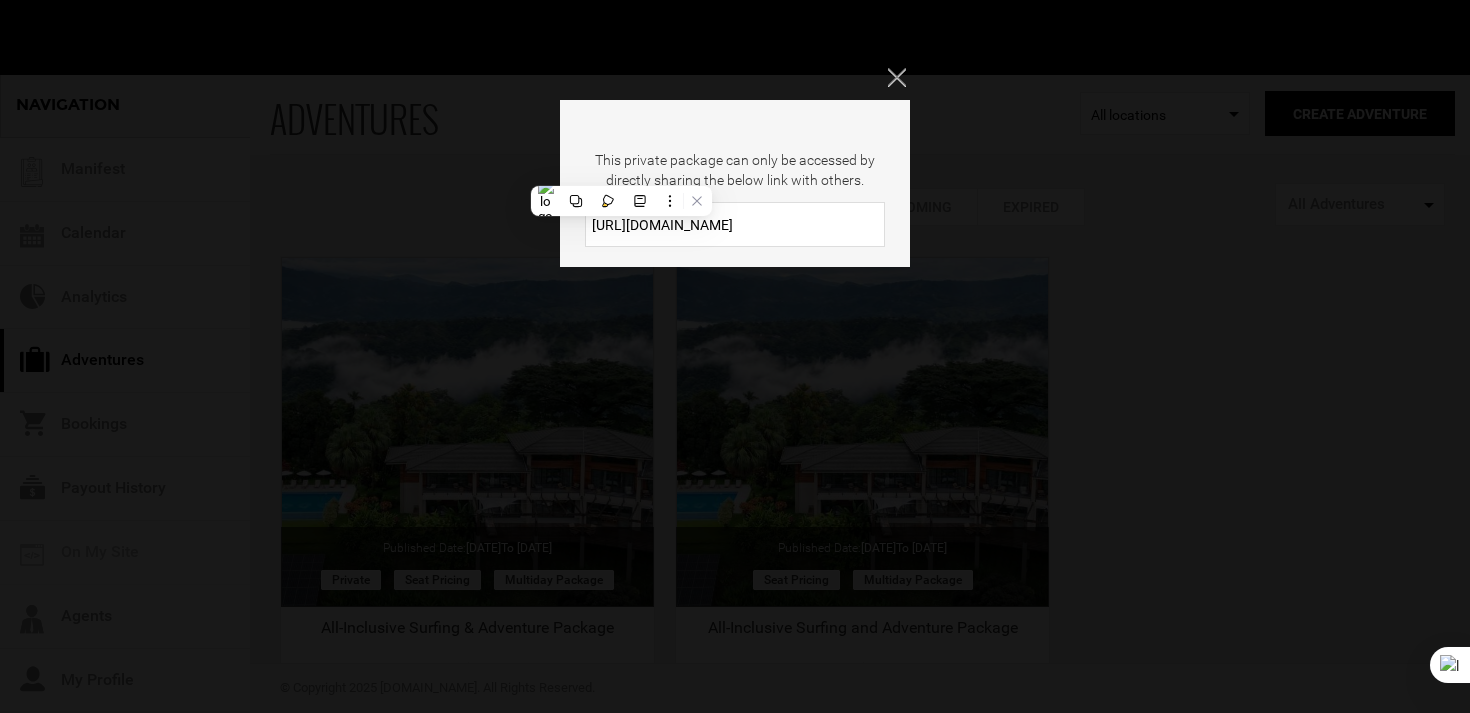 click at bounding box center [897, 77] 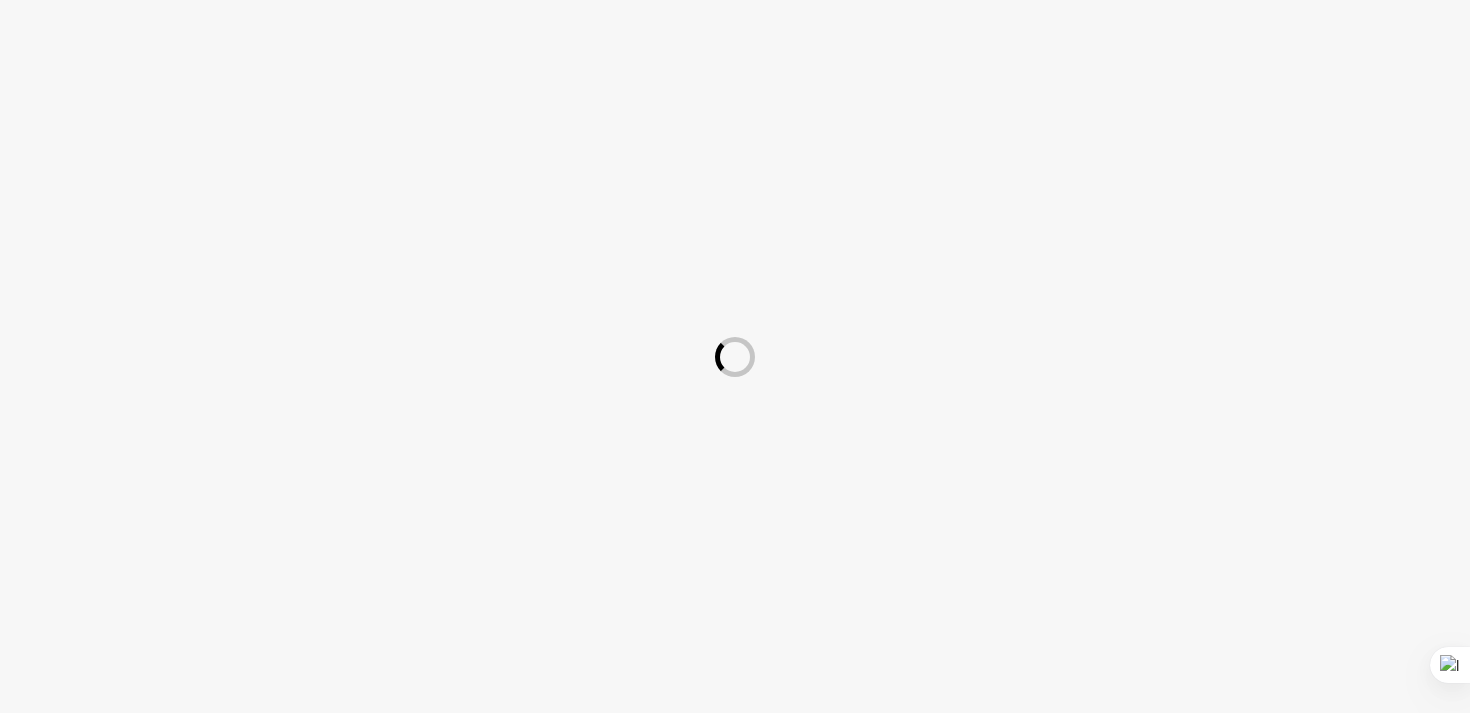scroll, scrollTop: 0, scrollLeft: 0, axis: both 